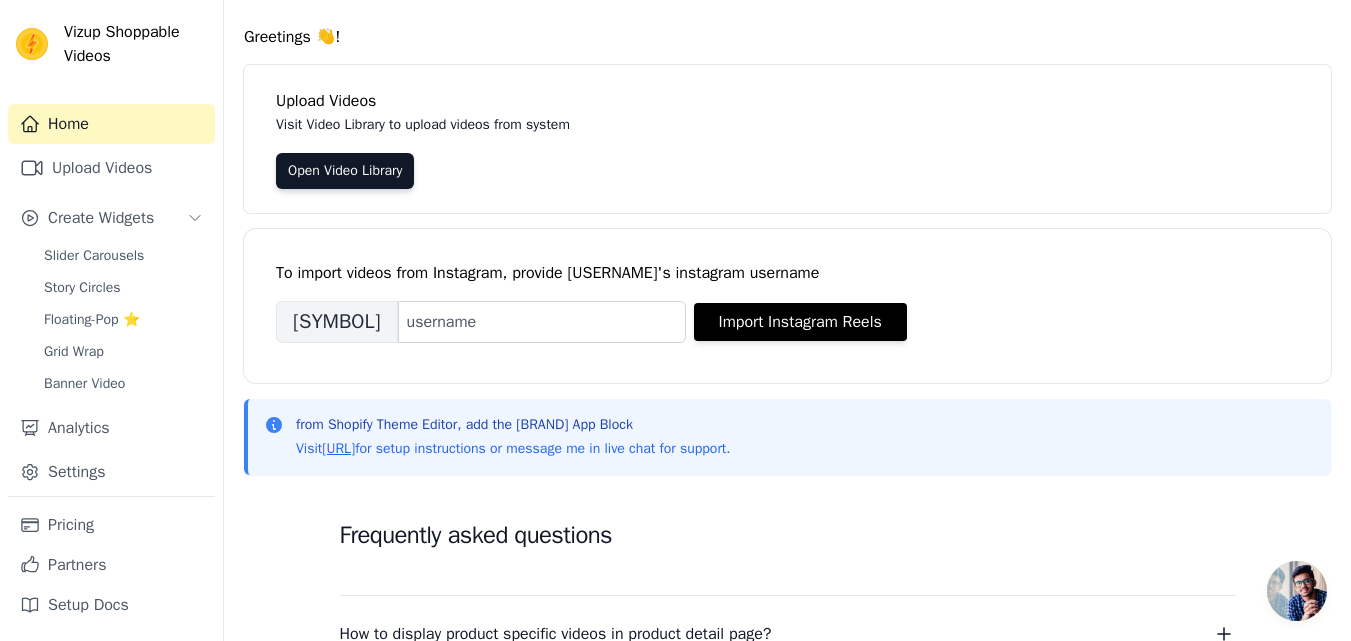 scroll, scrollTop: 0, scrollLeft: 0, axis: both 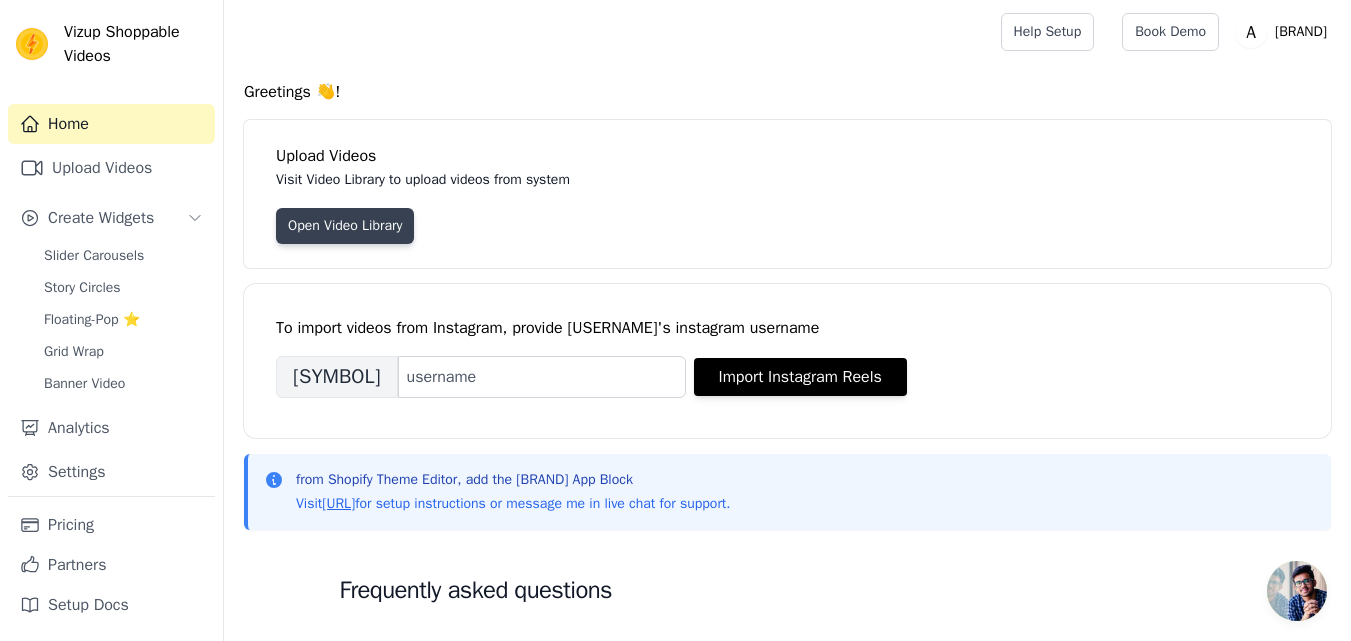 click on "Open Video Library" at bounding box center (345, 226) 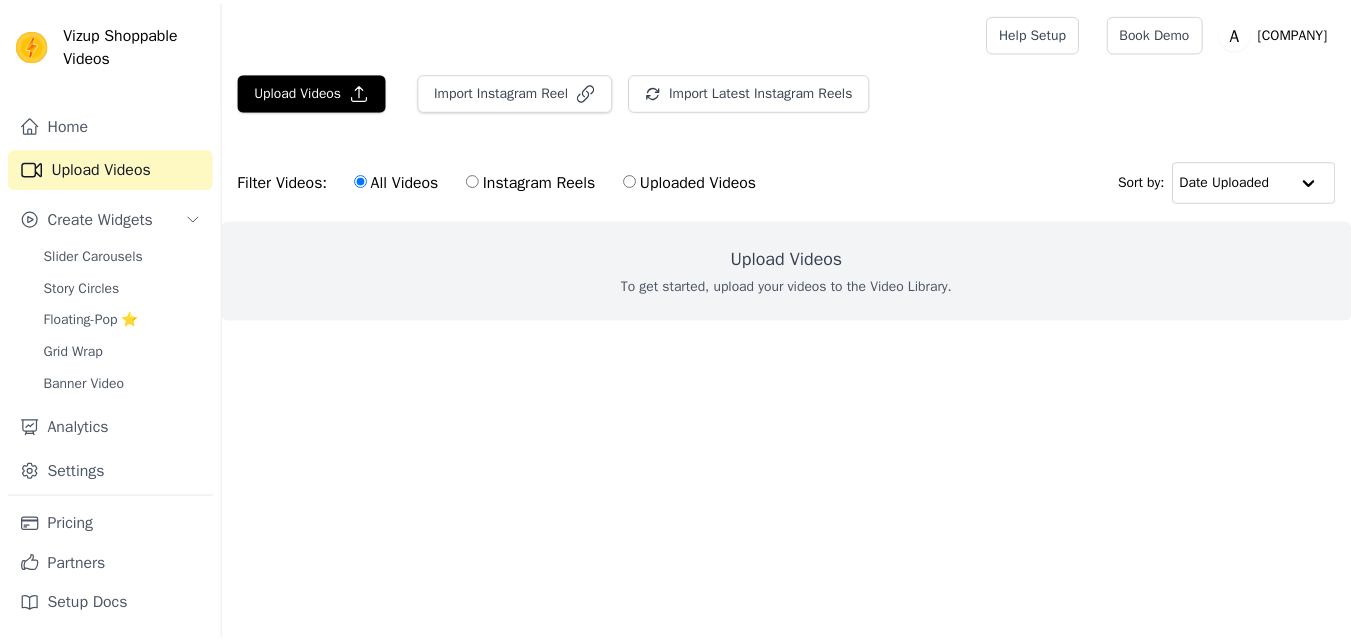 scroll, scrollTop: 0, scrollLeft: 0, axis: both 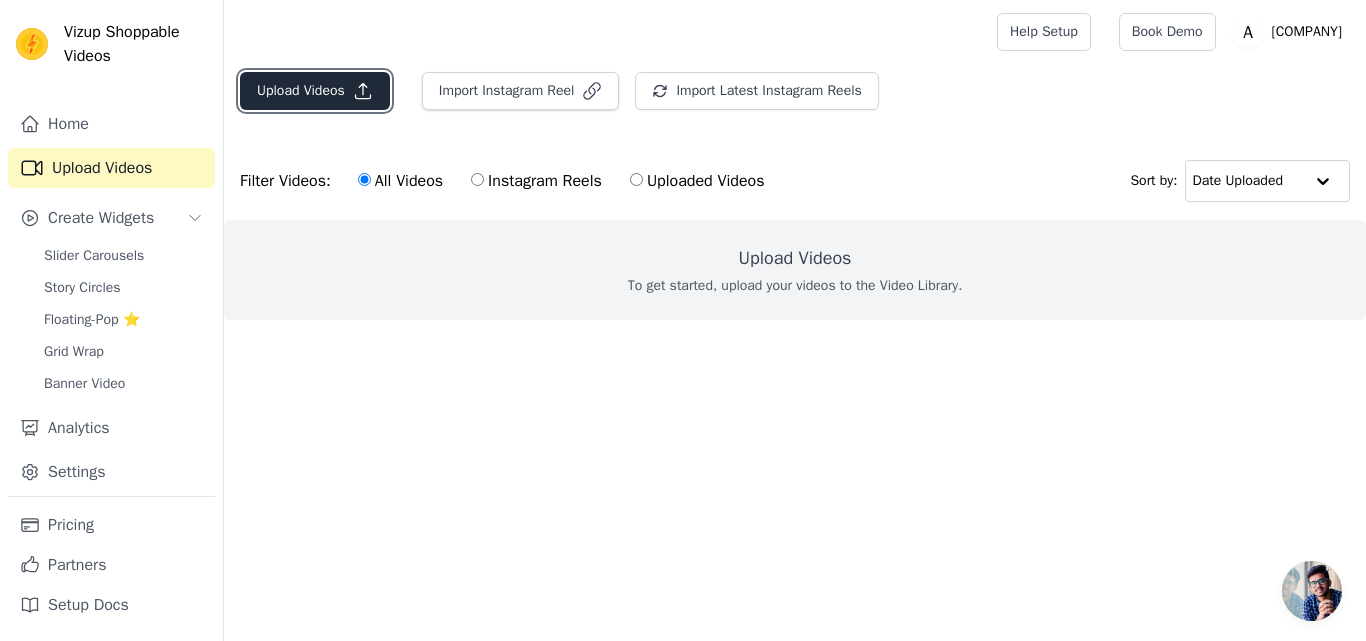 click on "Upload Videos" at bounding box center (315, 91) 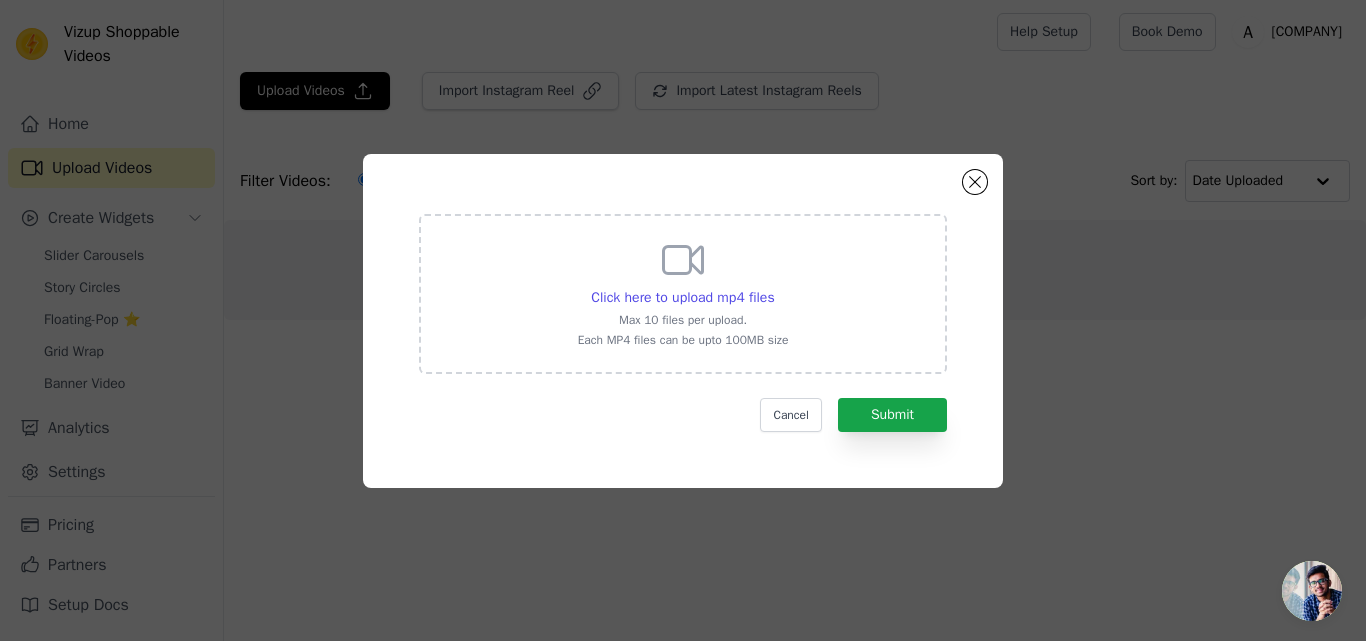 click on "Click here to upload mp4 files     Max 10 files per upload.   Each MP4 files can be upto 100MB size" at bounding box center (683, 292) 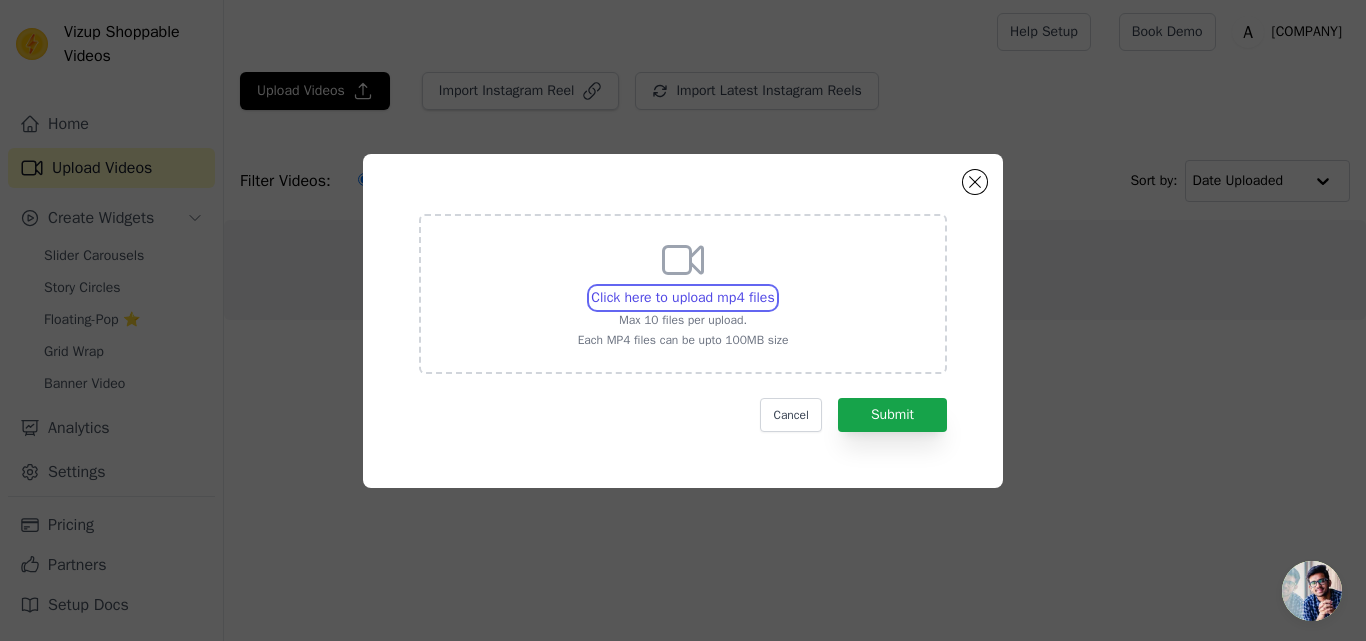 click on "Click here to upload mp4 files     Max 10 files per upload.   Each MP4 files can be upto 100MB size" at bounding box center [774, 287] 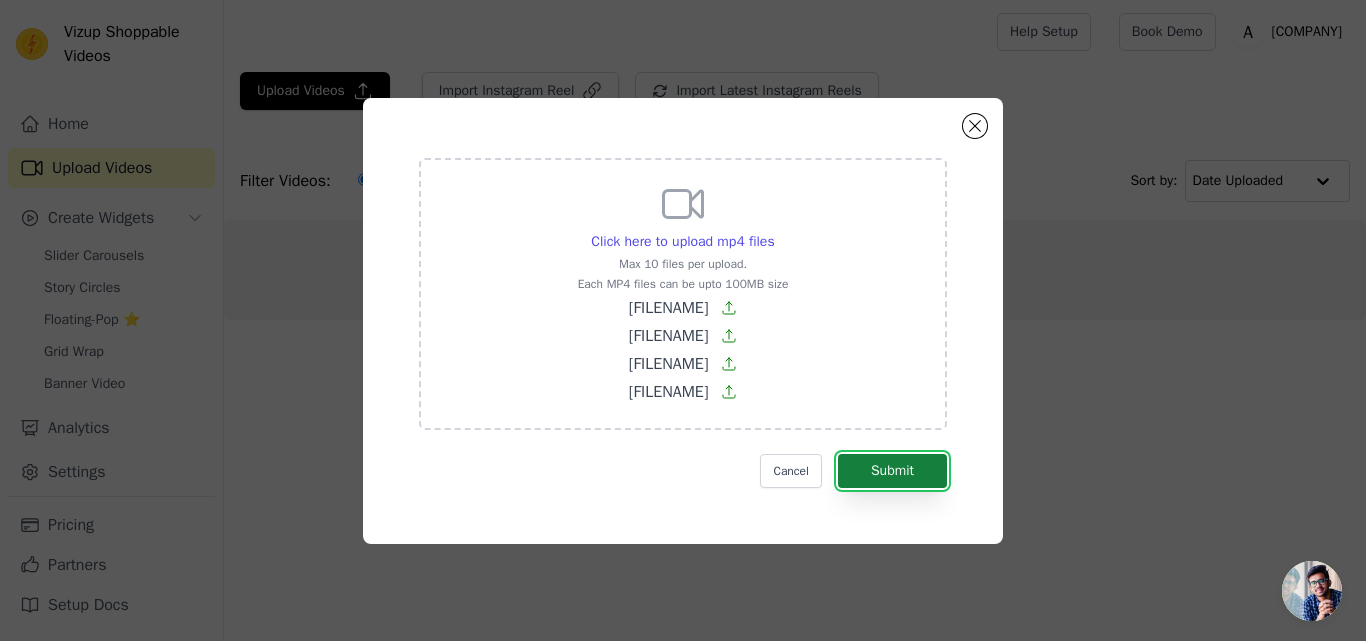 click on "Submit" at bounding box center [892, 471] 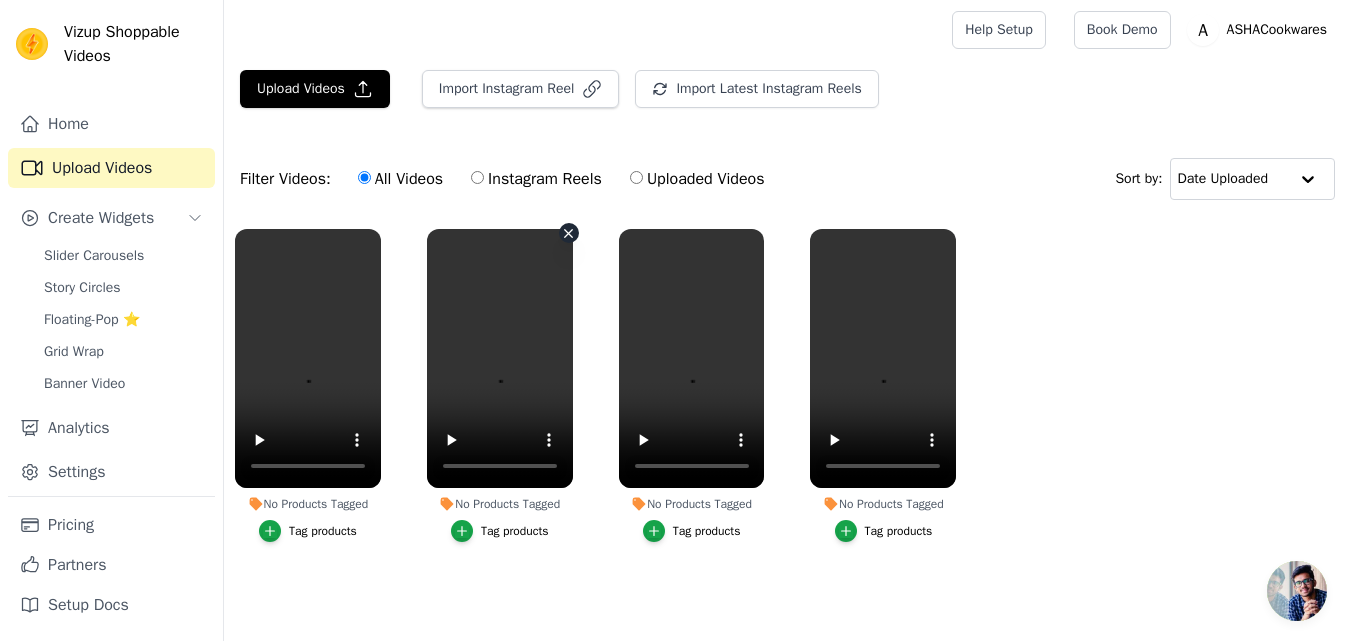 scroll, scrollTop: 12, scrollLeft: 0, axis: vertical 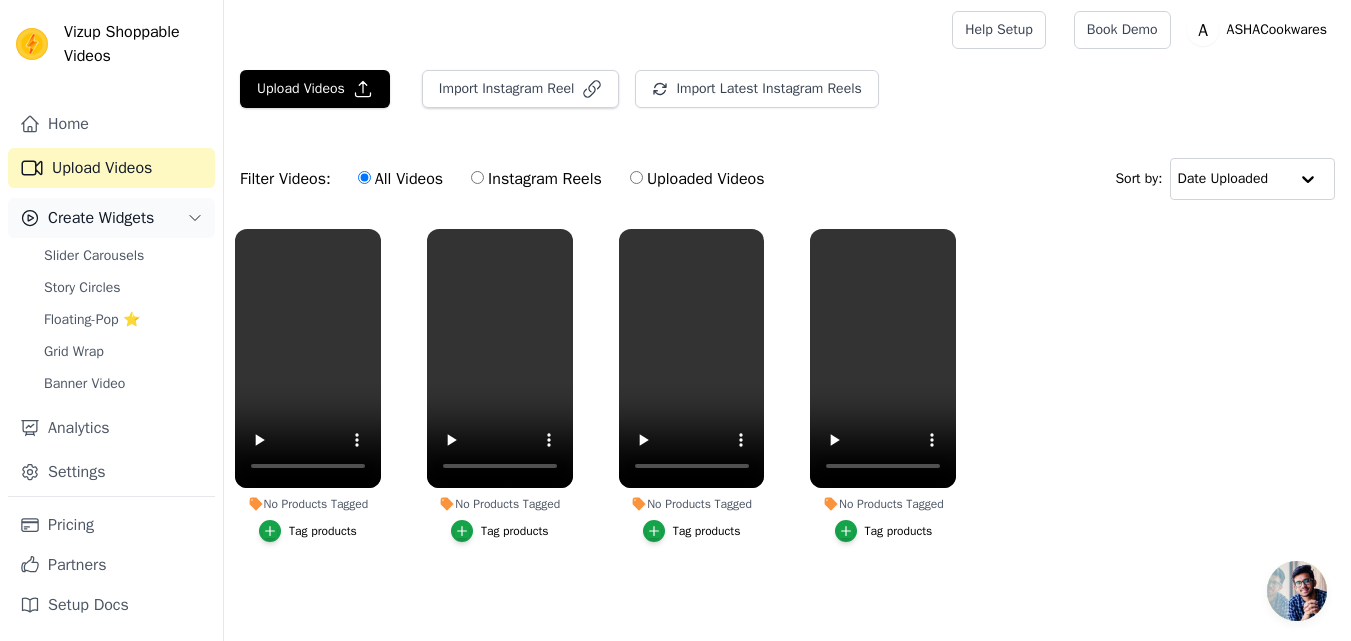 click on "Create Widgets" at bounding box center [101, 218] 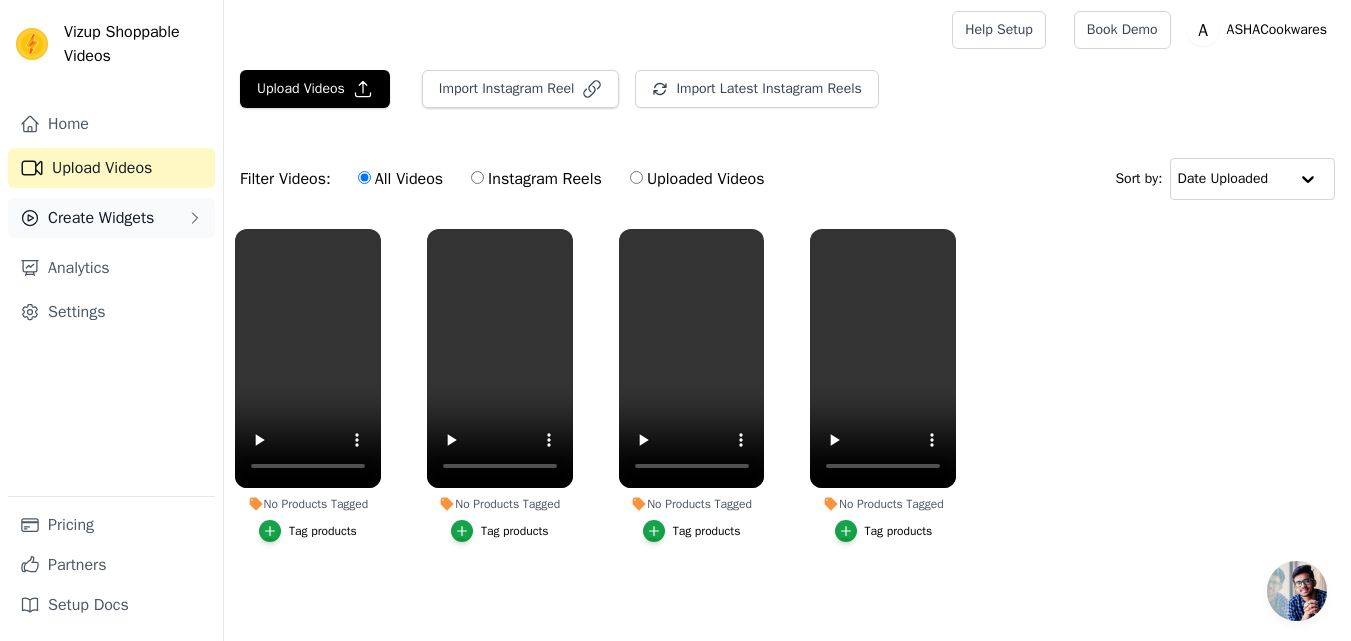 click on "Create Widgets" at bounding box center (101, 218) 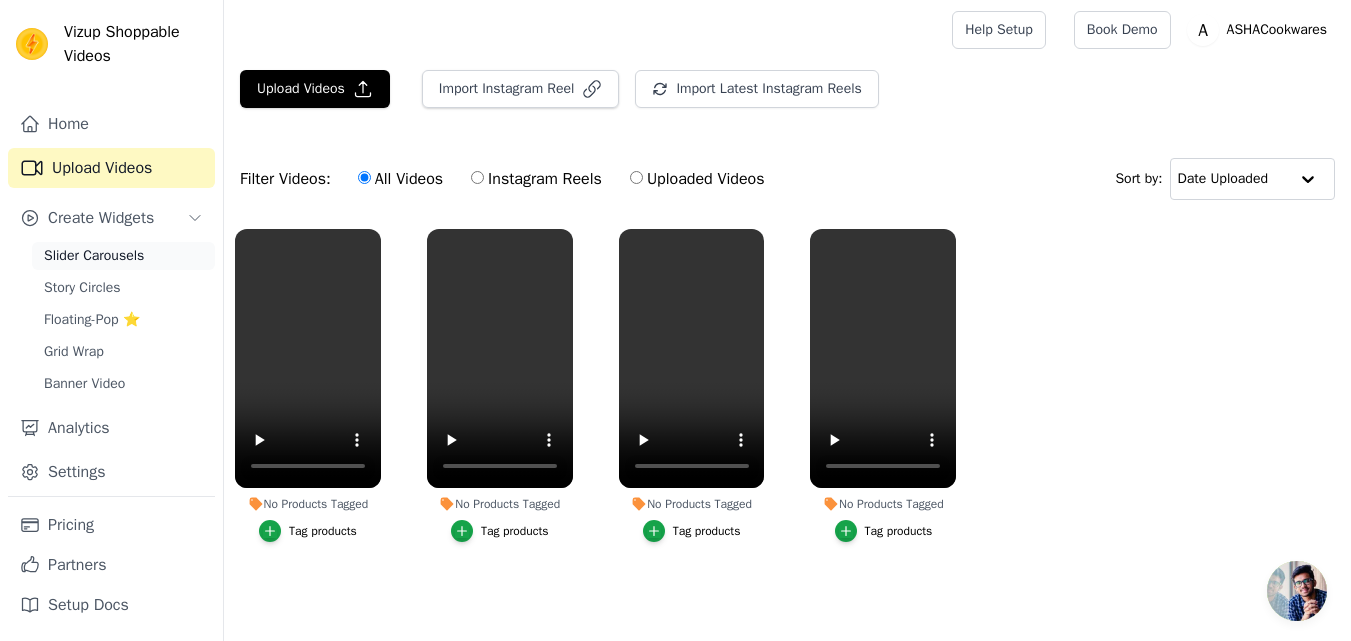 click on "Slider Carousels" at bounding box center [94, 256] 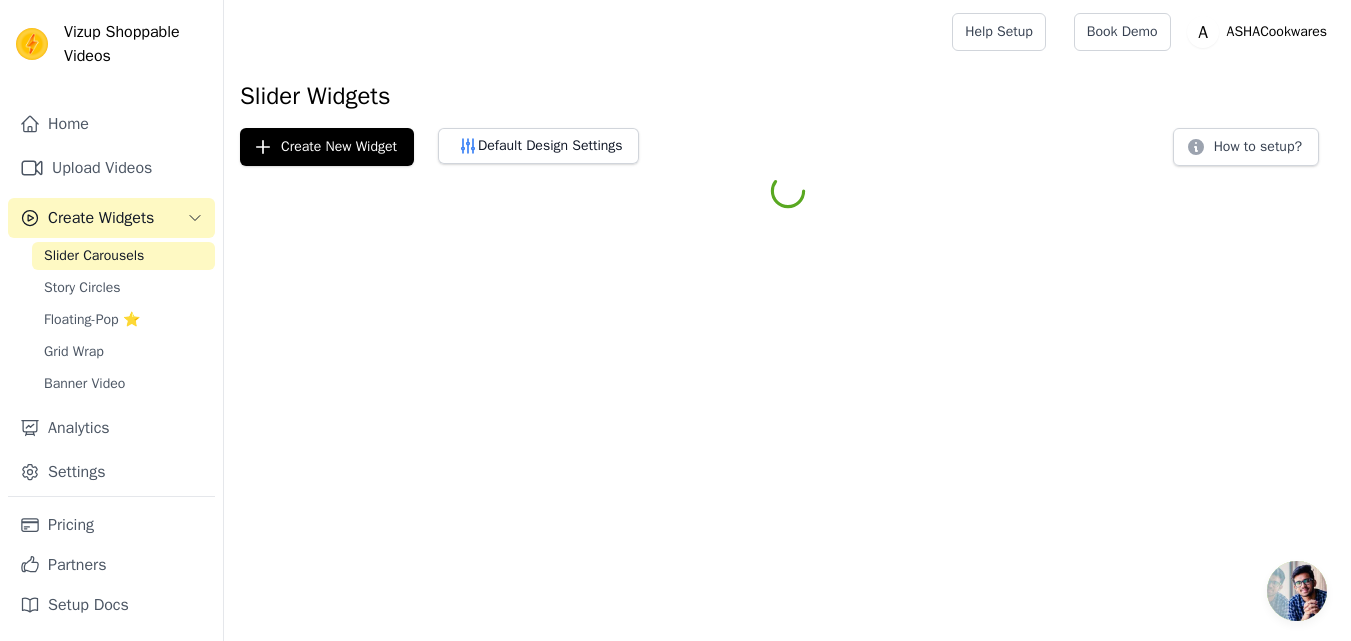 scroll, scrollTop: 0, scrollLeft: 0, axis: both 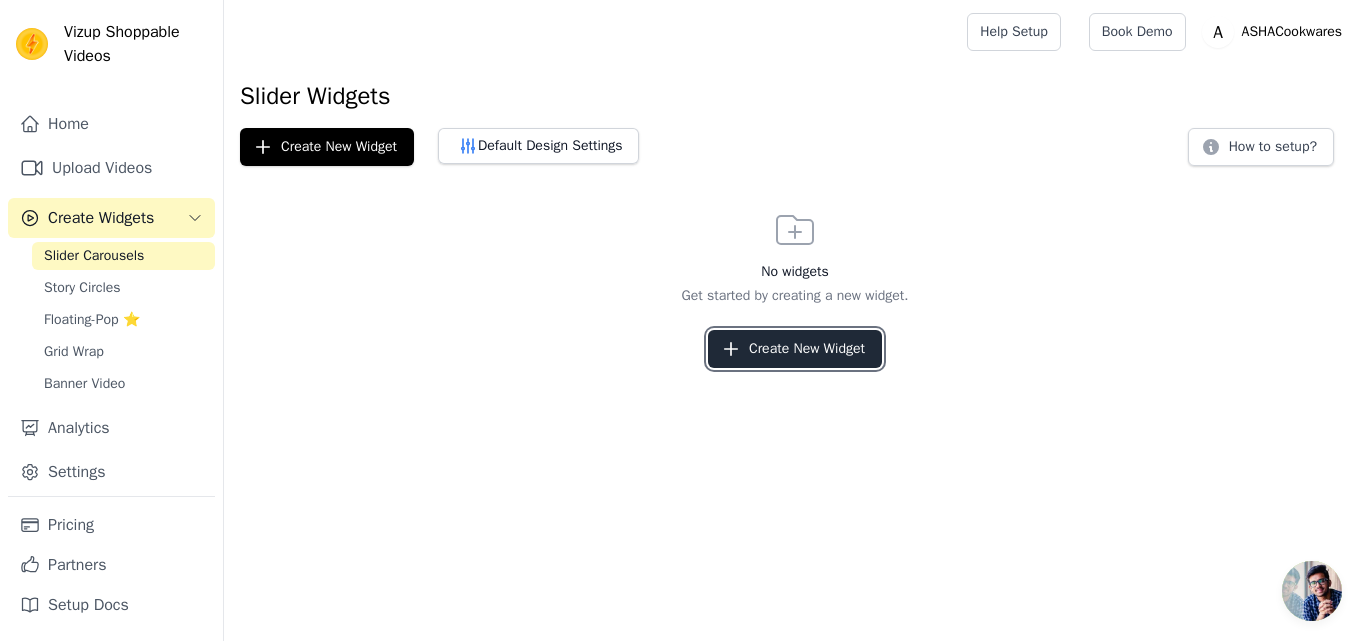 click on "Create New Widget" at bounding box center [795, 349] 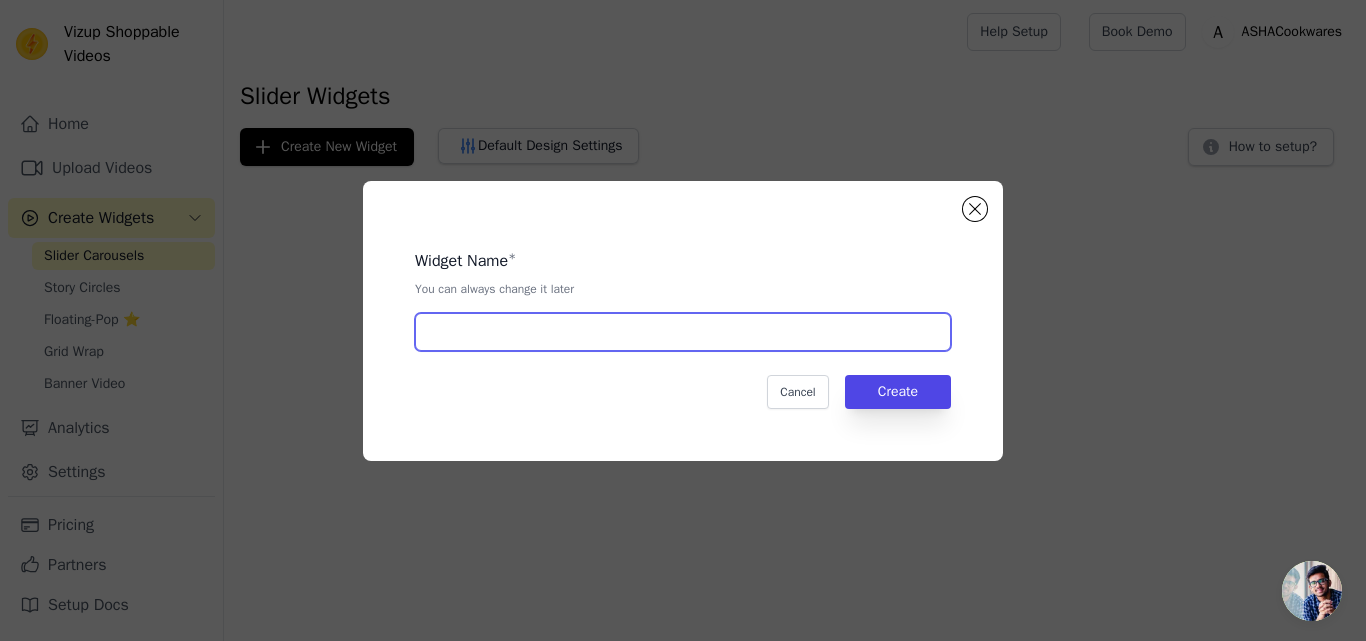 click at bounding box center (683, 332) 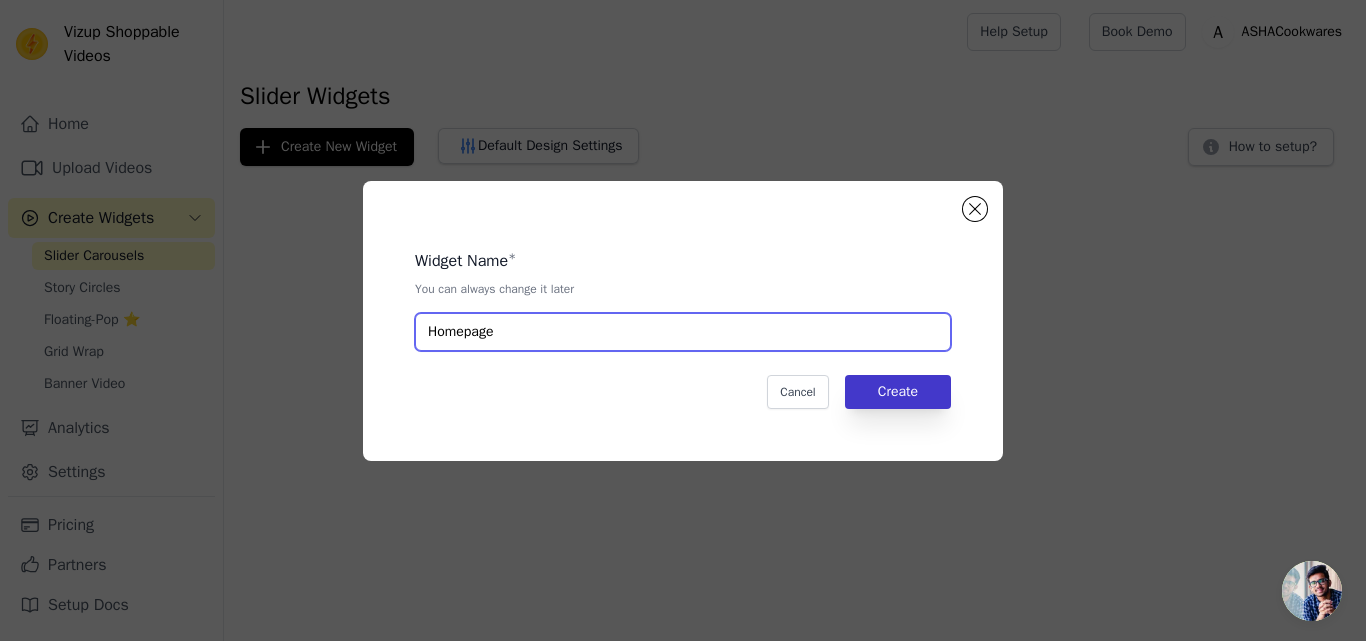 type on "Homepage" 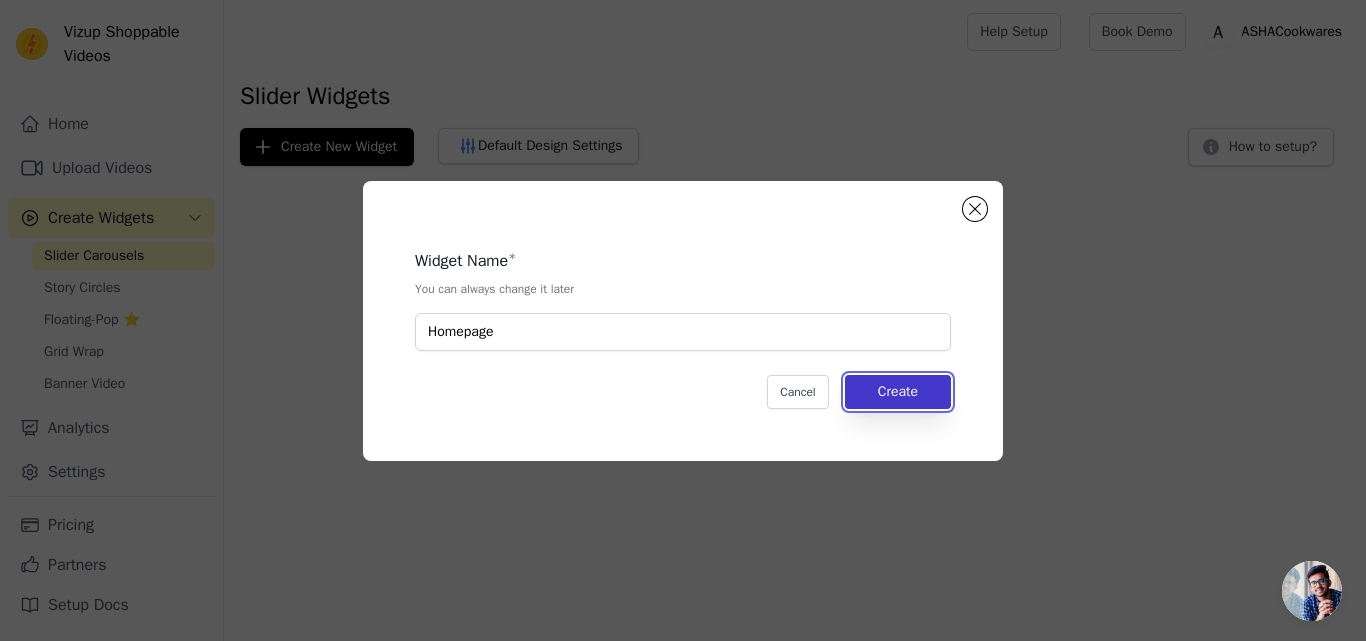click on "Create" at bounding box center [898, 392] 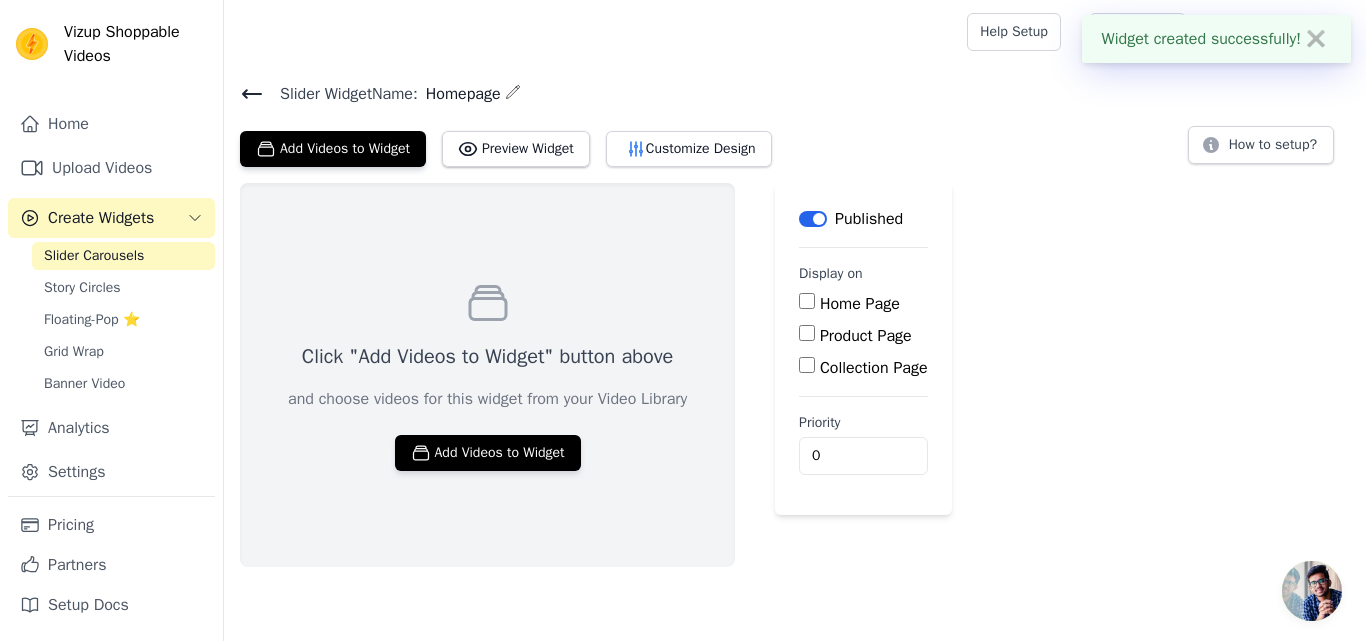 click on "Home Page" at bounding box center [807, 301] 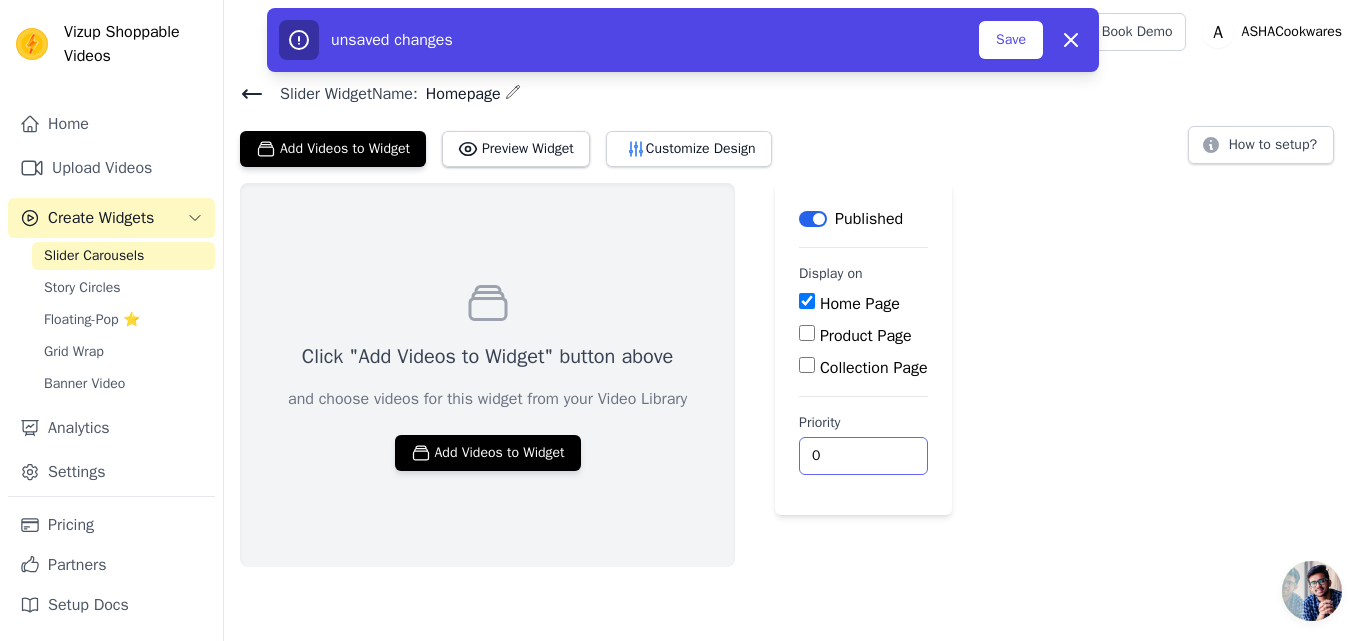 click on "0" at bounding box center (863, 456) 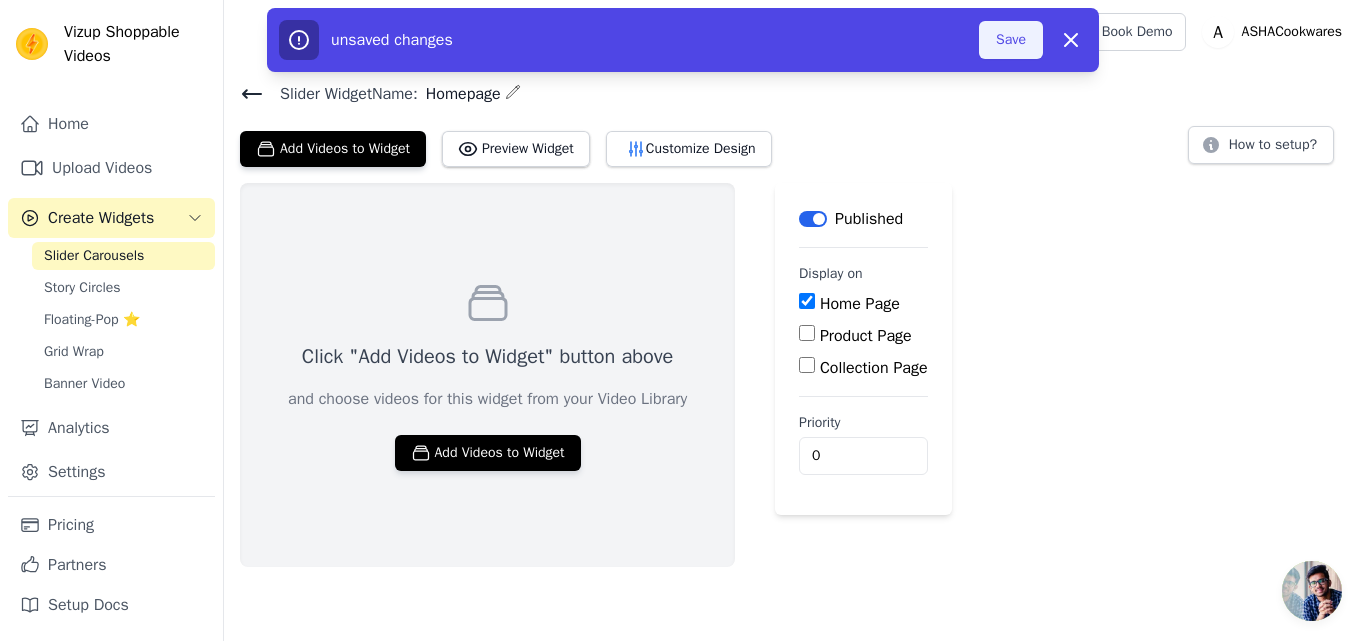 click on "Save" at bounding box center (1011, 40) 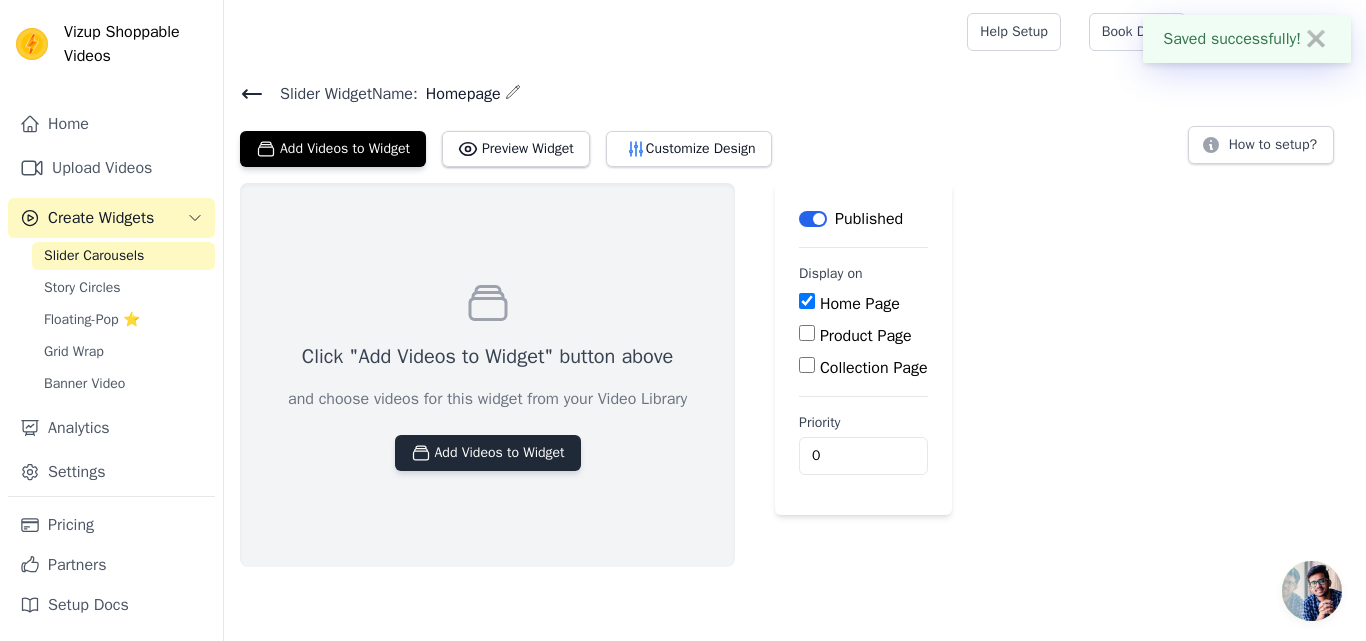 click on "Add Videos to Widget" at bounding box center [488, 453] 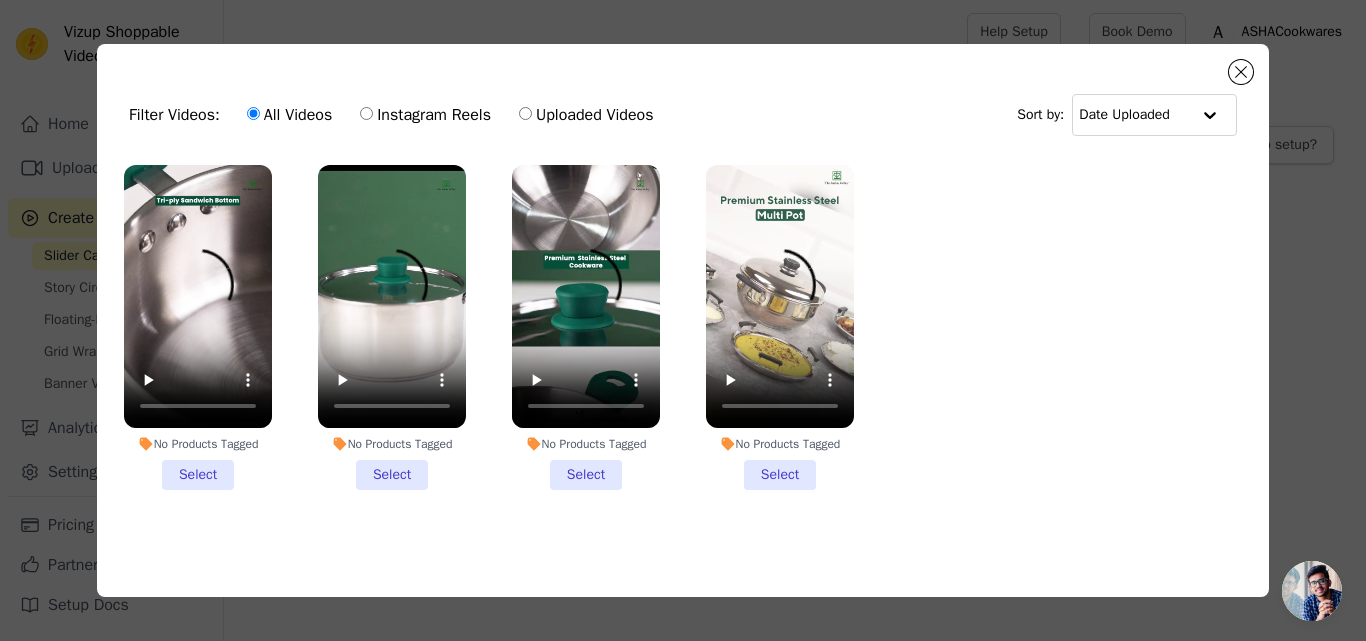 click on "No Products Tagged     Select" at bounding box center [198, 327] 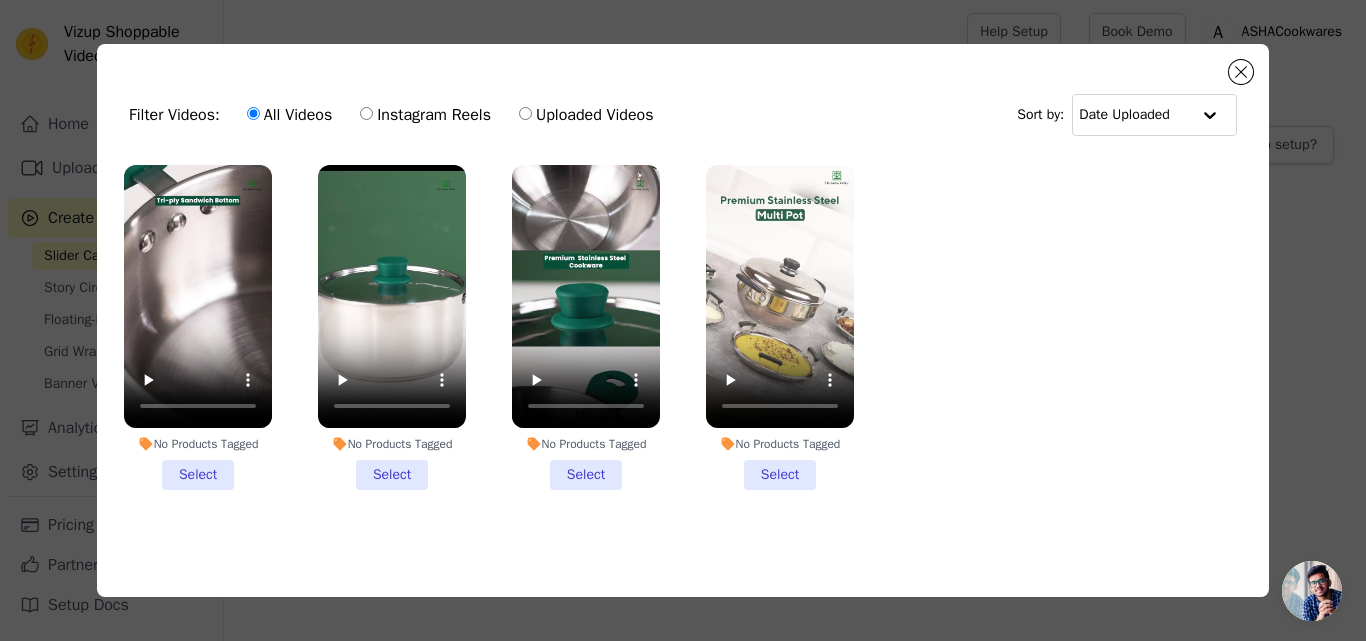 click on "No Products Tagged     Select" at bounding box center (0, 0) 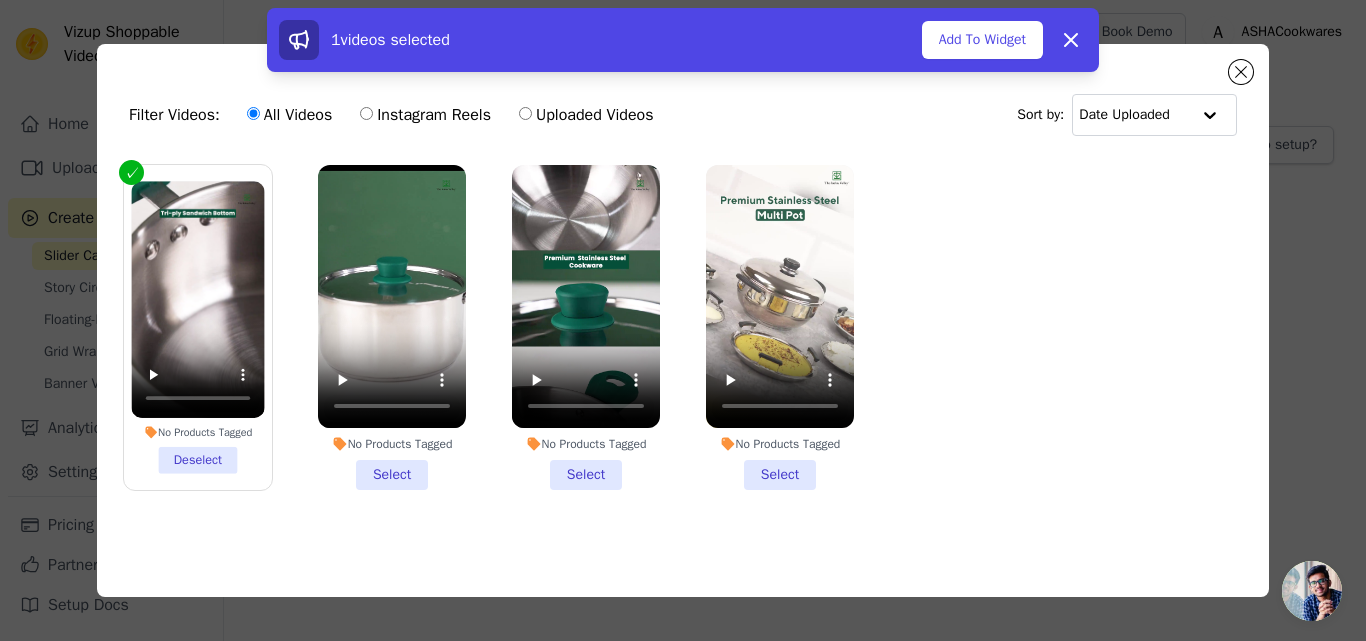 click on "No Products Tagged     Select" at bounding box center (392, 327) 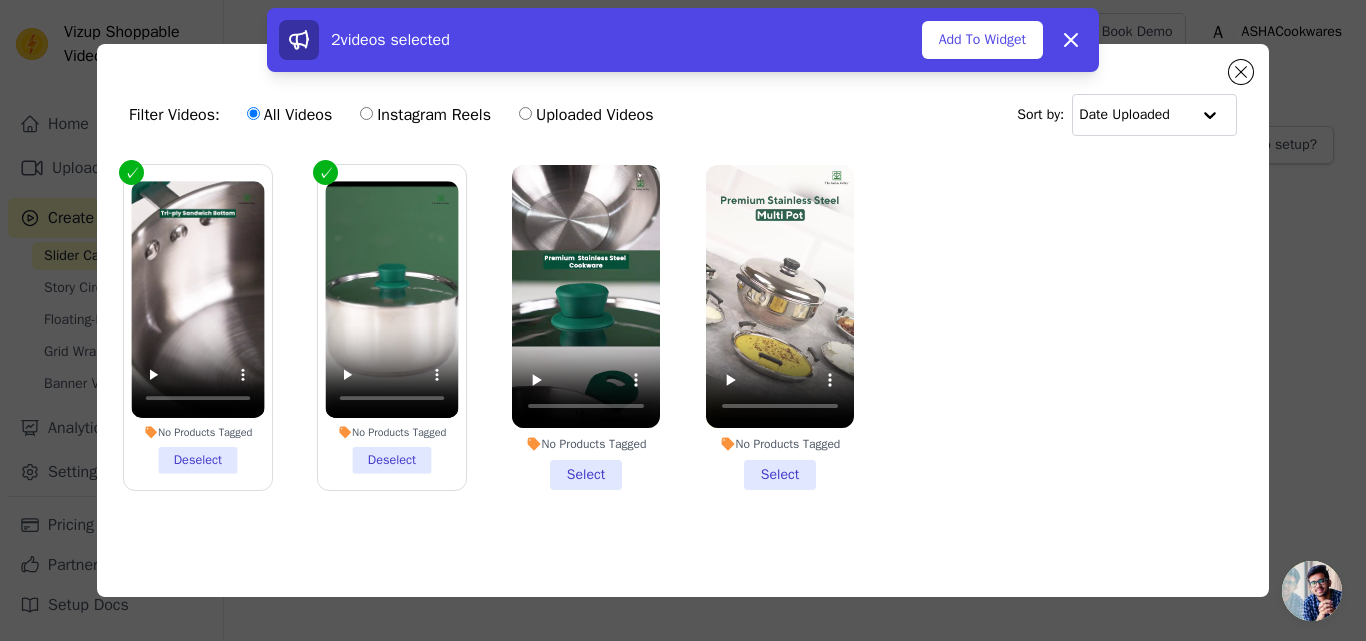 click on "No Products Tagged     Select" at bounding box center (586, 327) 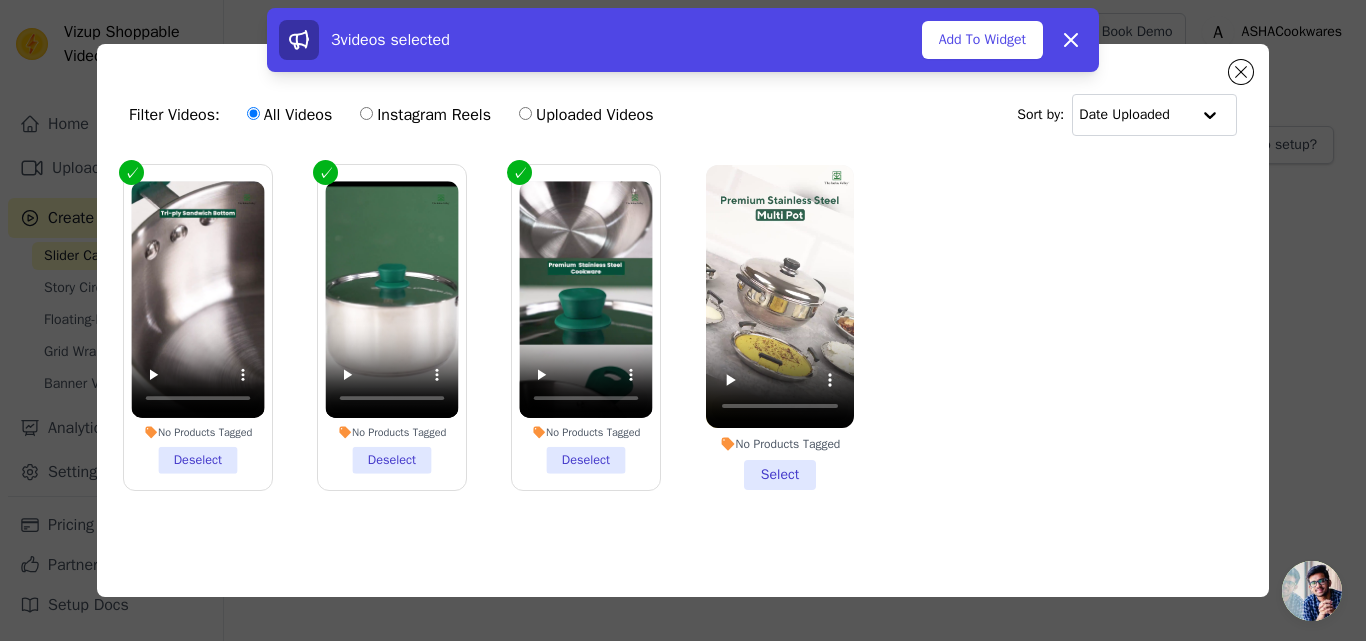 click on "No Products Tagged     Select" at bounding box center [780, 327] 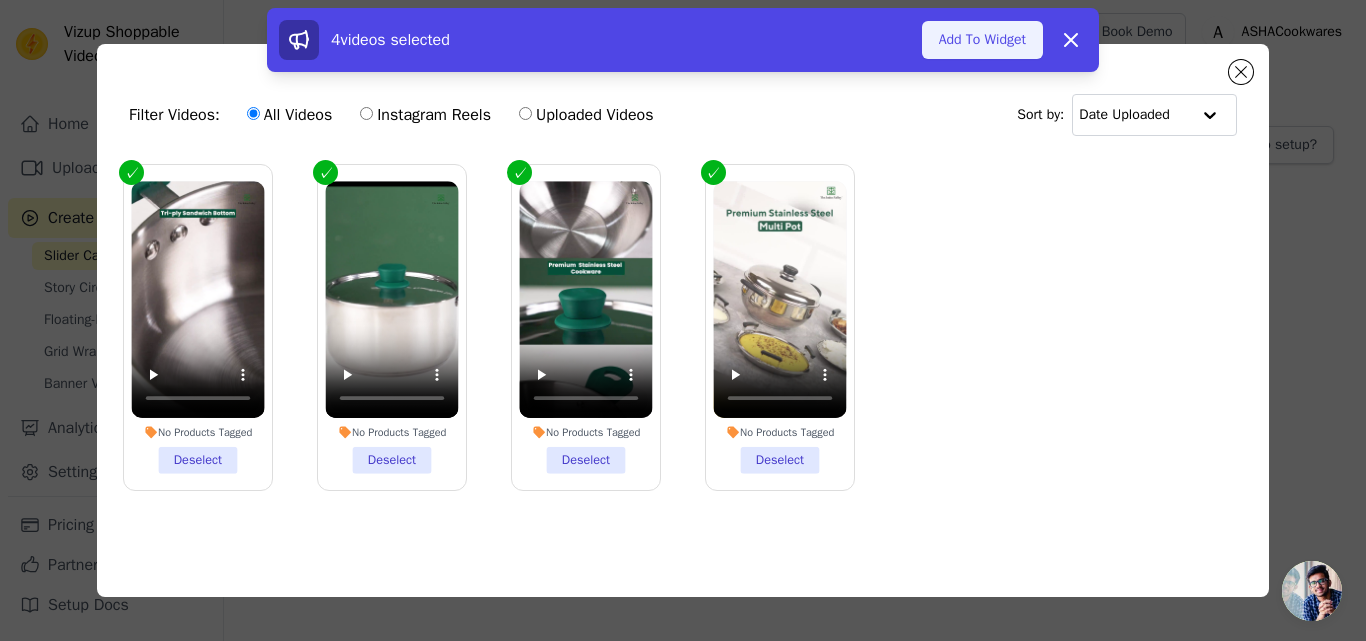 click on "Add To Widget" at bounding box center (982, 40) 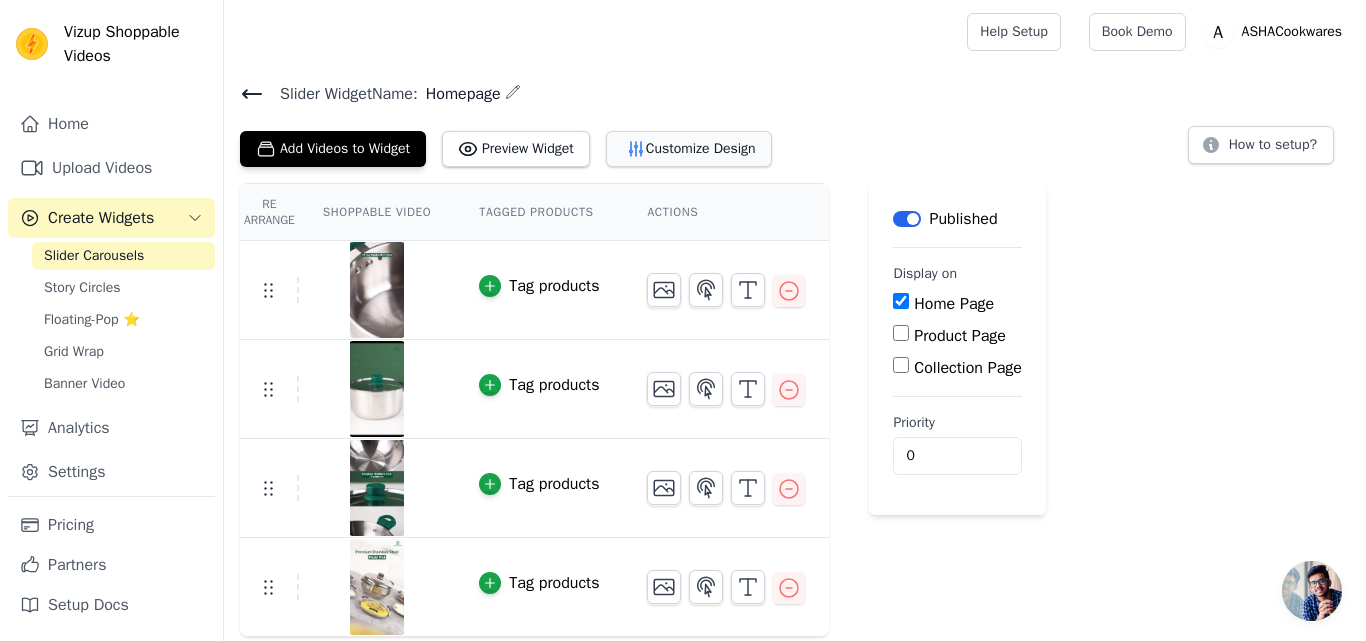 click on "Customize Design" at bounding box center (689, 149) 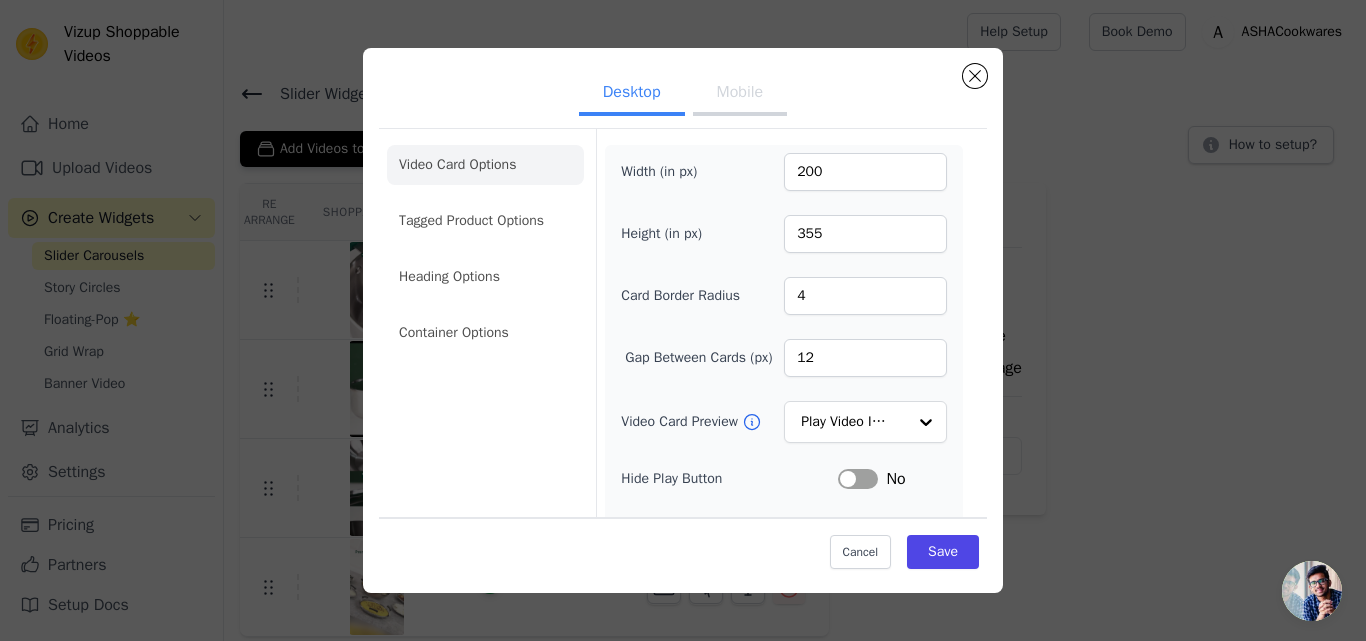 click on "Mobile" at bounding box center (740, 94) 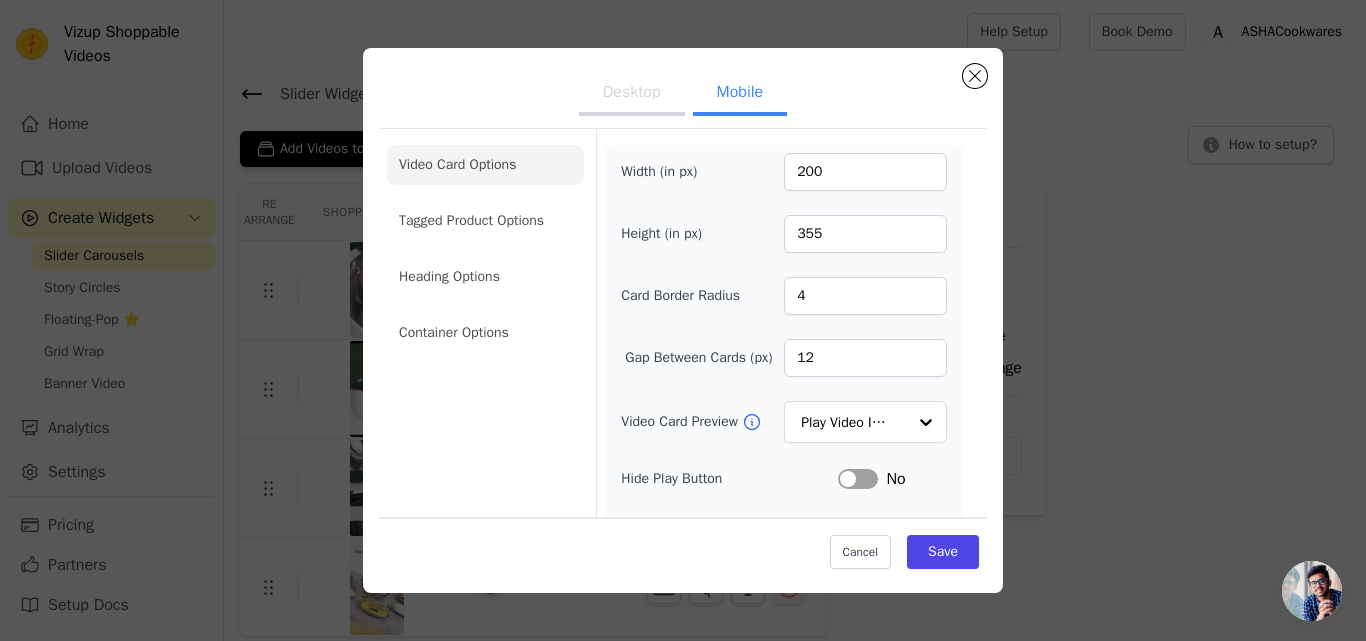click on "Desktop" at bounding box center [632, 94] 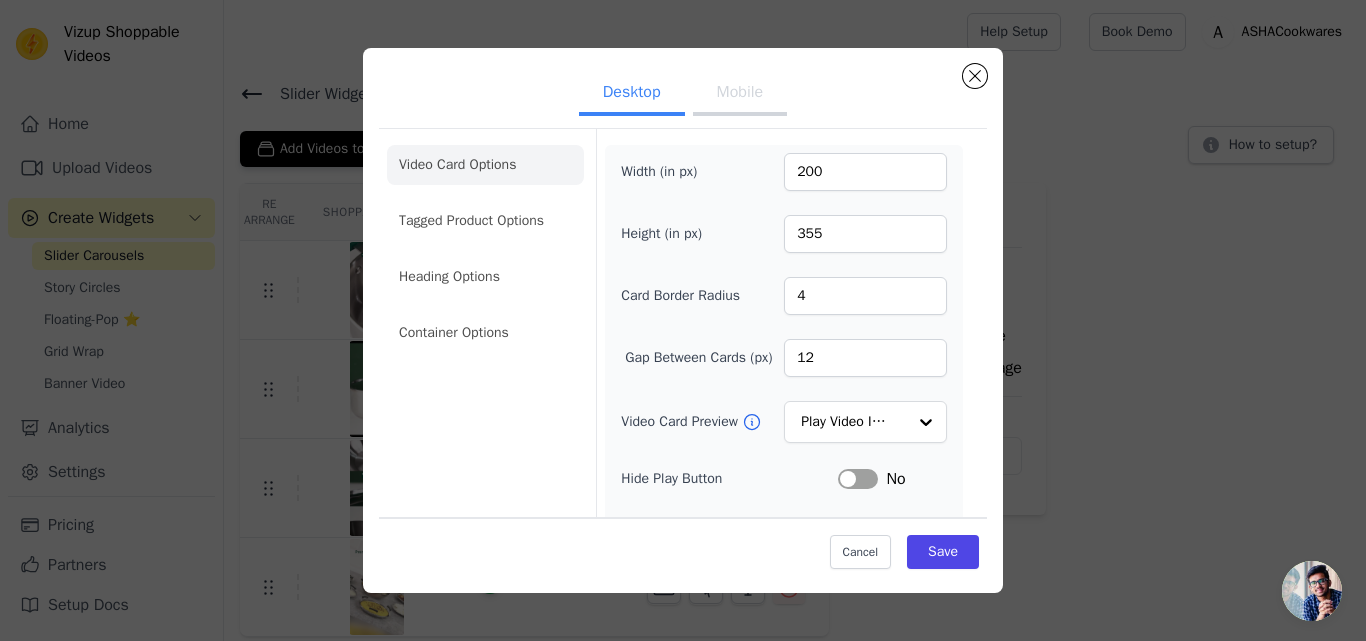 click on "Mobile" at bounding box center [740, 94] 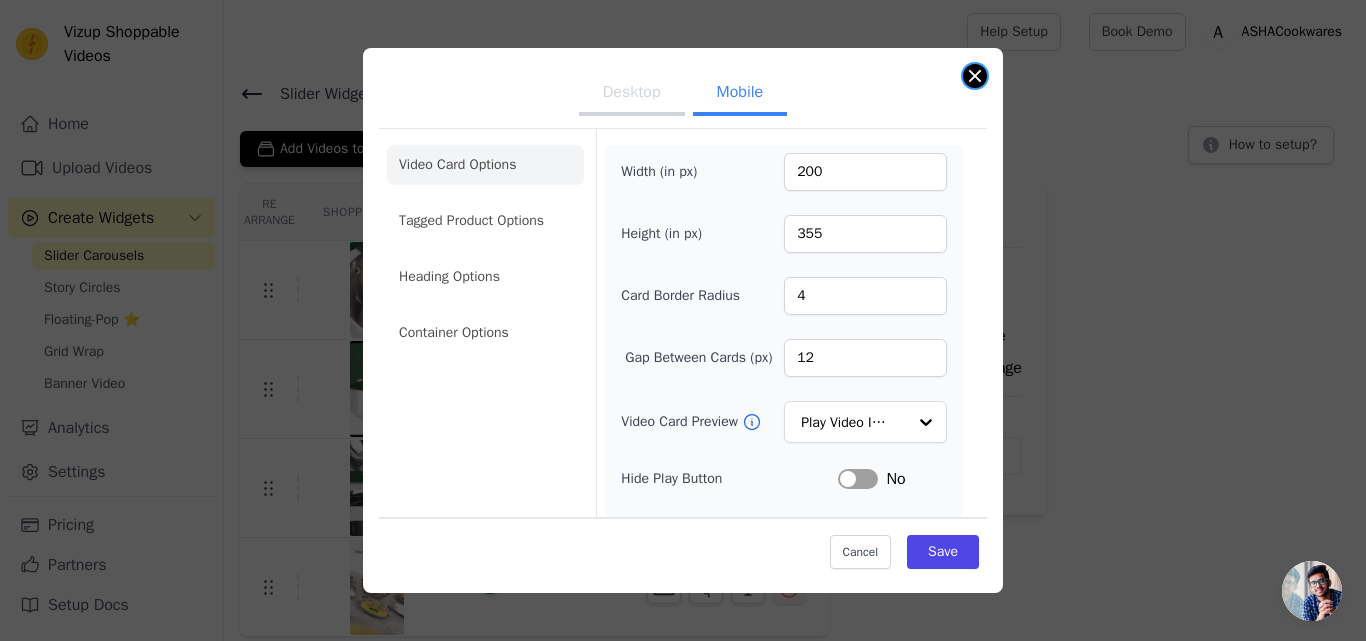 click at bounding box center [975, 76] 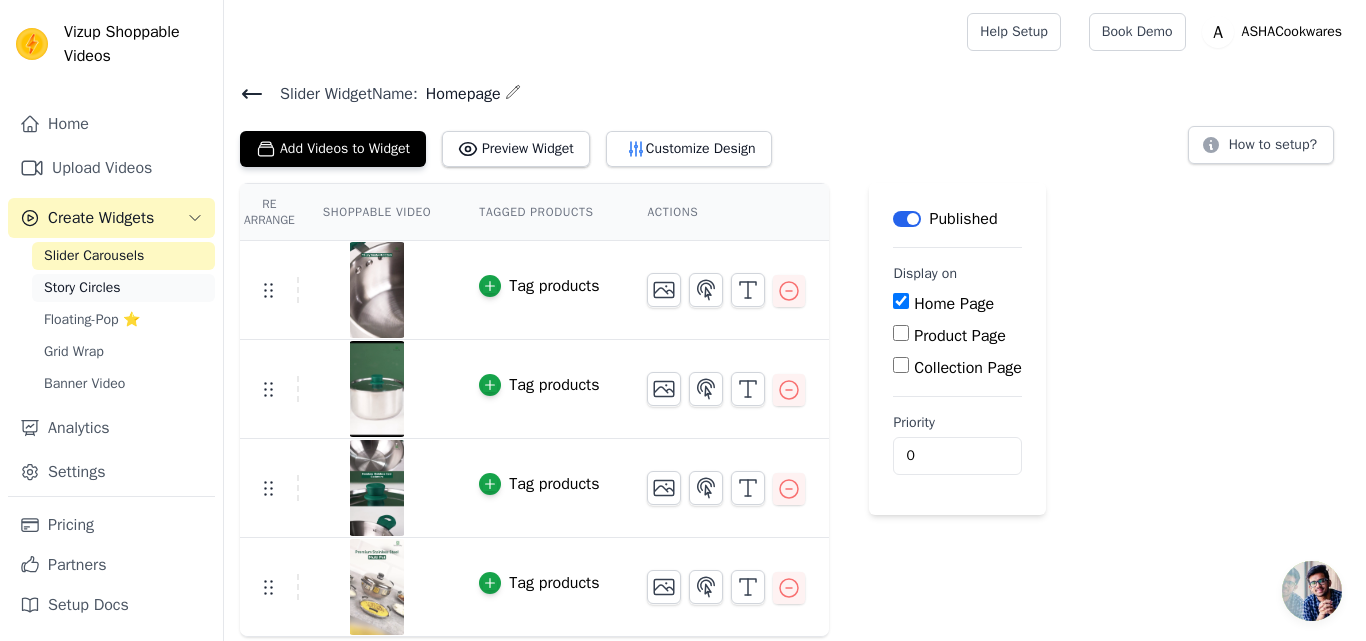 click on "Story Circles" at bounding box center [82, 288] 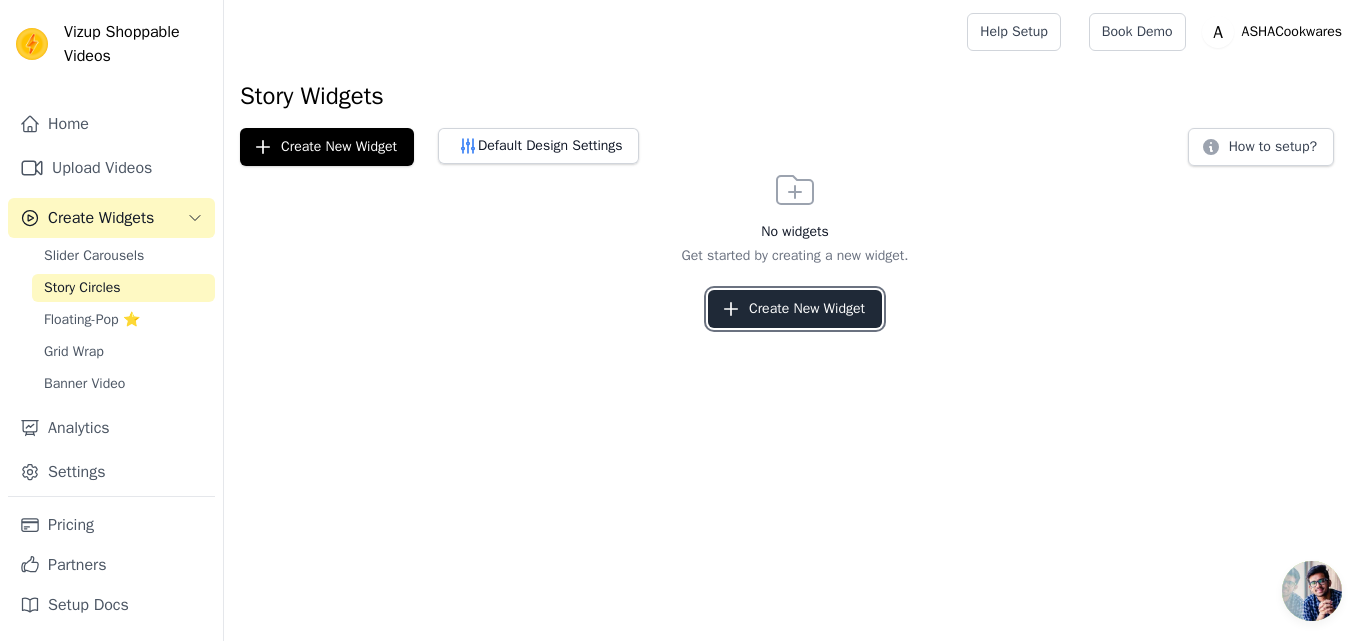 click on "Create New Widget" at bounding box center (795, 309) 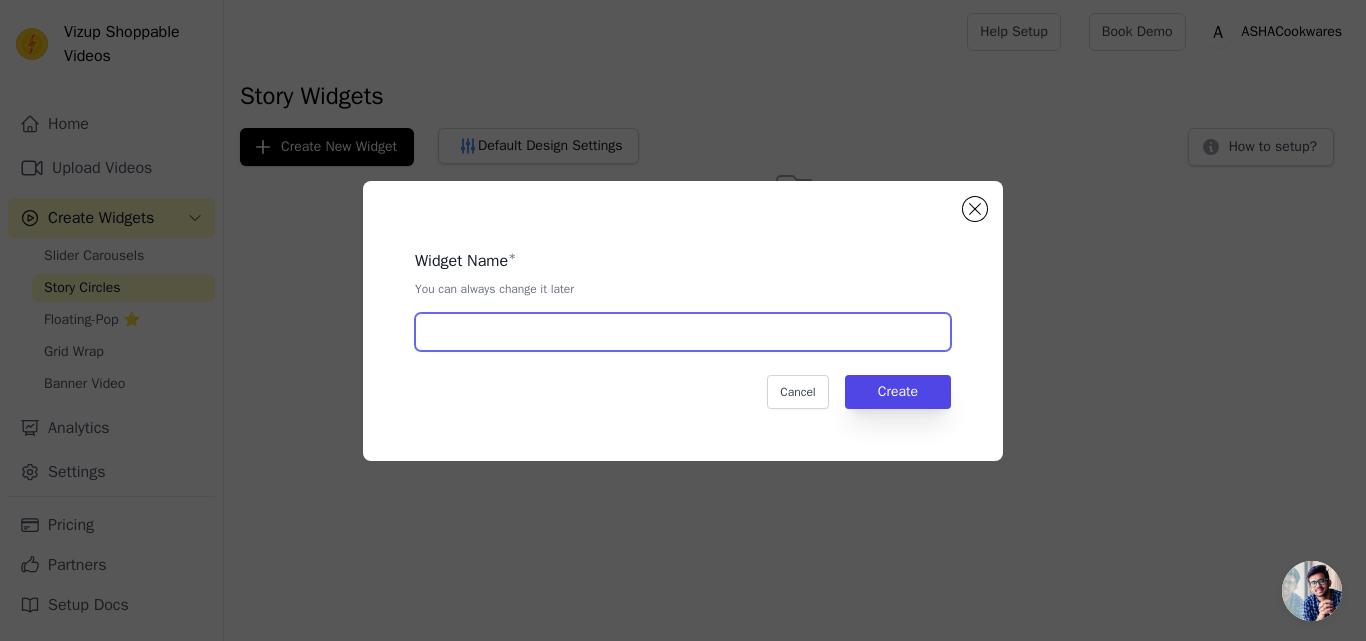 click at bounding box center [683, 332] 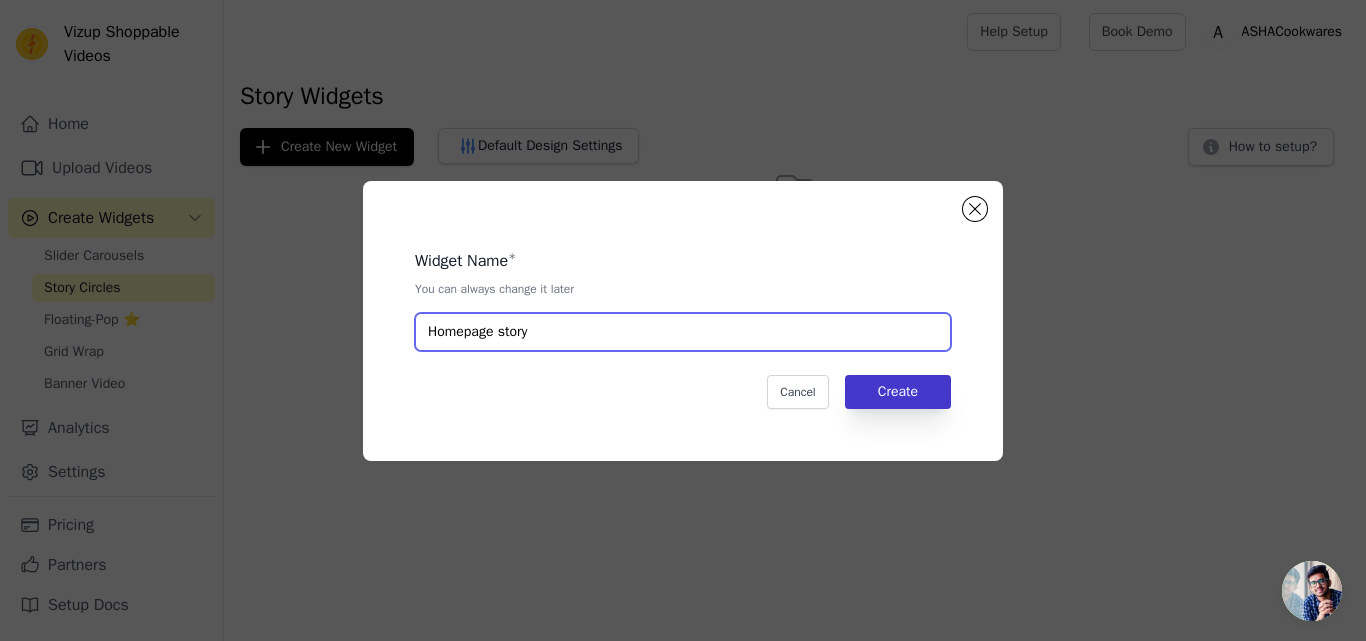 type on "Homepage story" 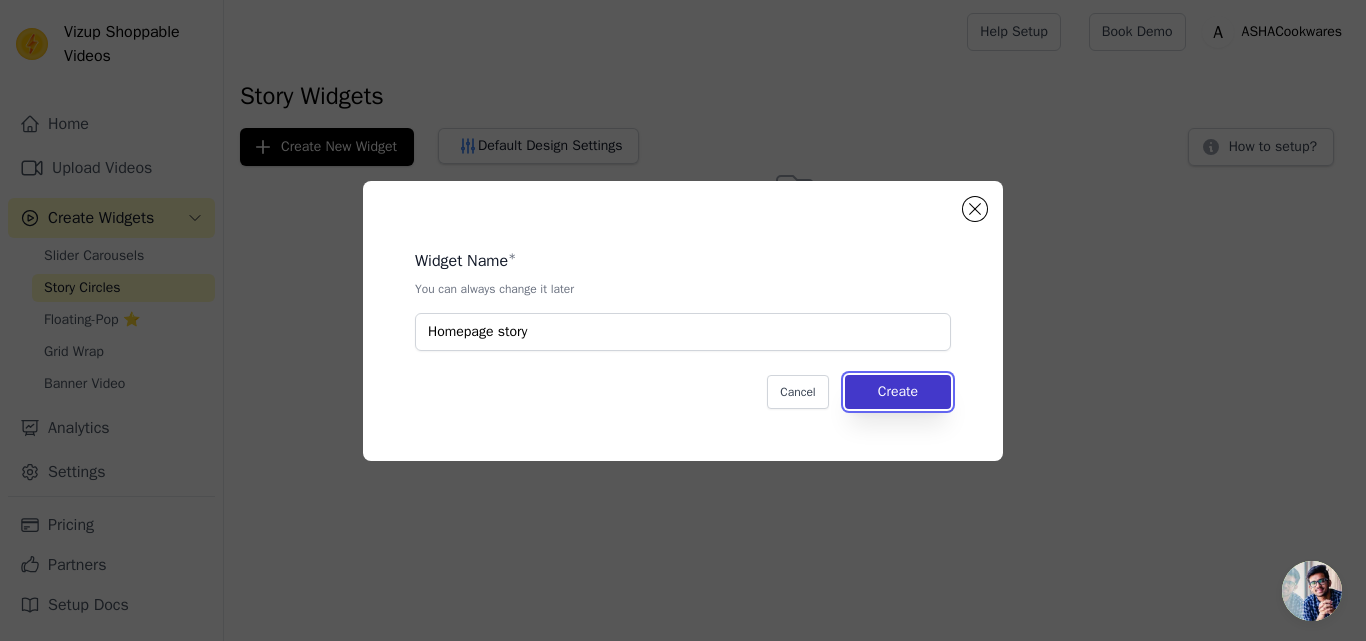 click on "Create" at bounding box center (898, 392) 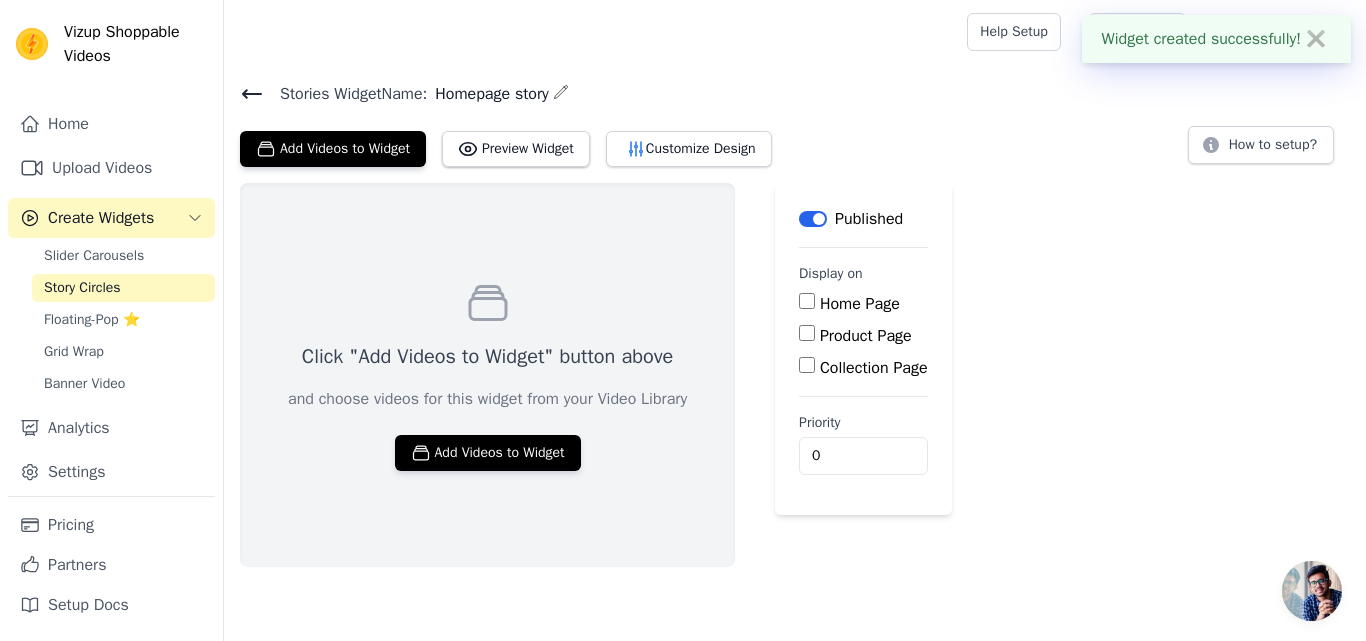 click on "Home Page" at bounding box center [807, 301] 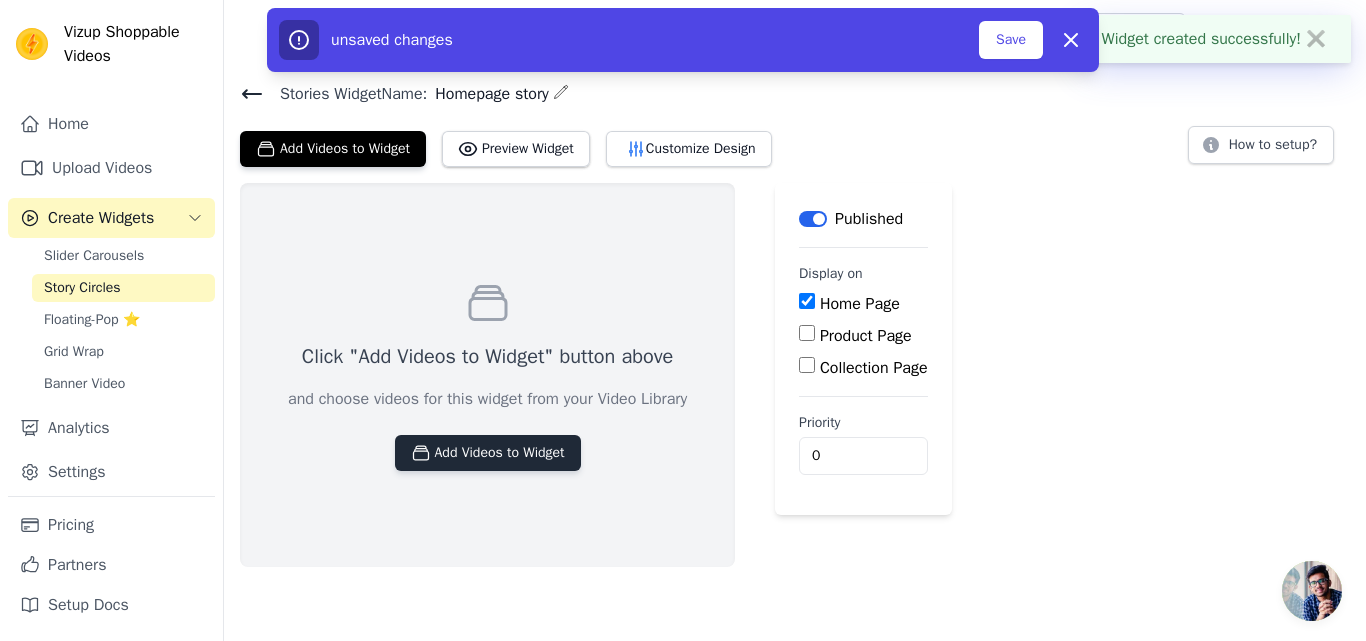 click on "Add Videos to Widget" at bounding box center (488, 453) 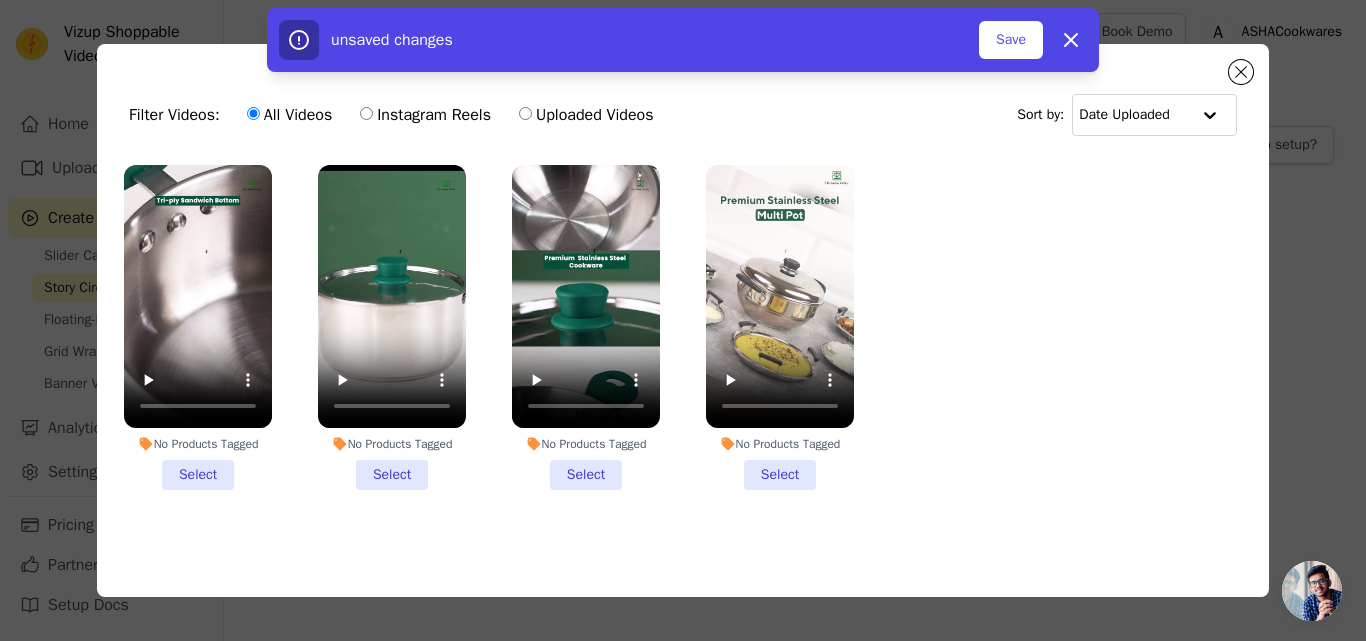 click on "No Products Tagged     Select" at bounding box center (198, 327) 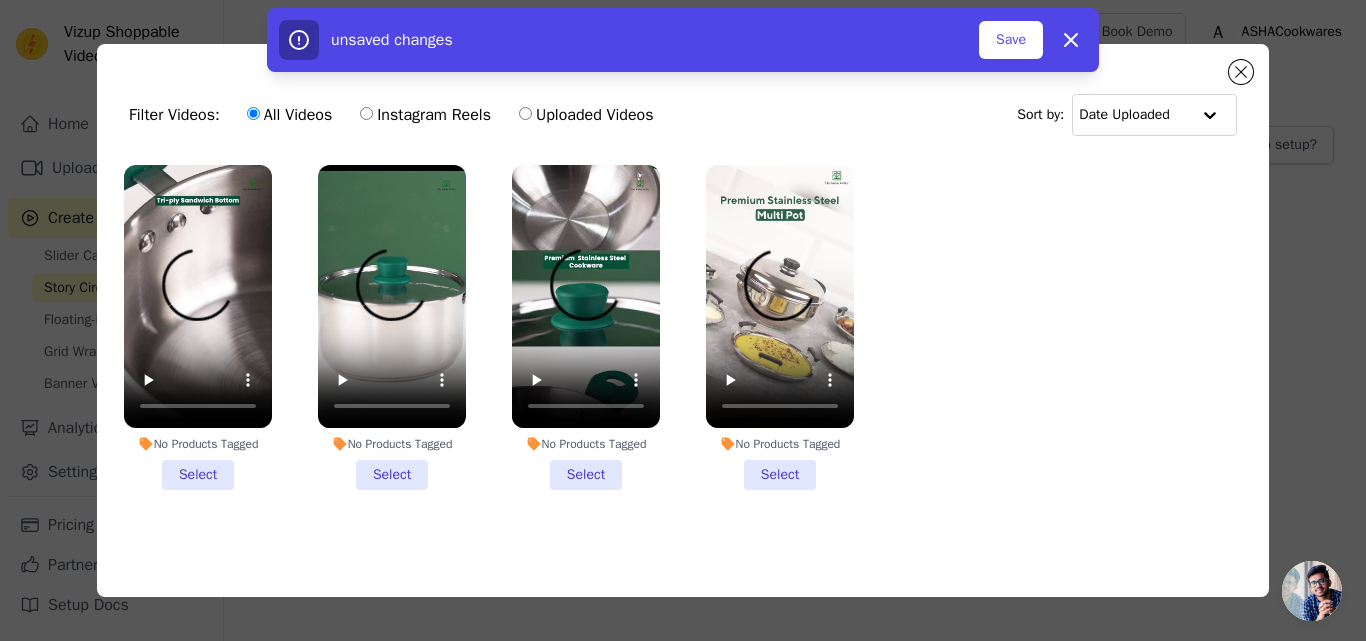 click on "No Products Tagged     Select" at bounding box center (0, 0) 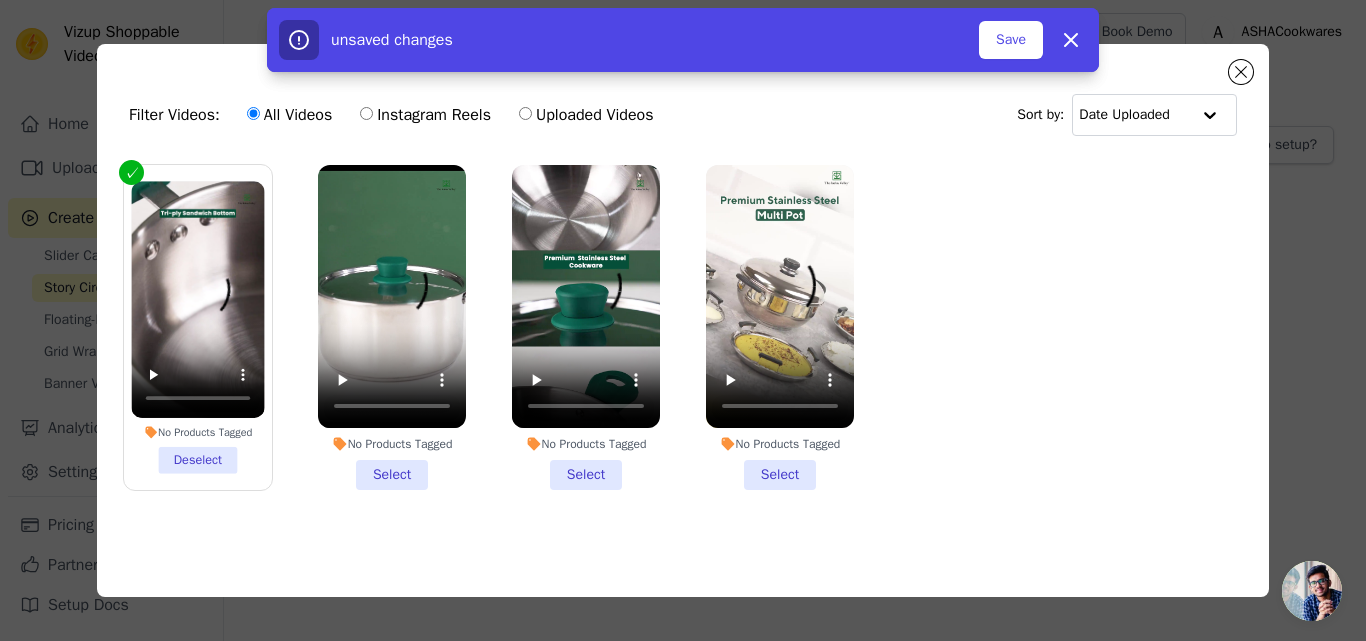 drag, startPoint x: 381, startPoint y: 471, endPoint x: 392, endPoint y: 471, distance: 11 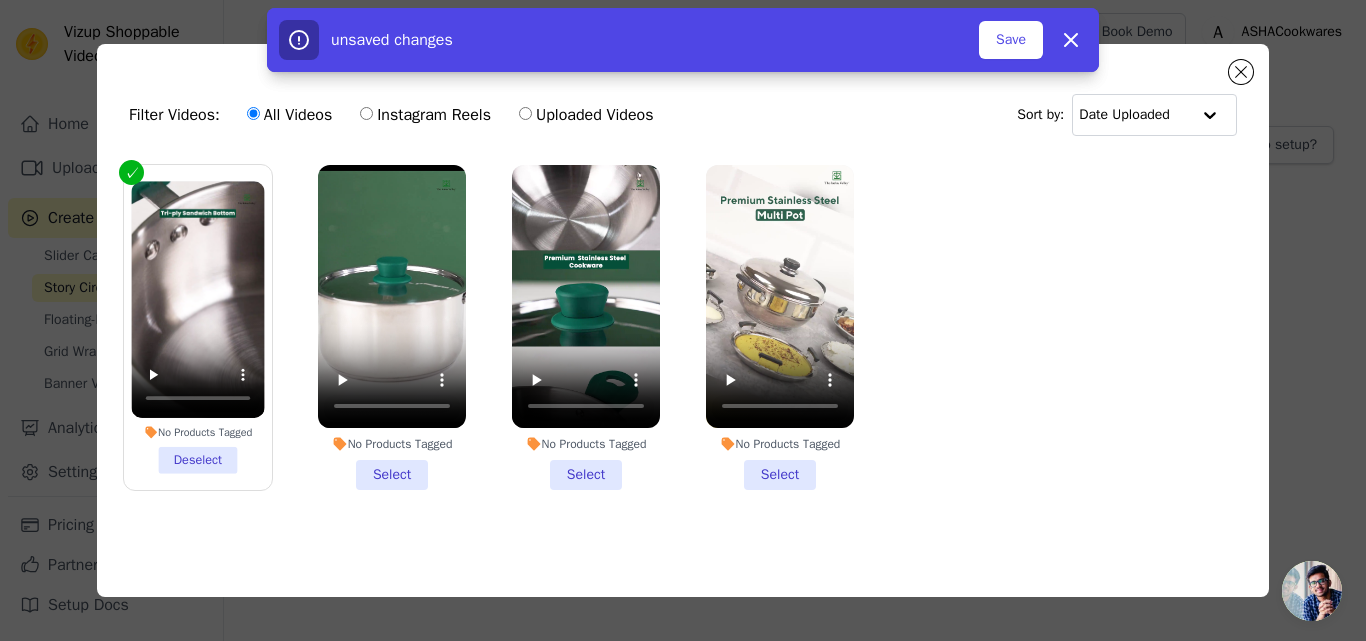 click on "No Products Tagged     Select" at bounding box center [392, 327] 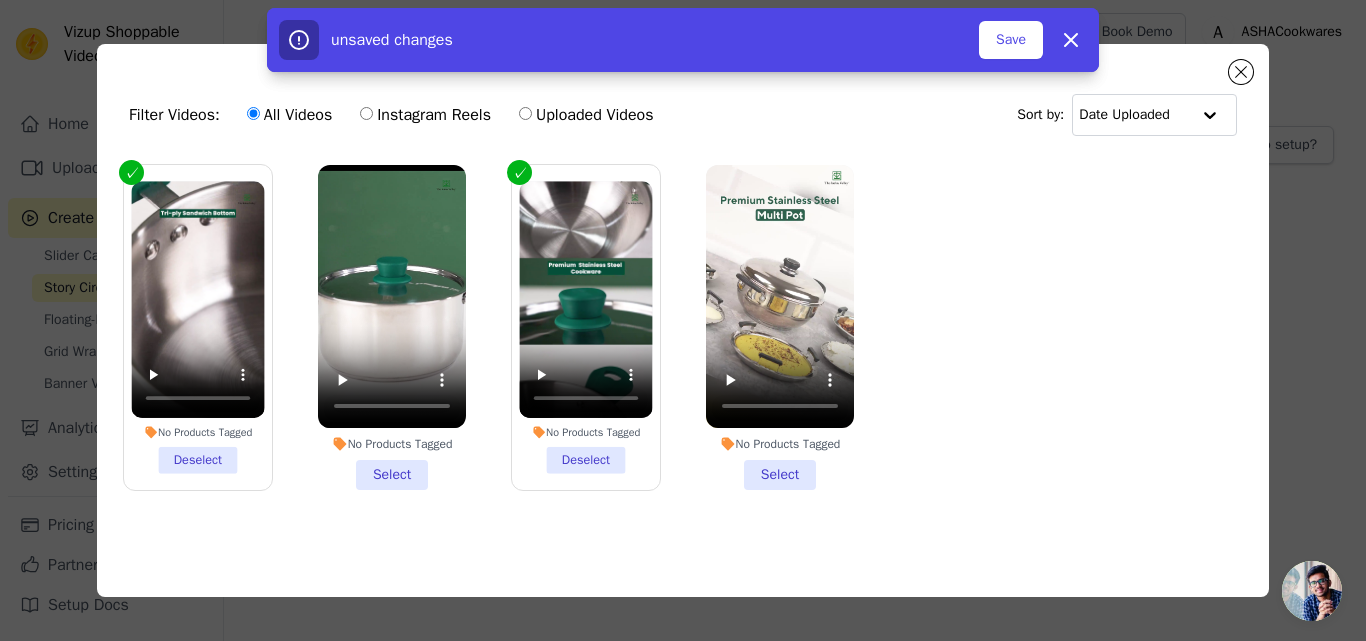 click on "No Products Tagged     Select" at bounding box center [392, 327] 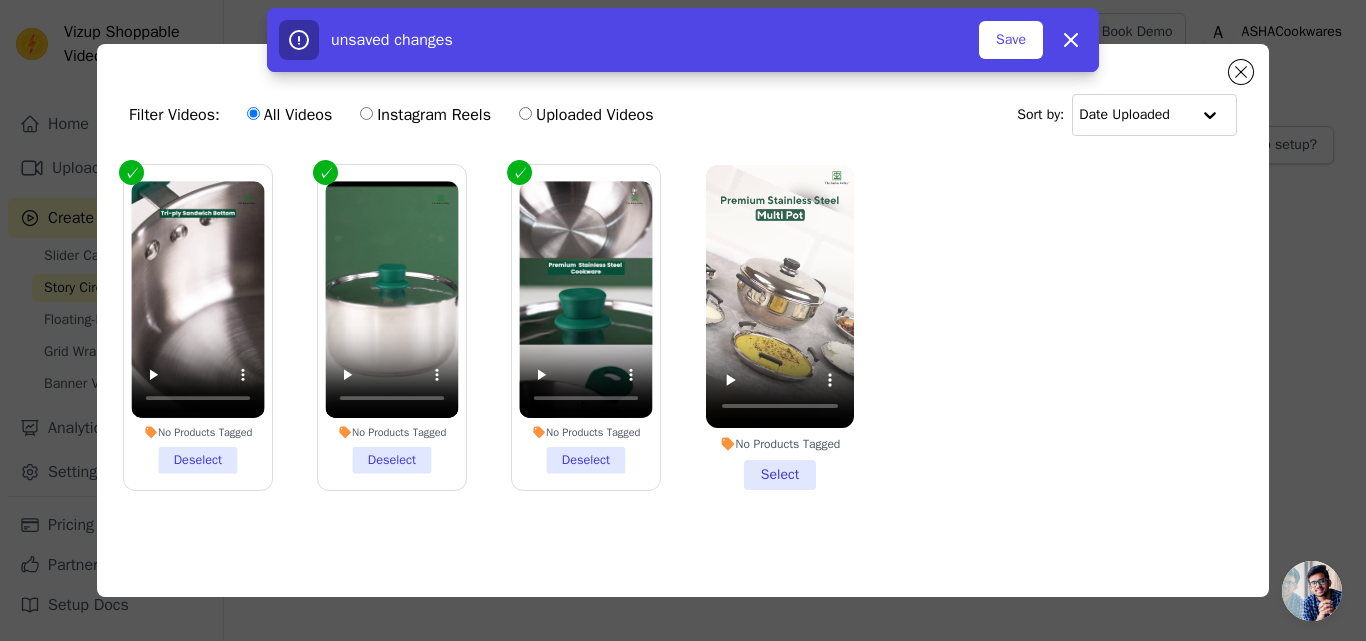 click on "No Products Tagged     Select" at bounding box center (780, 327) 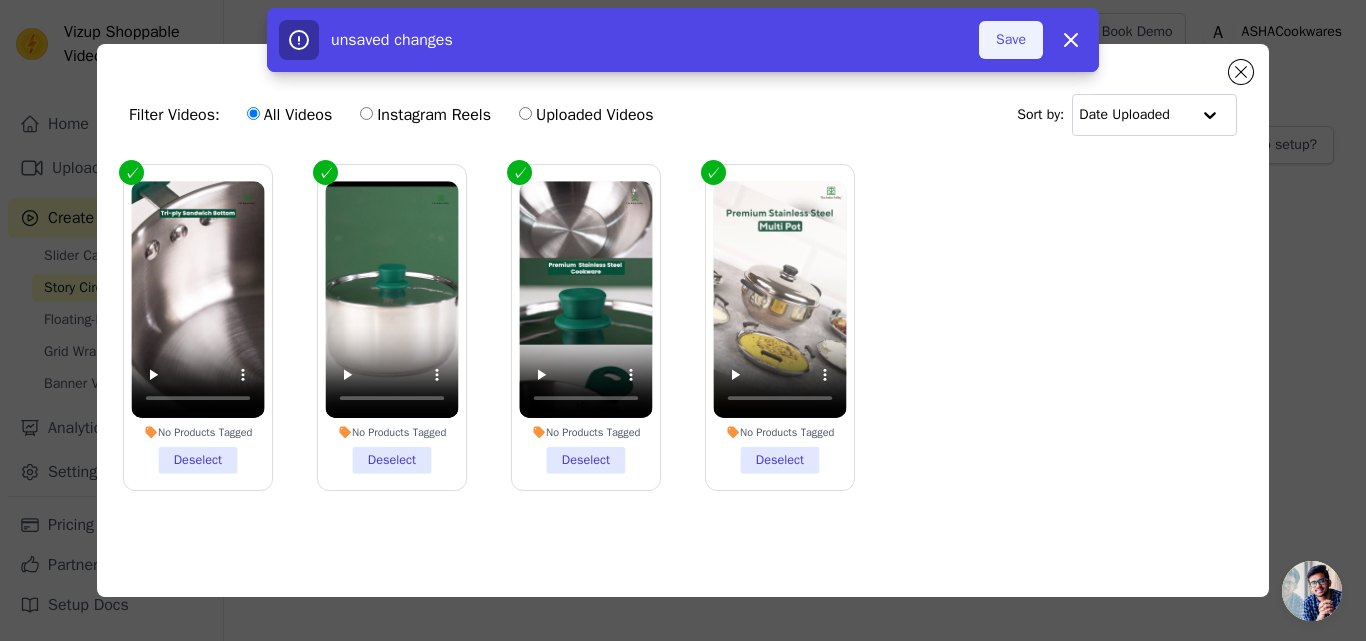 click on "Save" at bounding box center [1011, 40] 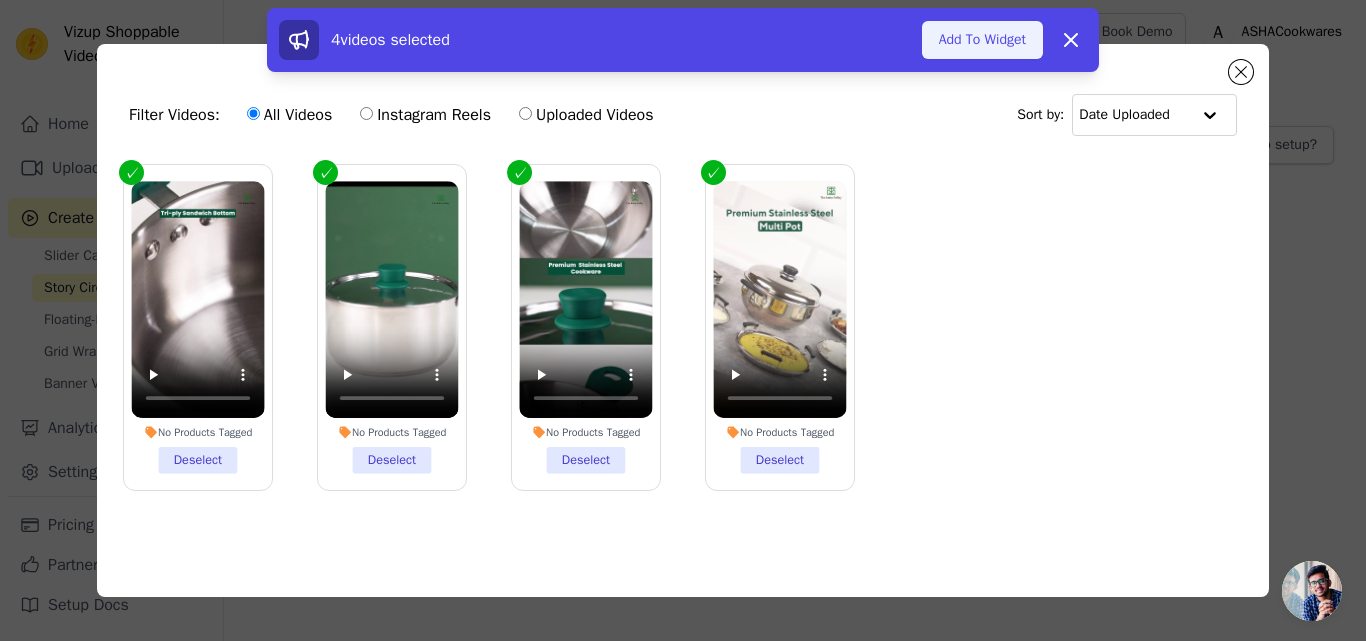 click on "Add To Widget" at bounding box center (982, 40) 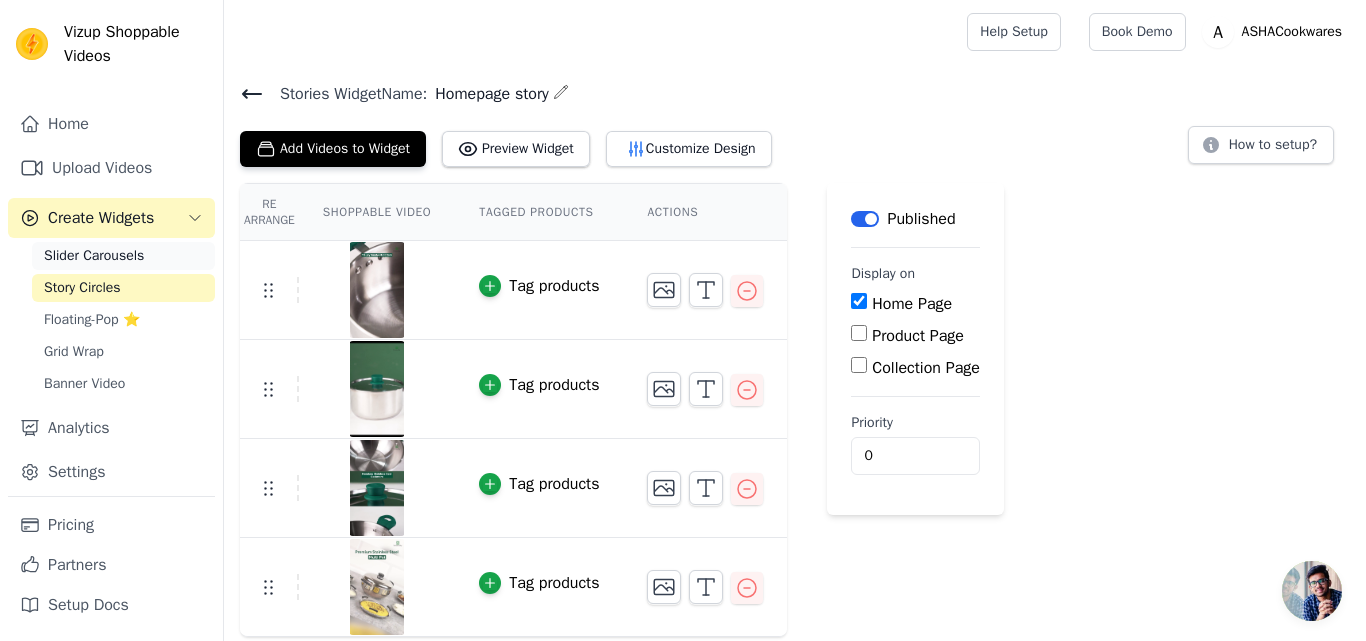 click on "Slider Carousels" at bounding box center (94, 256) 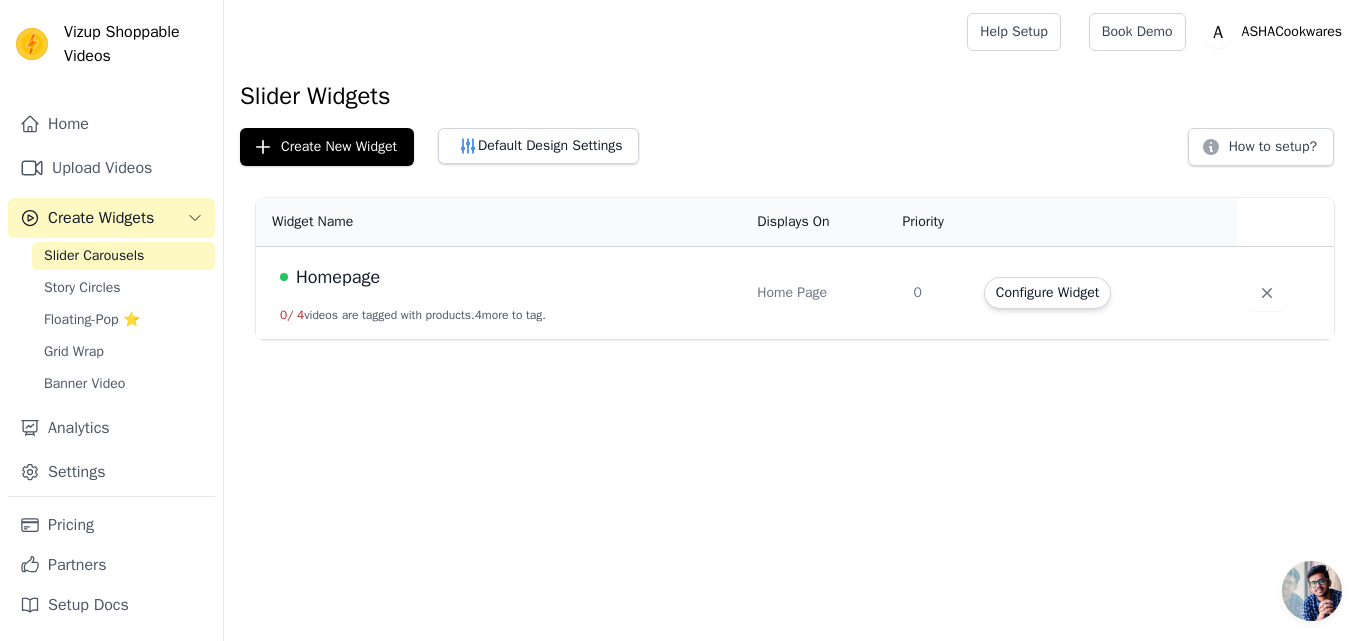 click on "Homepage   0  /   4  videos are tagged with products.
4  more to tag." at bounding box center [500, 293] 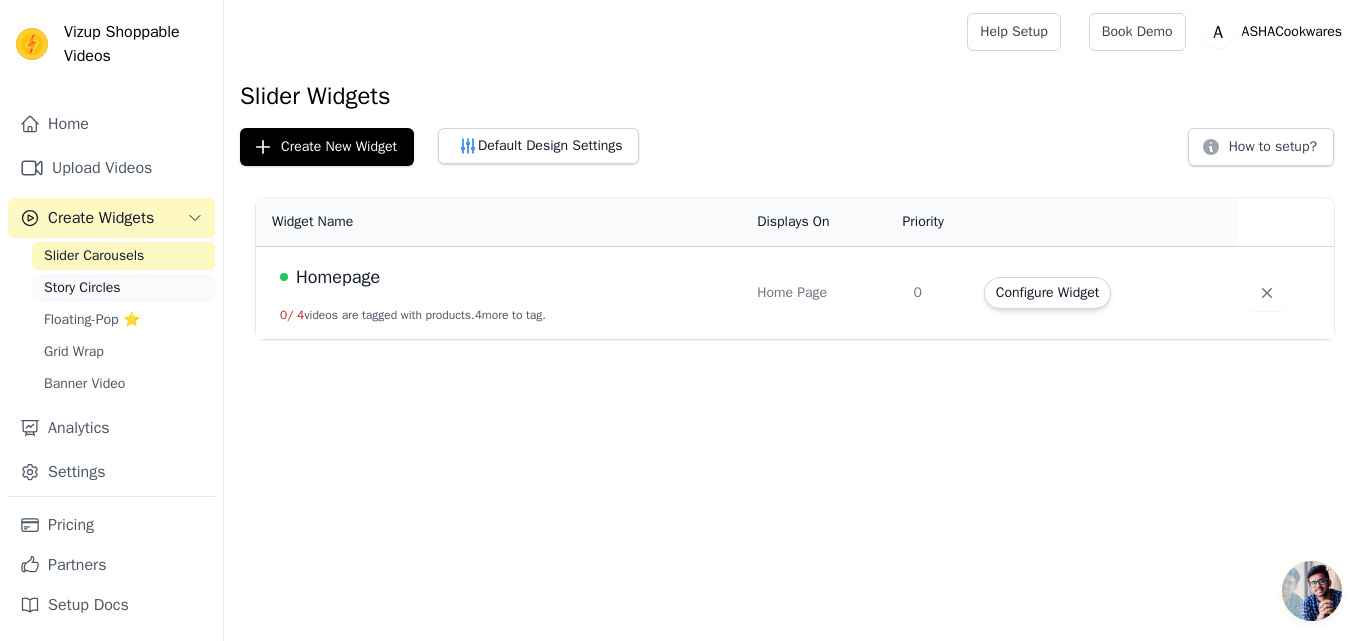 click on "Story Circles" at bounding box center (82, 288) 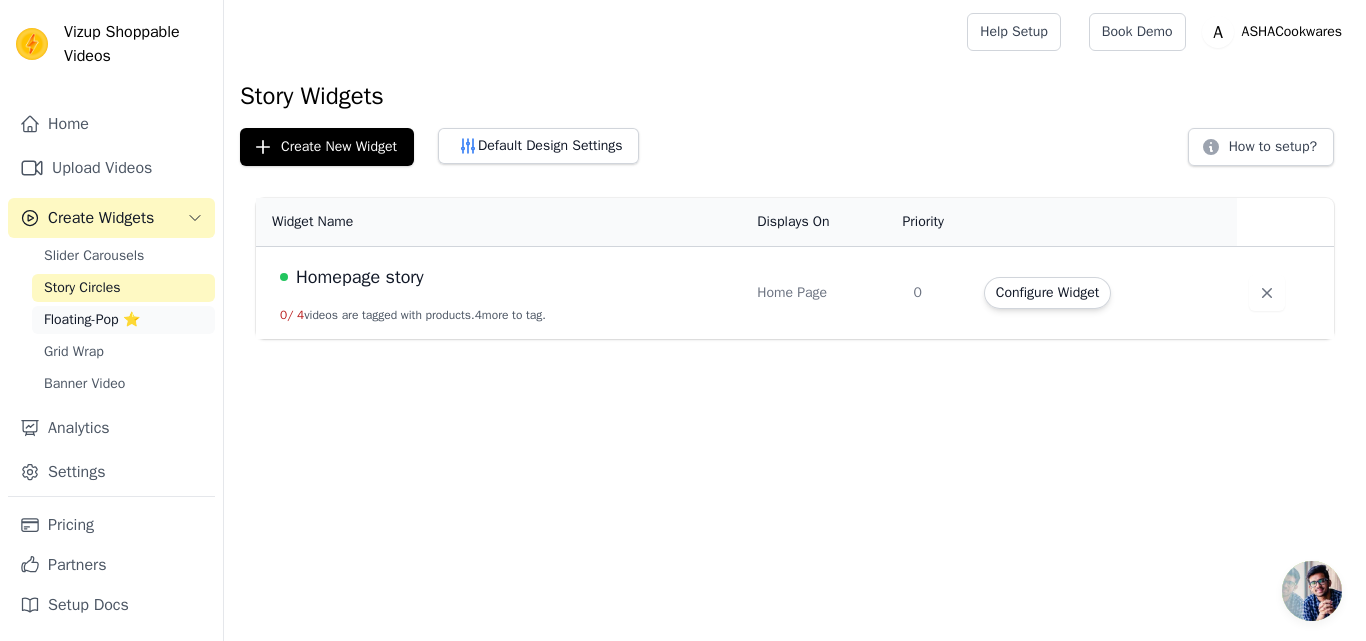 click on "Floating-Pop ⭐" at bounding box center (92, 320) 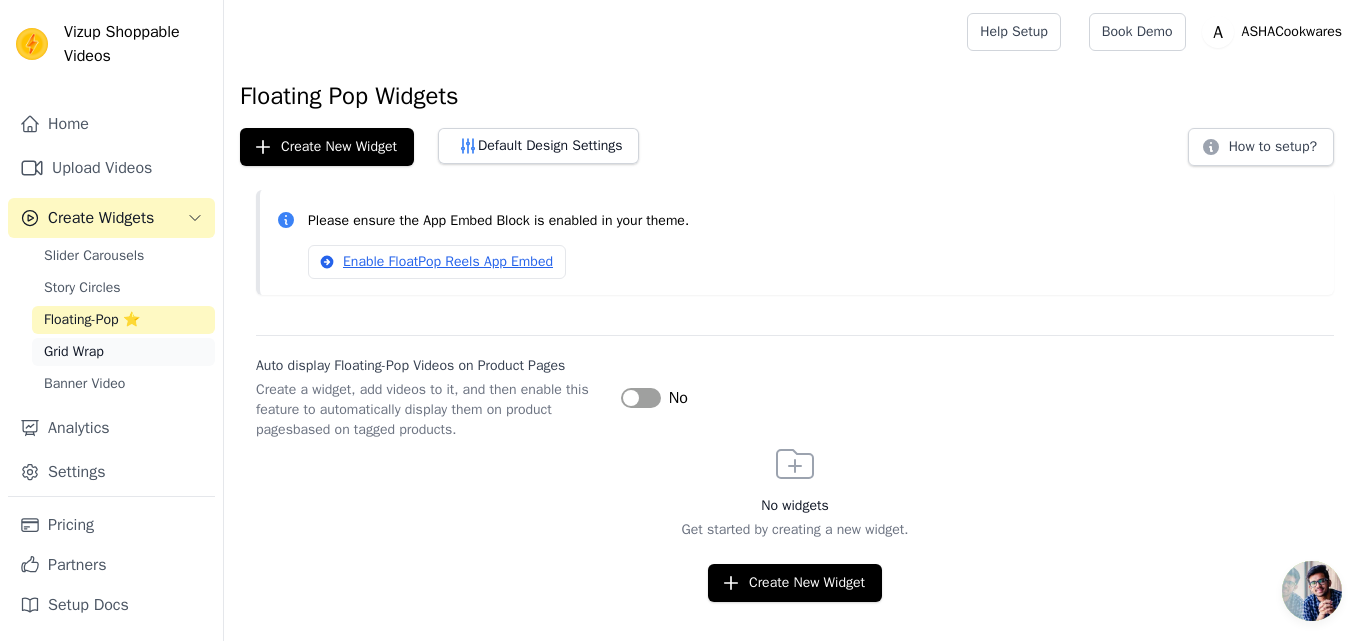 click on "Grid Wrap" at bounding box center [74, 352] 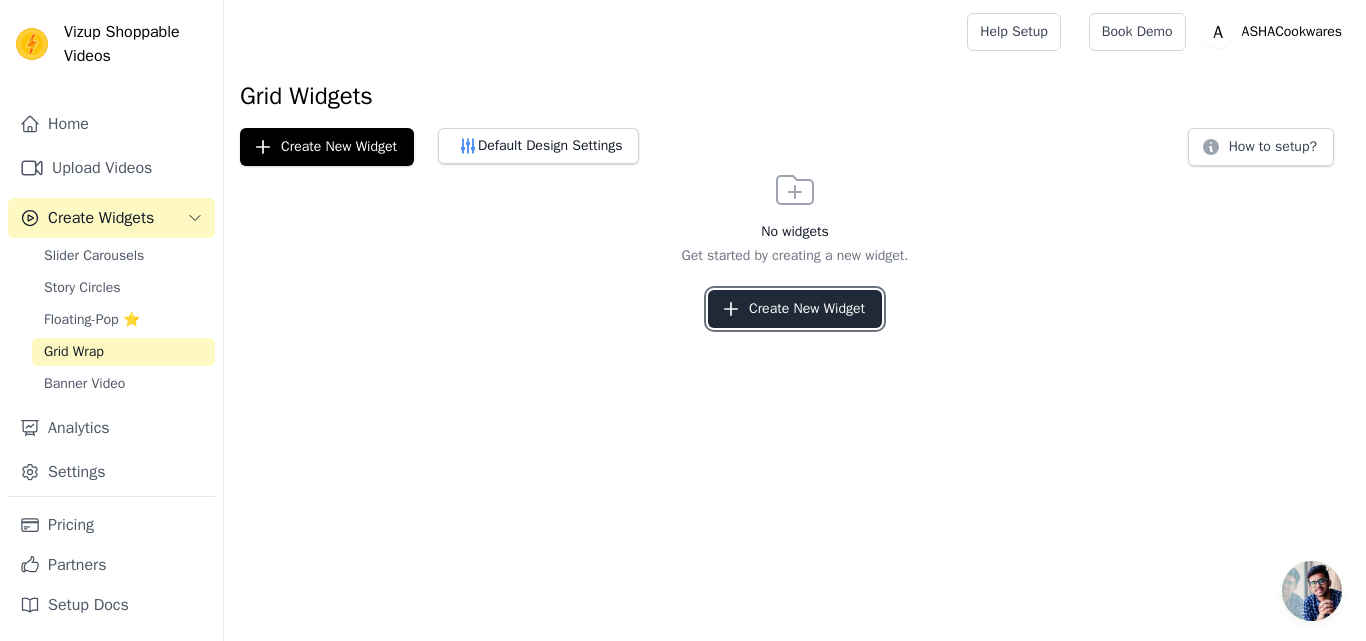 click on "Create New Widget" at bounding box center [795, 309] 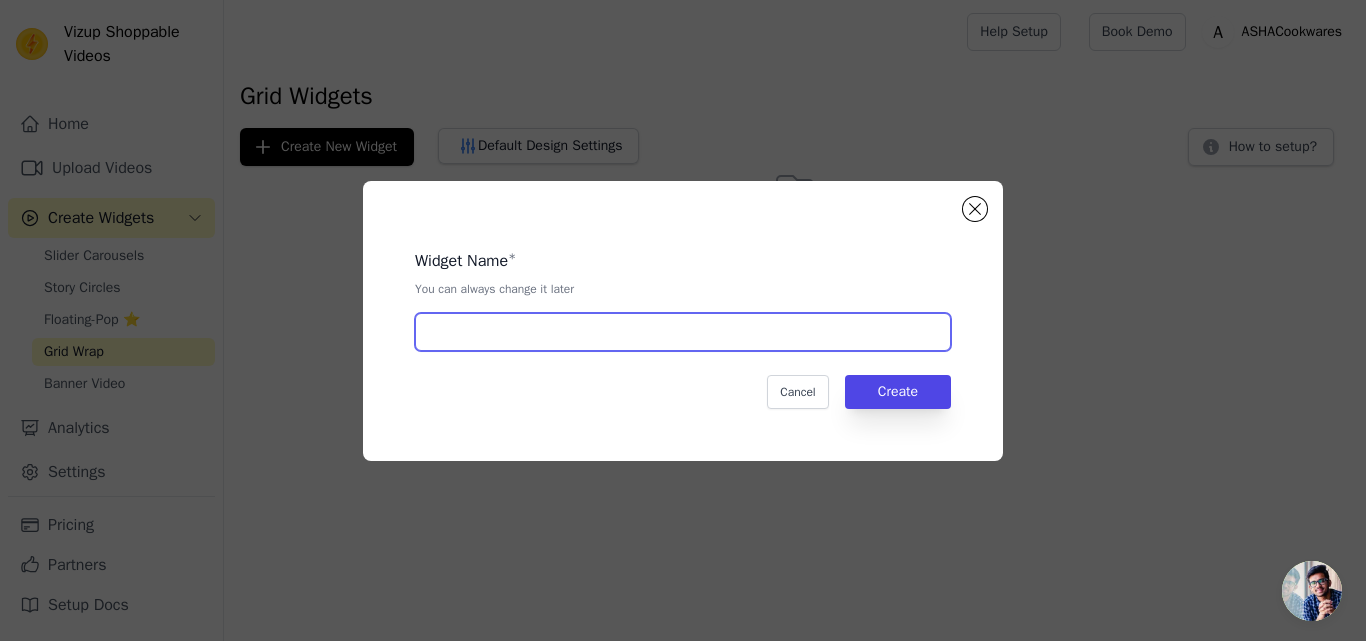 click at bounding box center [683, 332] 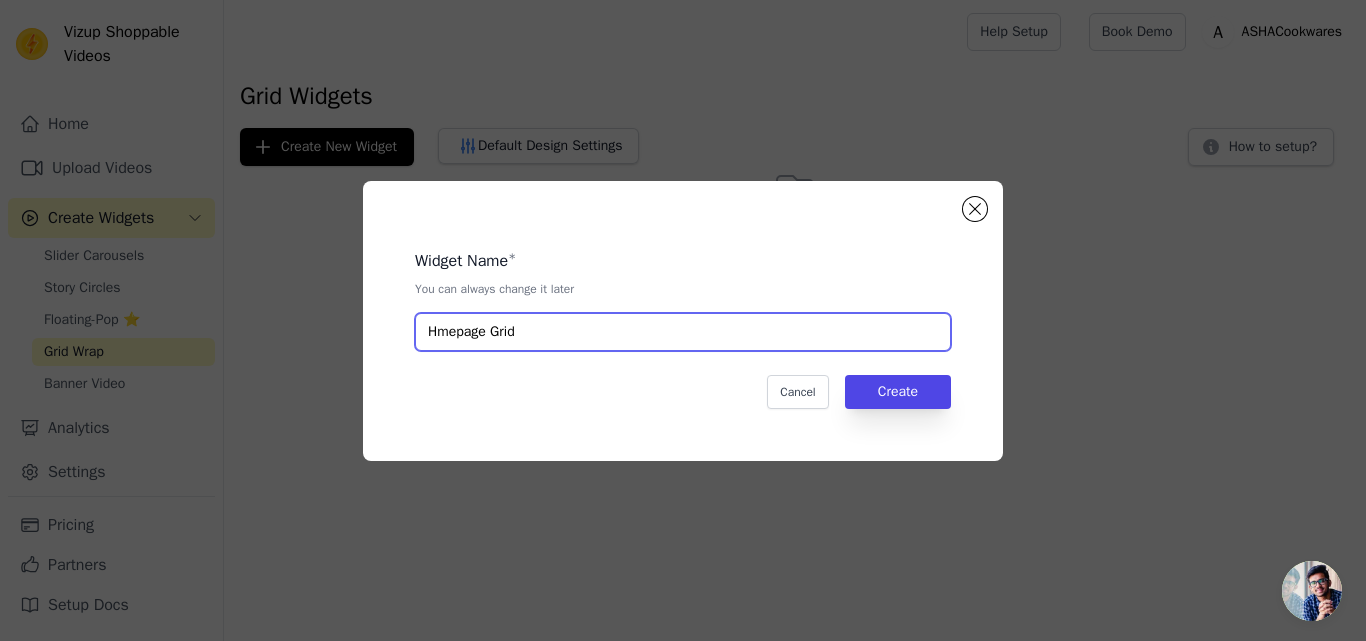 click on "Hmepage Grid" at bounding box center (683, 332) 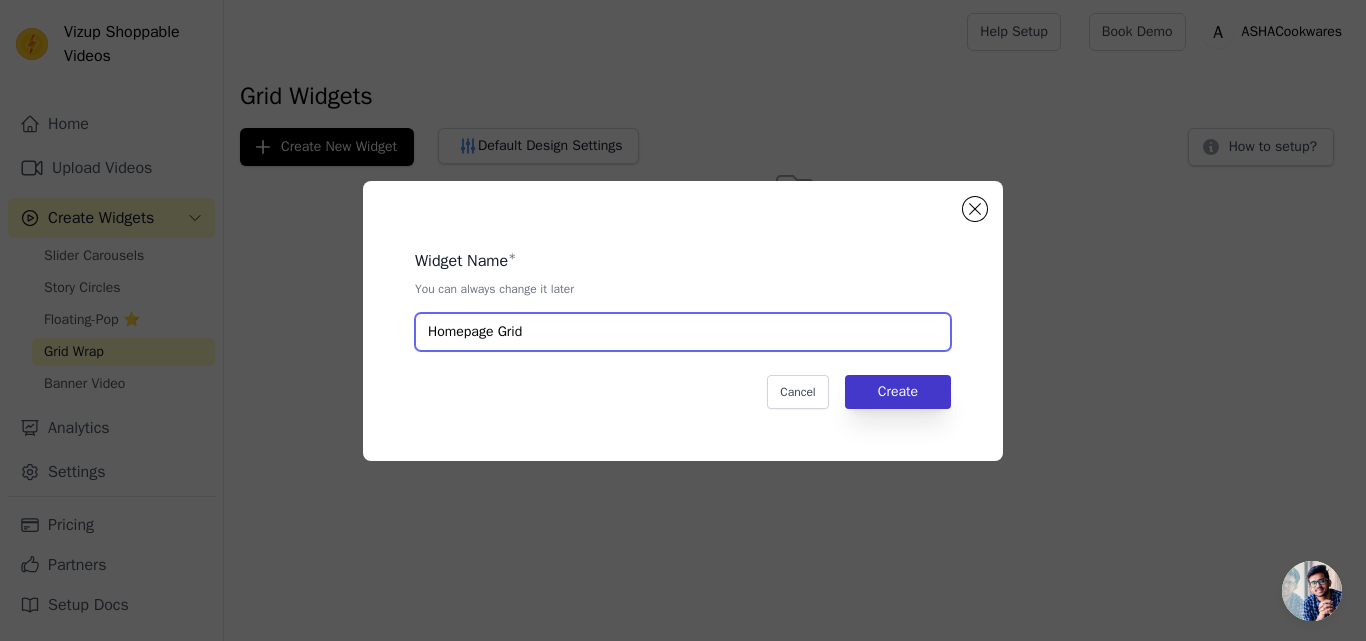 type on "Homepage Grid" 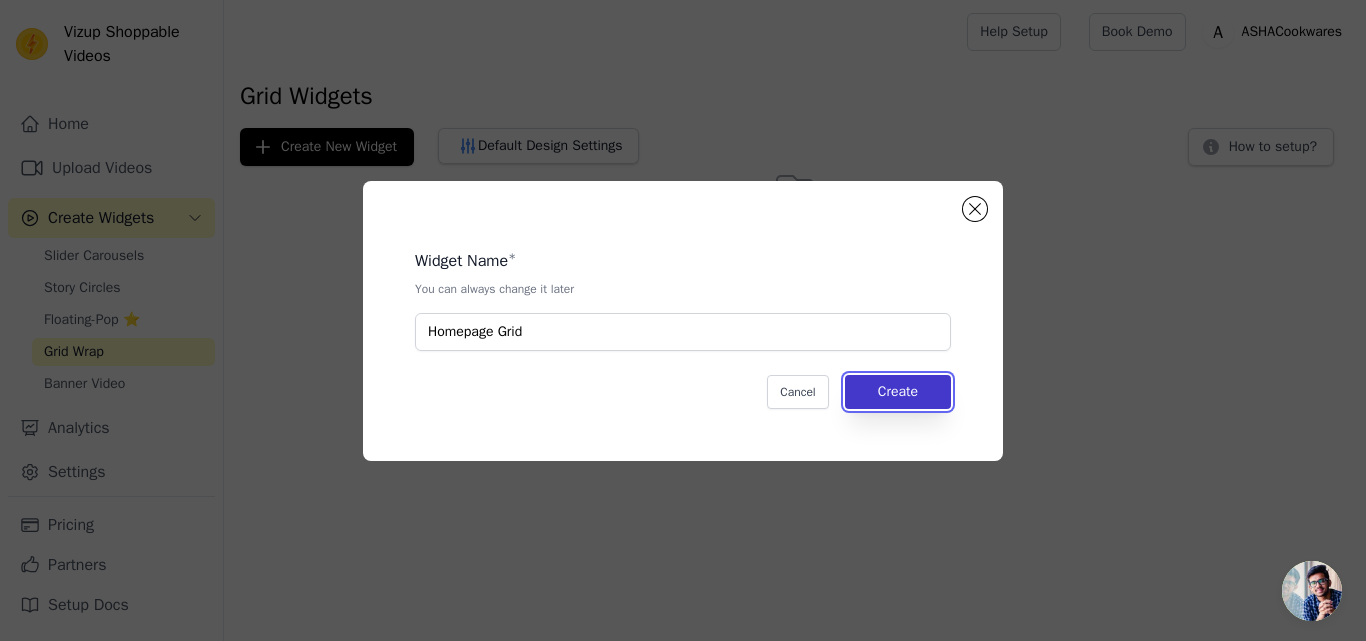click on "Create" at bounding box center [898, 392] 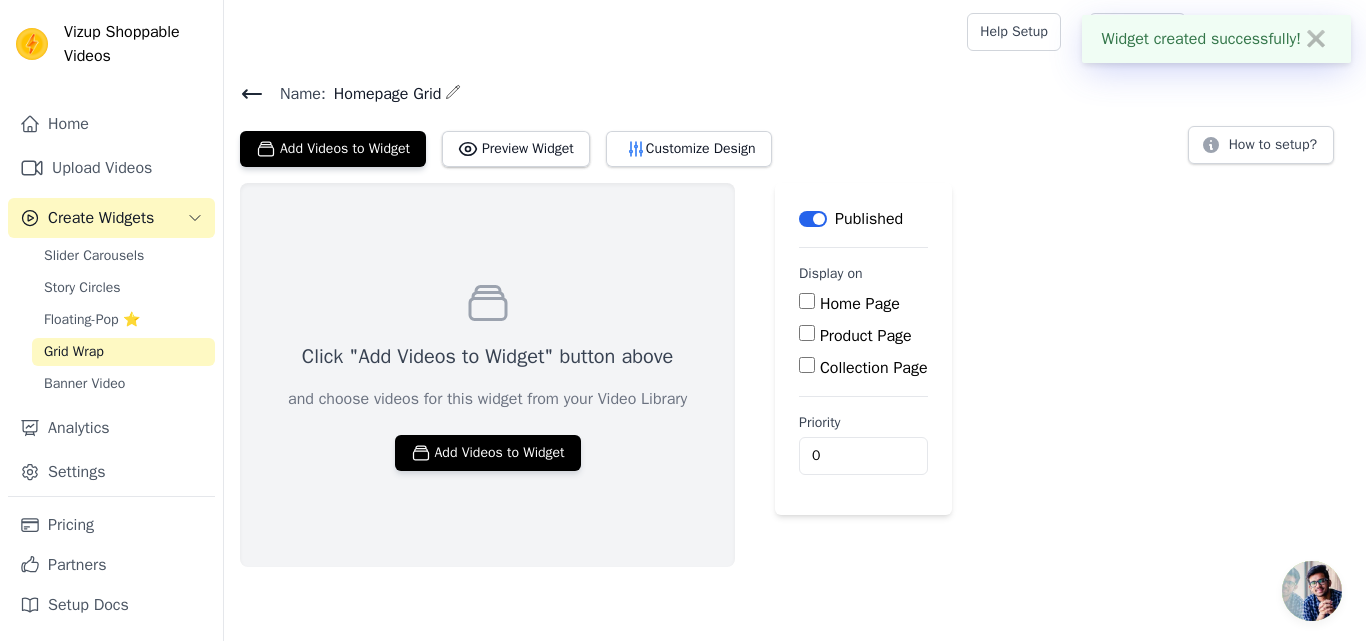 click on "Home Page" at bounding box center [807, 301] 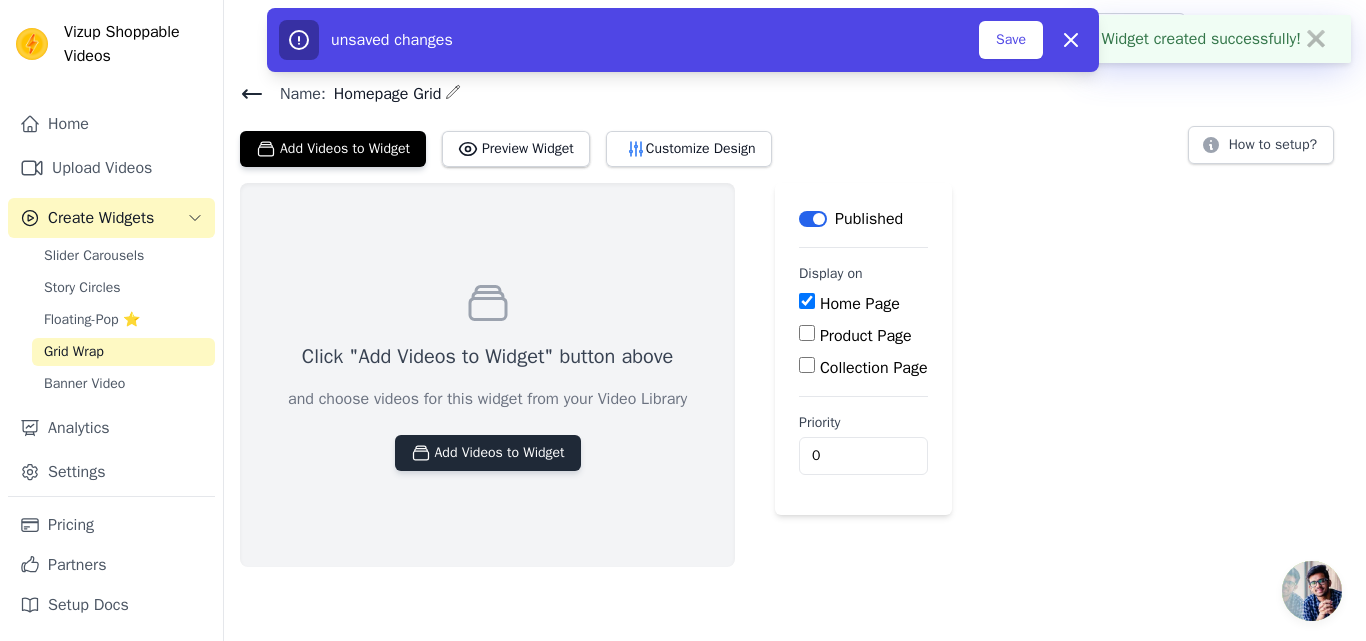 click on "Add Videos to Widget" at bounding box center [488, 453] 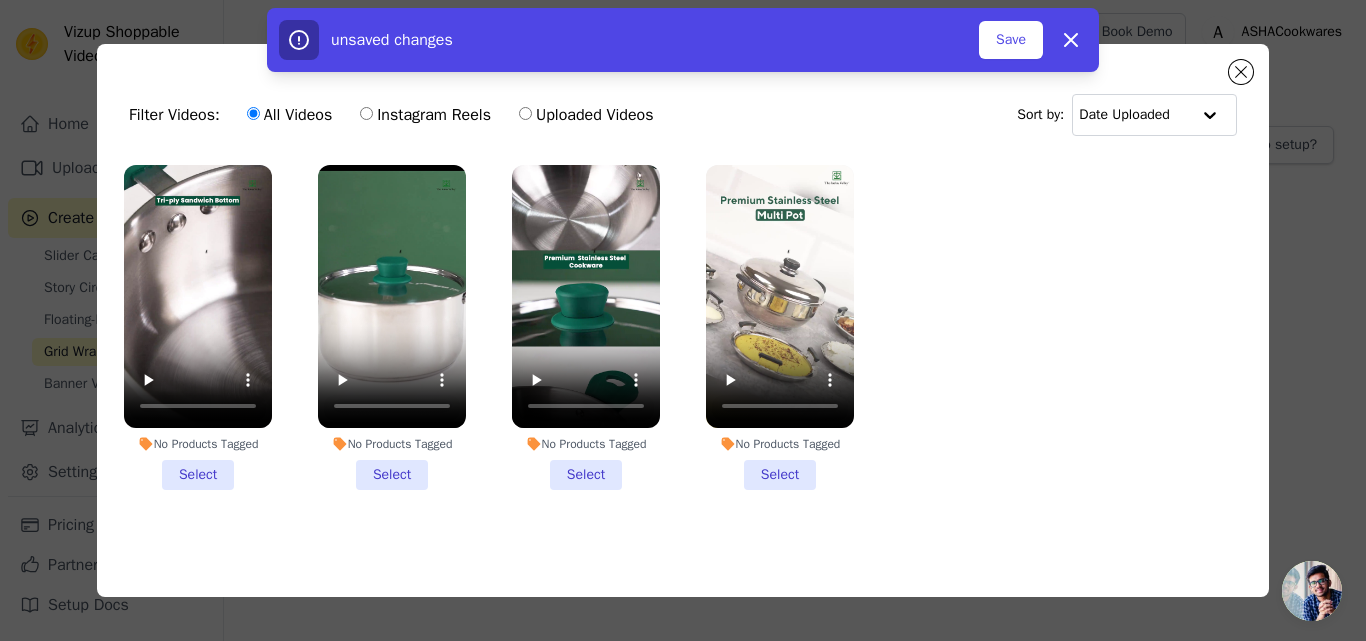 click on "No Products Tagged     Select" at bounding box center [198, 327] 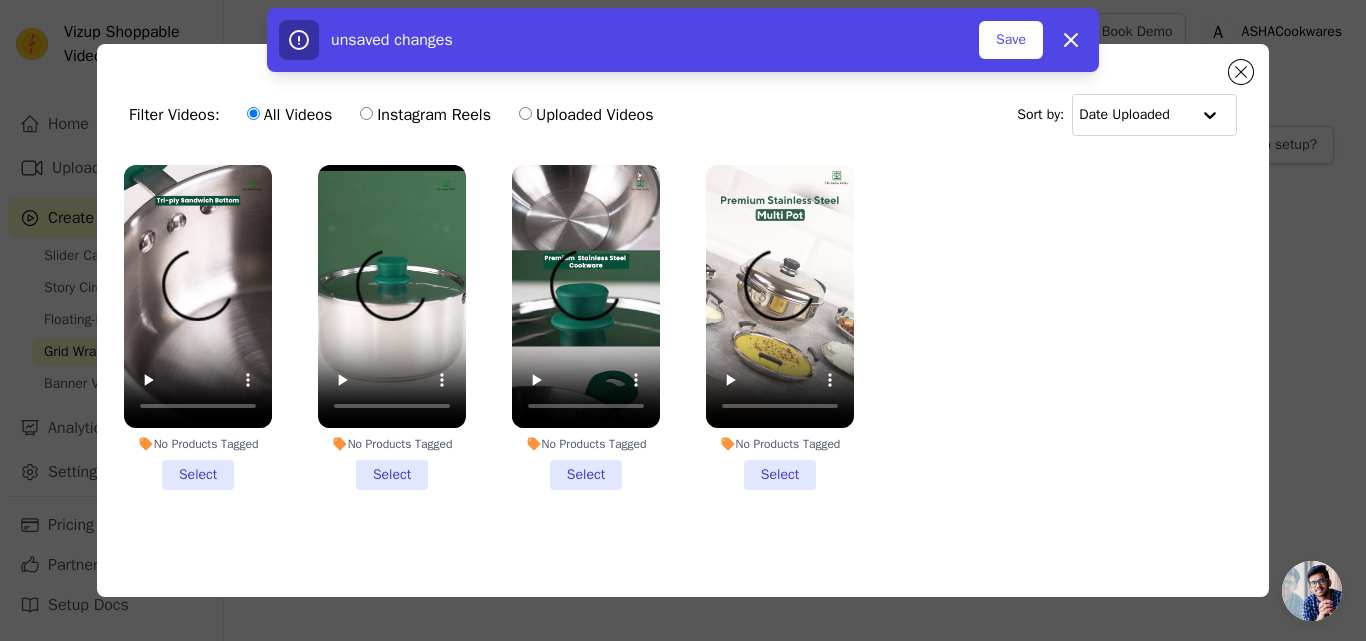 click on "No Products Tagged     Select" at bounding box center [0, 0] 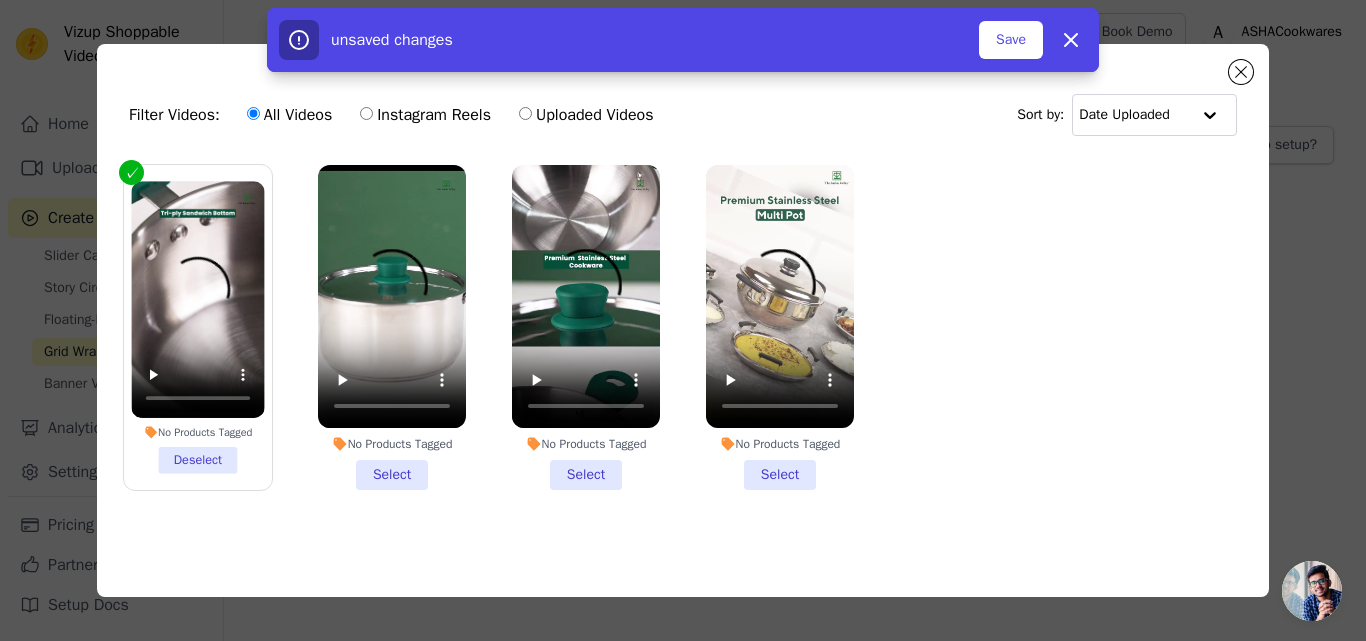 click on "No Products Tagged     Select" at bounding box center [392, 327] 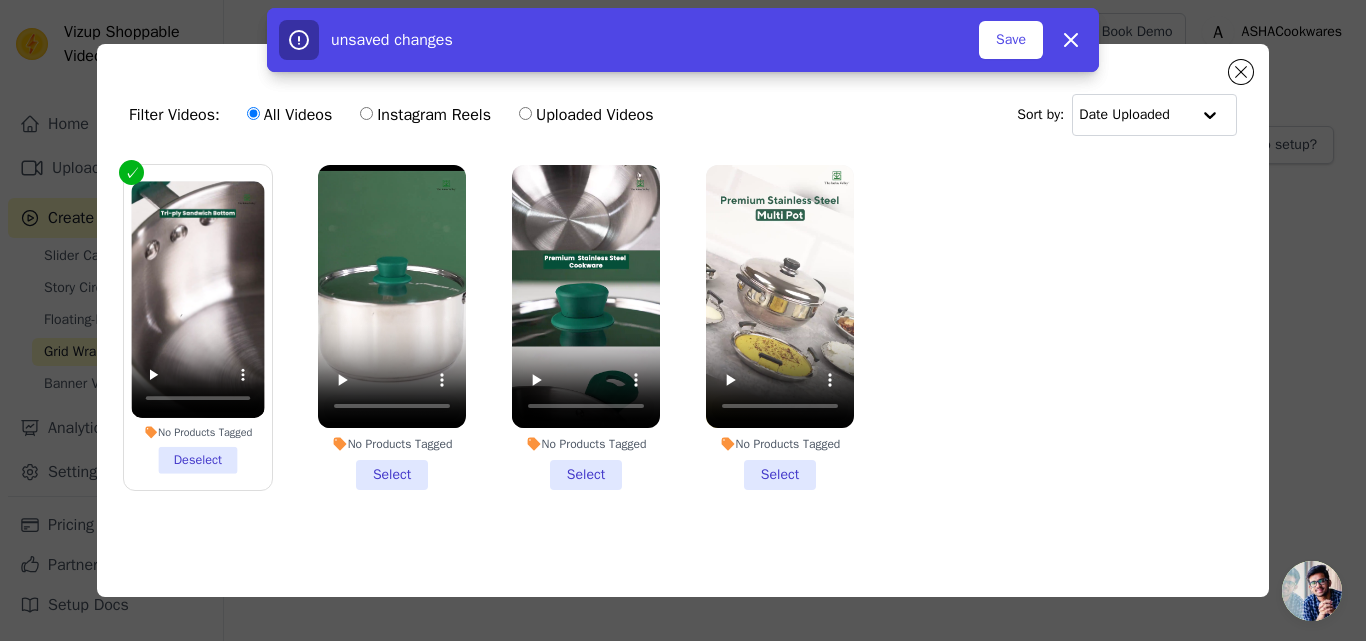 click on "No Products Tagged     Select" at bounding box center [0, 0] 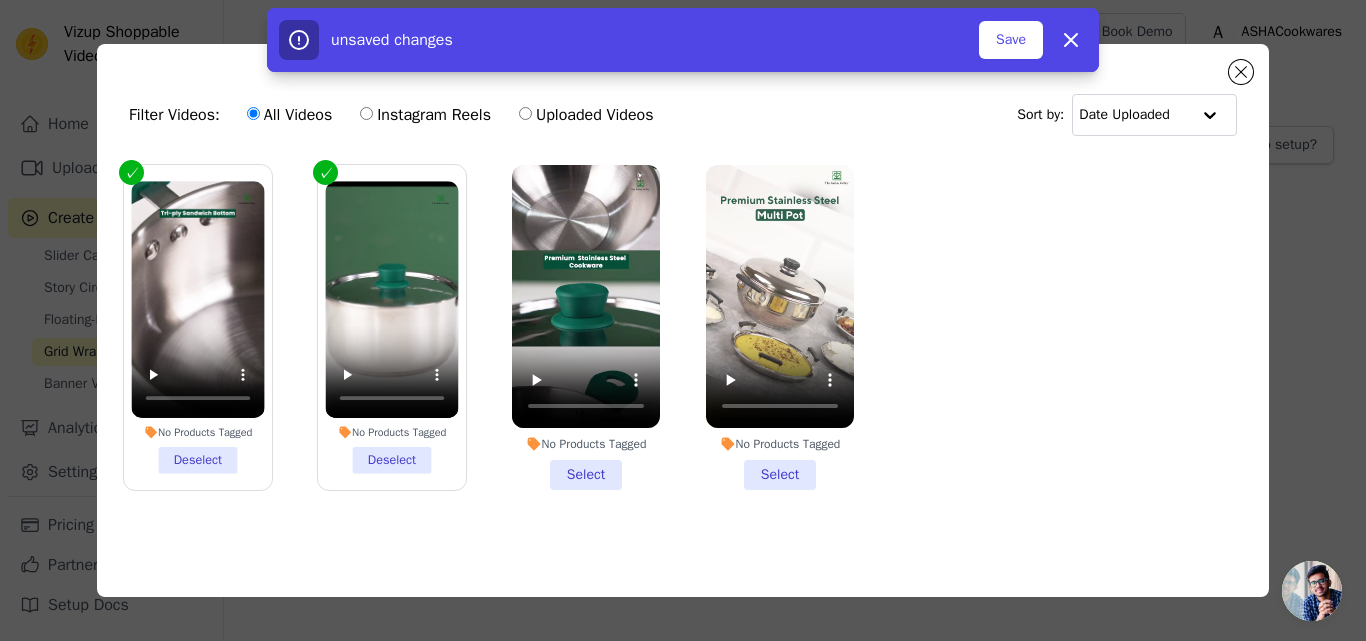click on "No Products Tagged     Select" at bounding box center (586, 327) 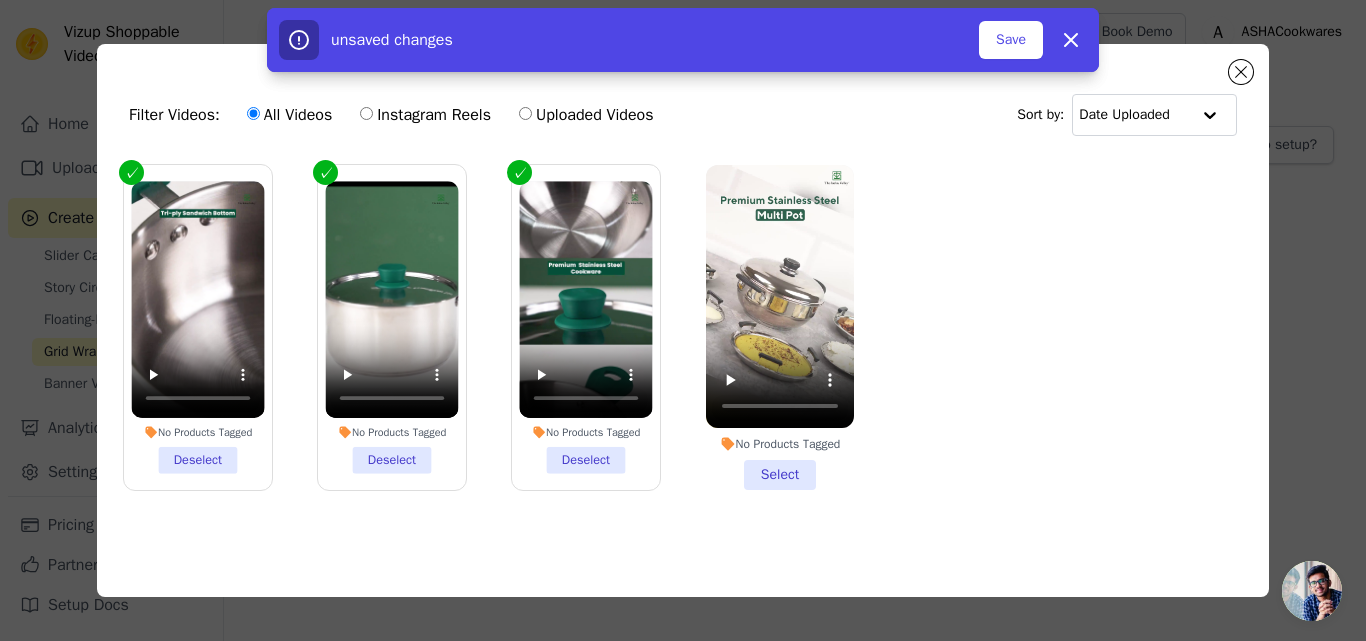 click on "No Products Tagged     Select" at bounding box center (780, 327) 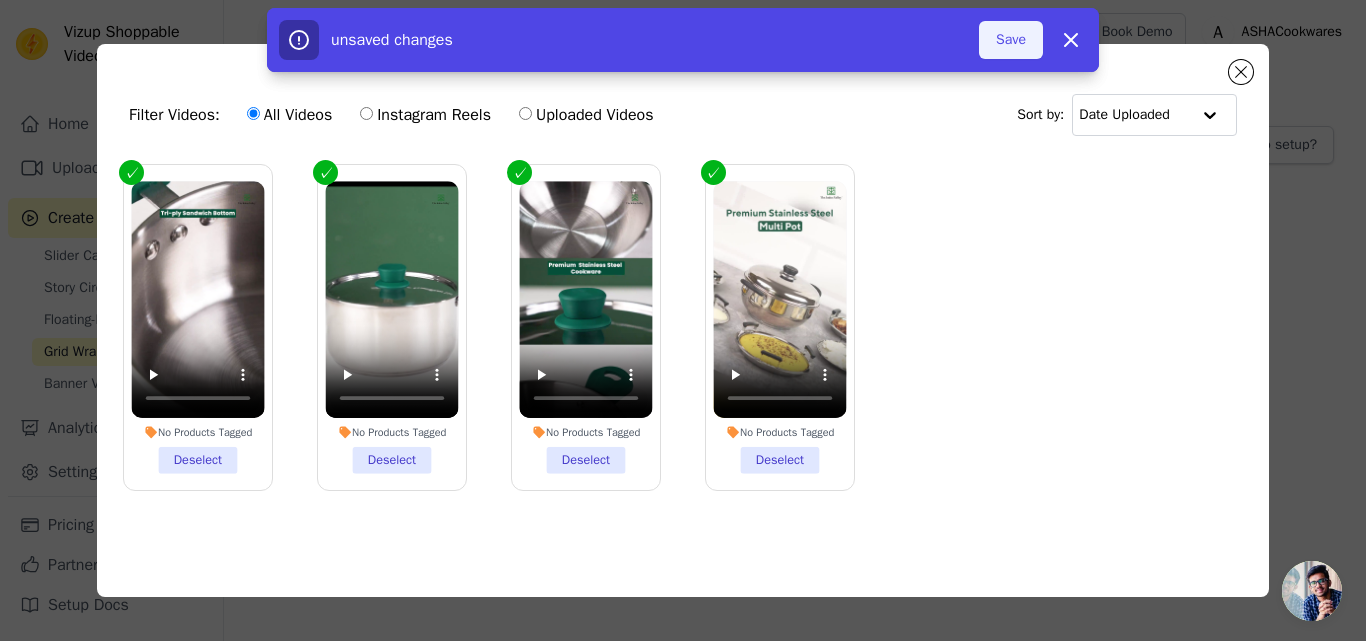 click on "Save" at bounding box center [1011, 40] 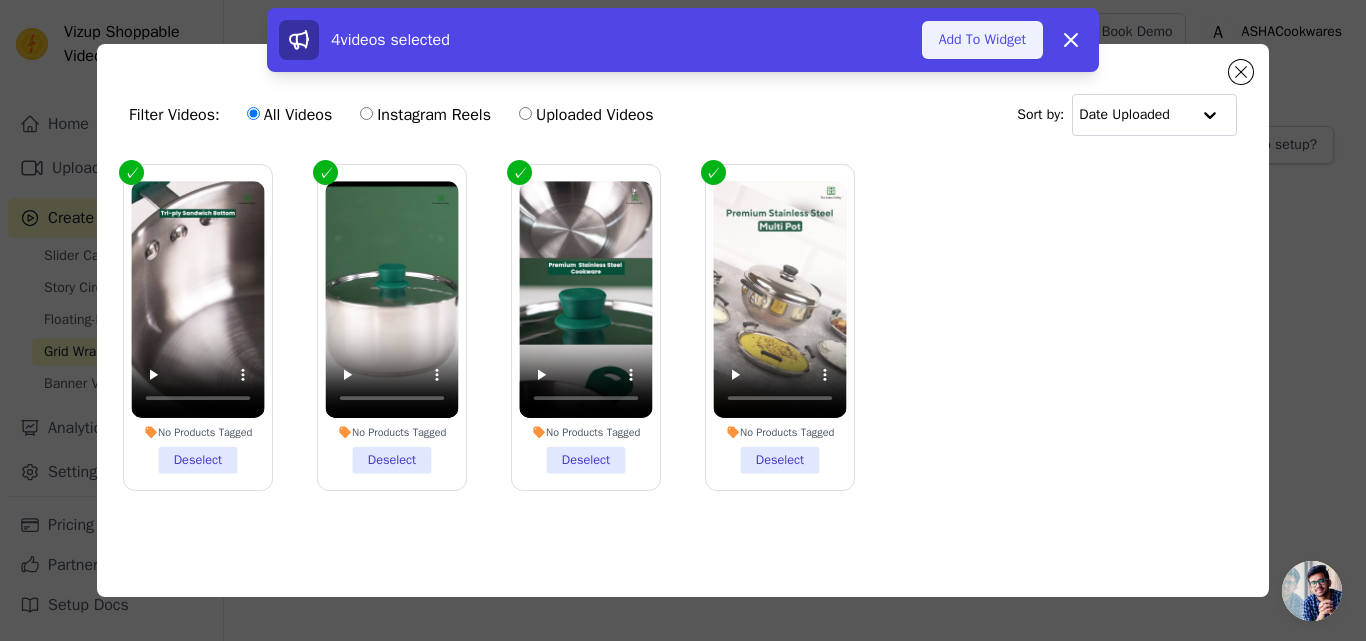 click on "Add To Widget" at bounding box center (982, 40) 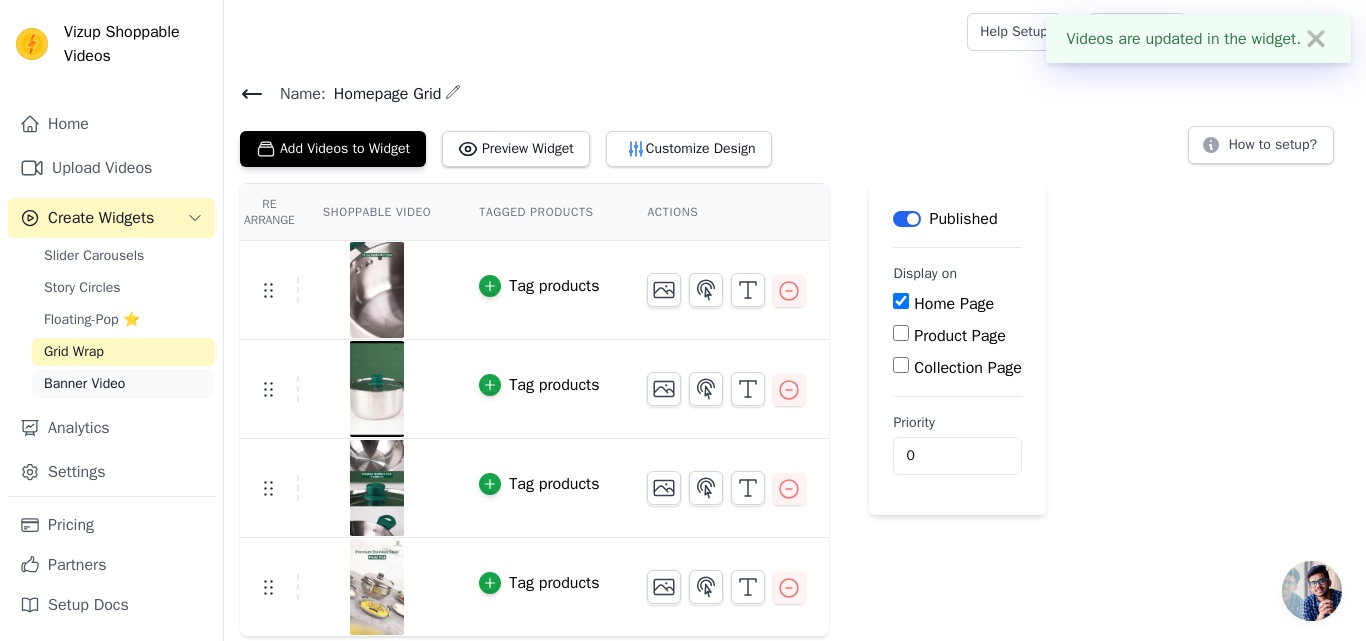 click on "Banner Video" at bounding box center (84, 384) 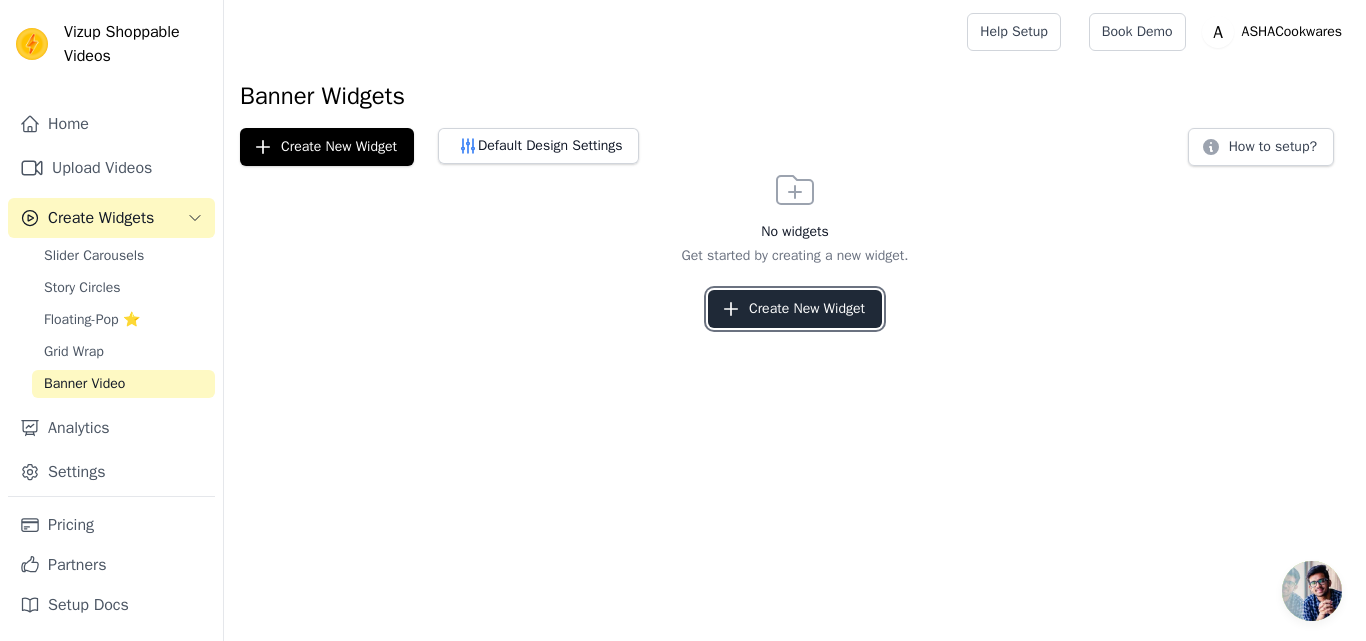 click on "Create New Widget" at bounding box center (795, 309) 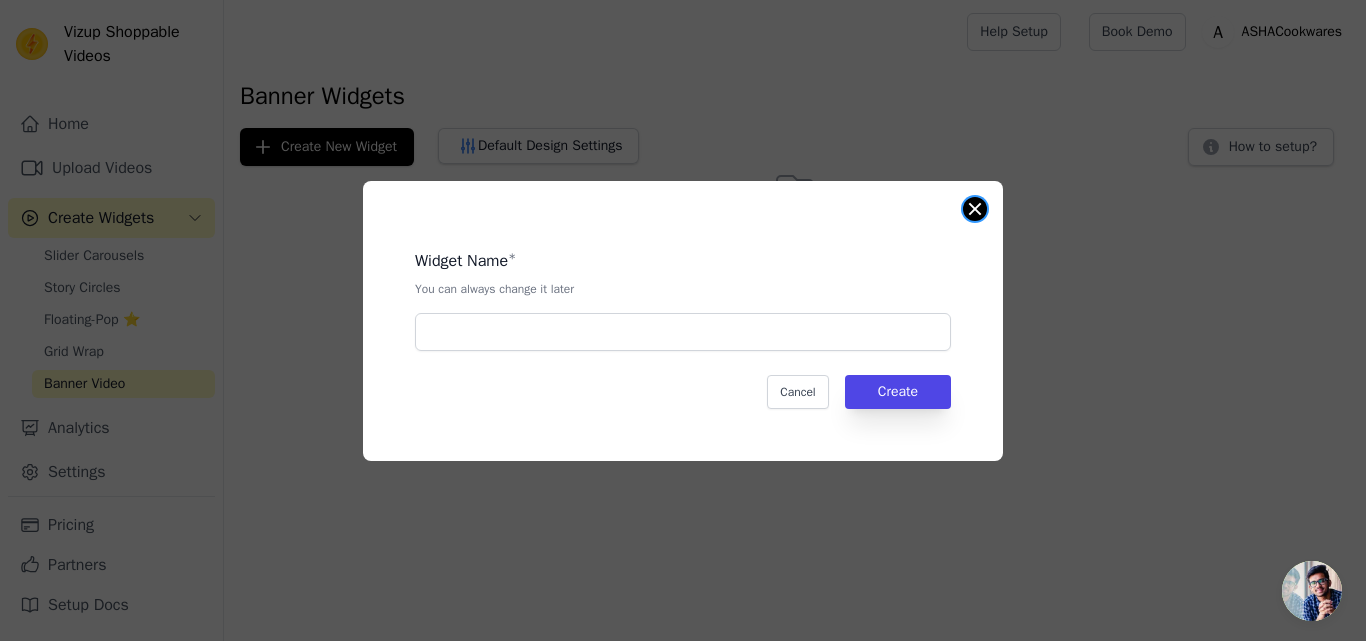 click at bounding box center (975, 209) 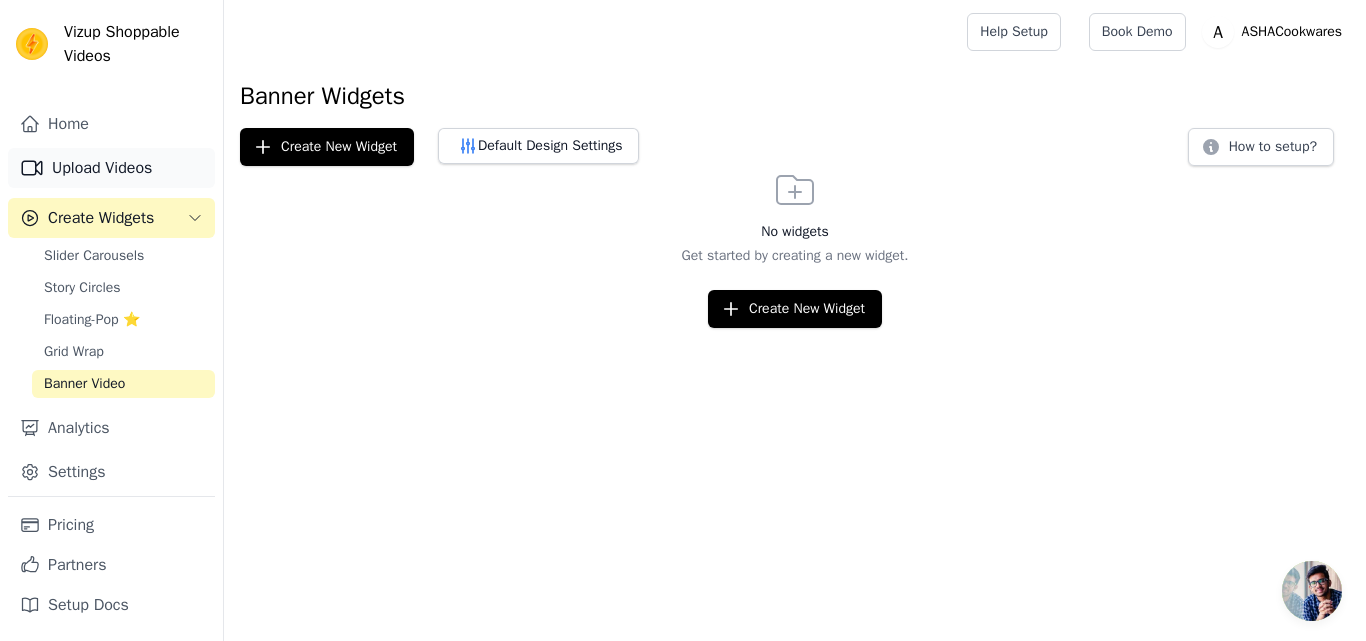 click on "Upload Videos" at bounding box center (111, 168) 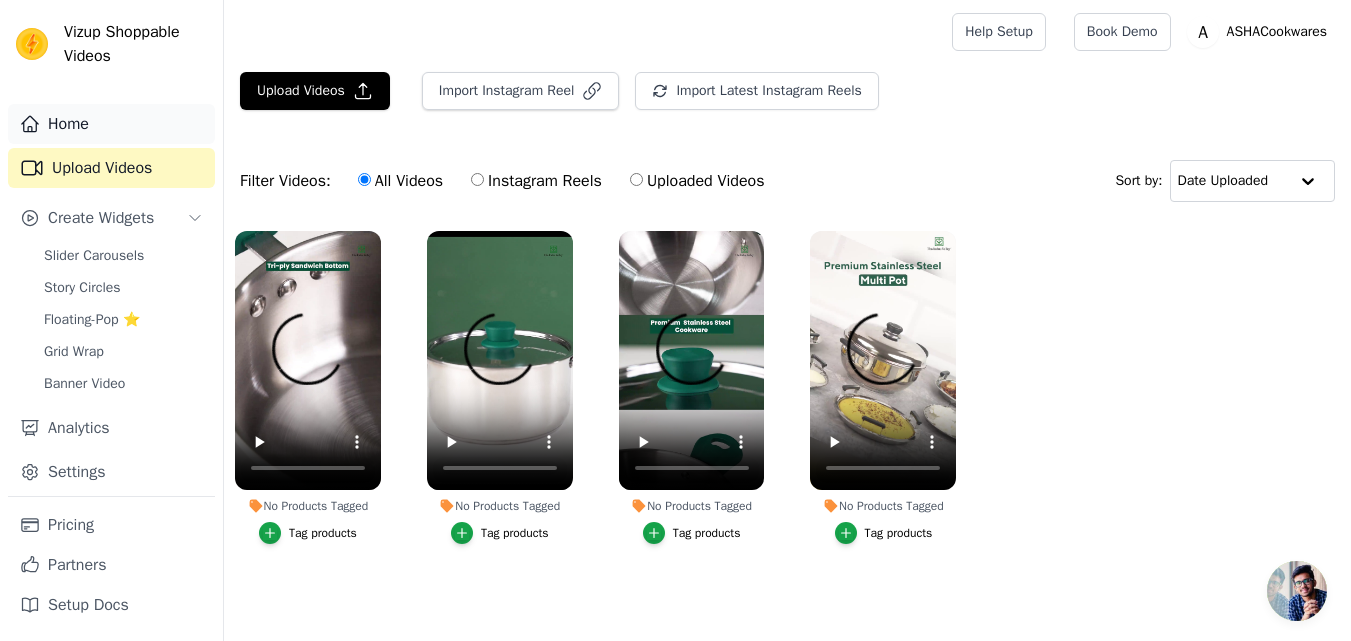 click on "Home" at bounding box center [111, 124] 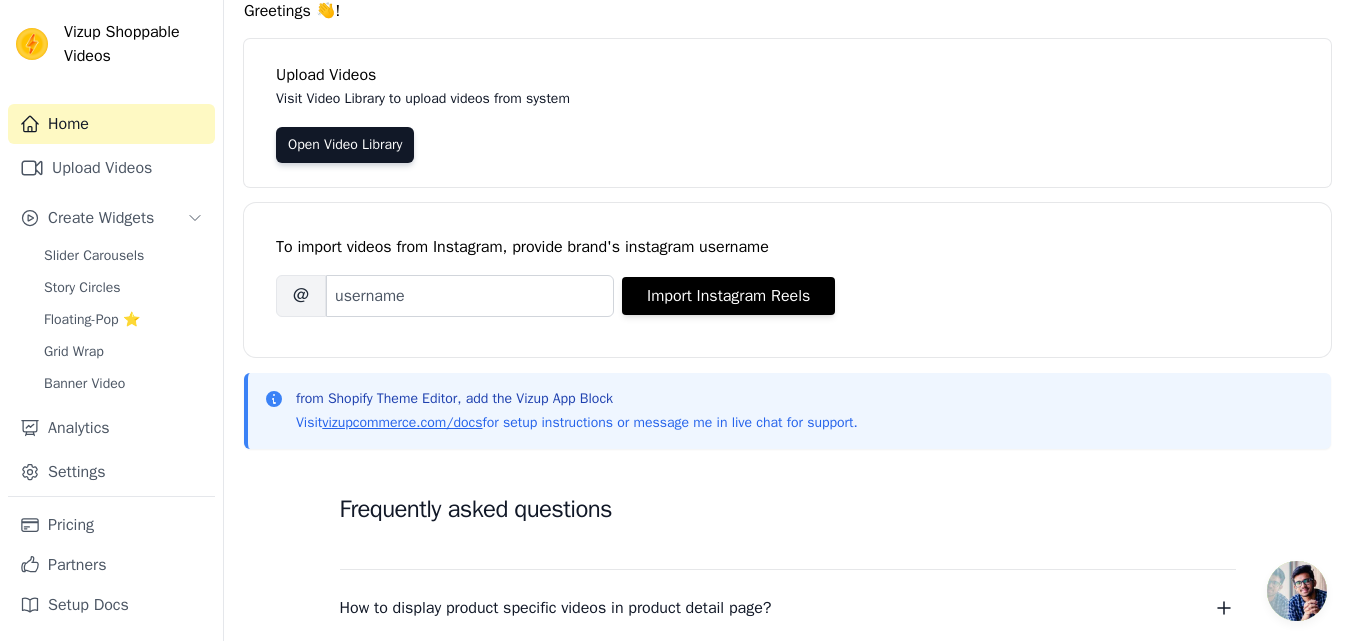 scroll, scrollTop: 481, scrollLeft: 0, axis: vertical 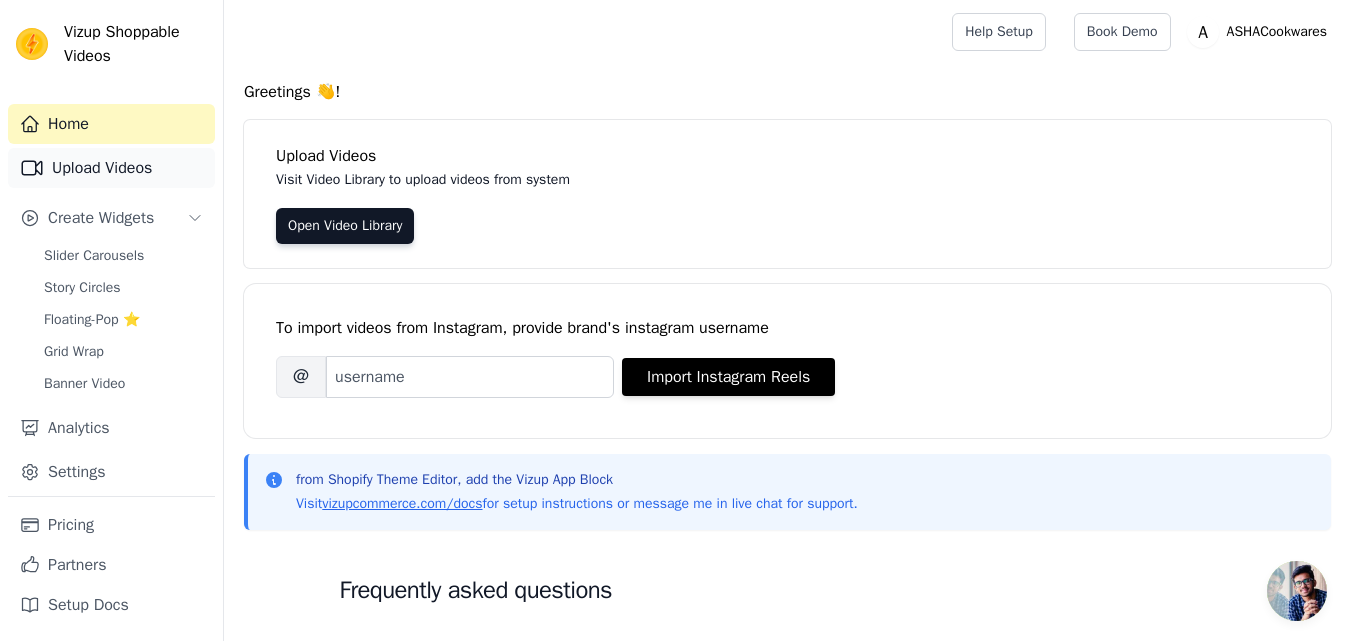 click on "Upload Videos" at bounding box center (111, 168) 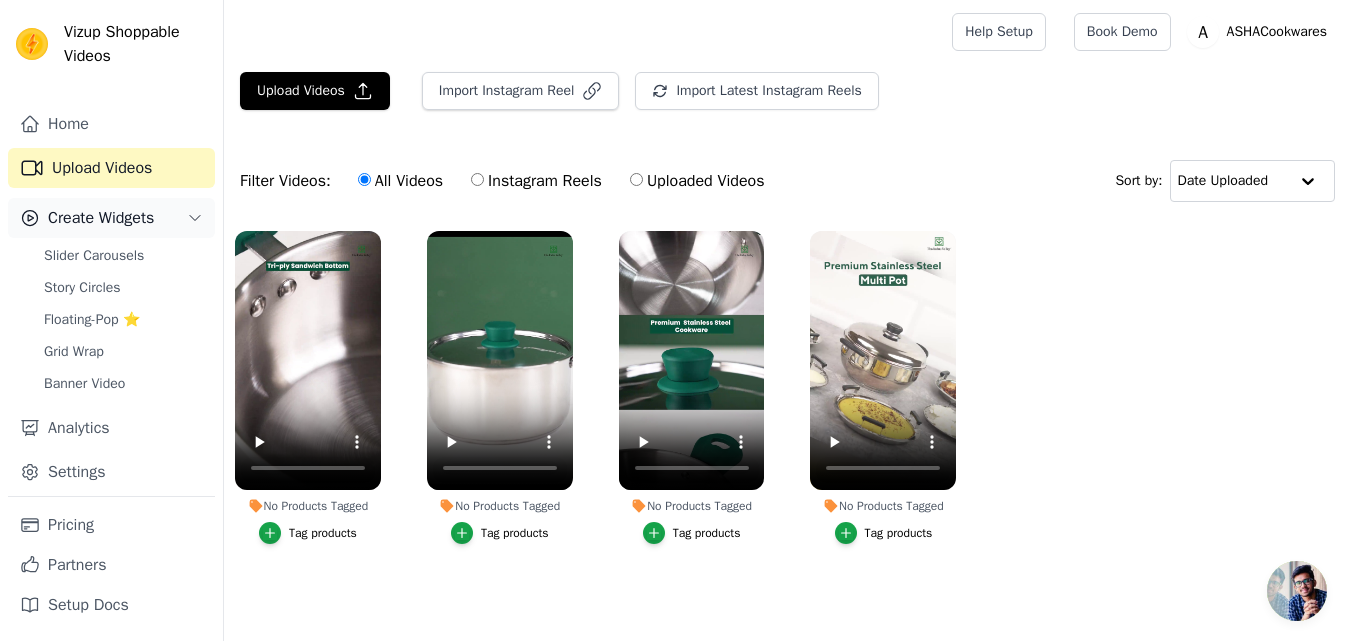 click on "Create Widgets" at bounding box center [101, 218] 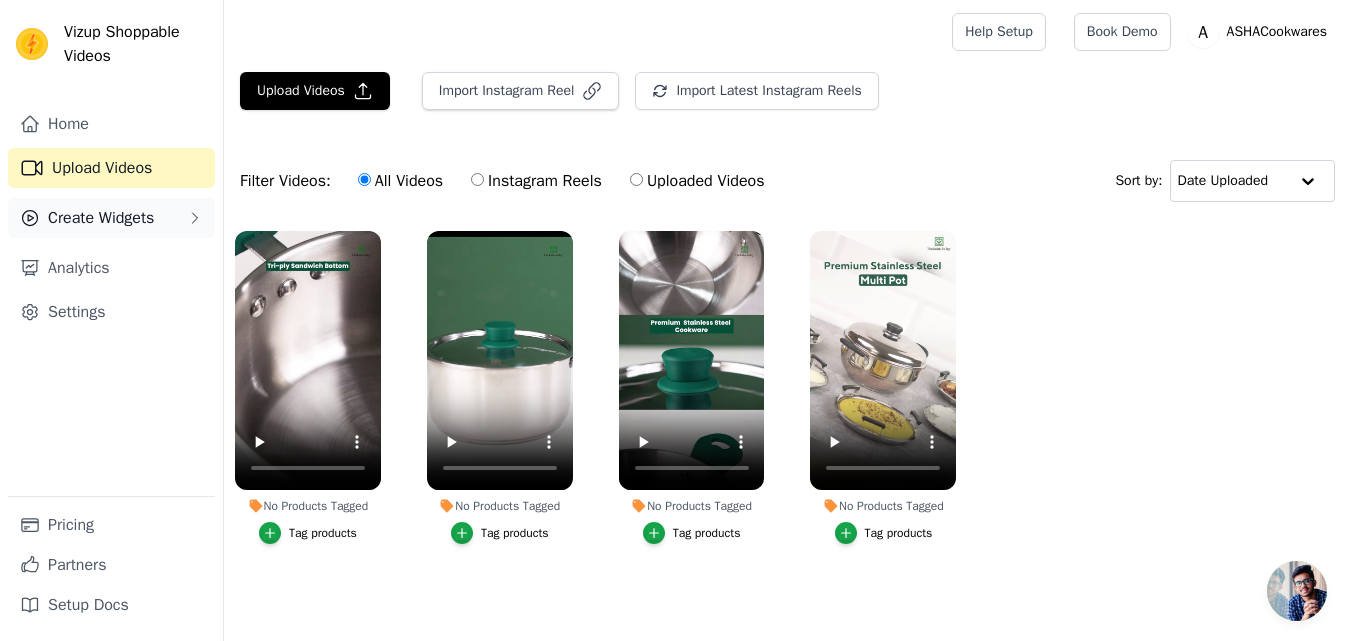 click on "Create Widgets" at bounding box center (101, 218) 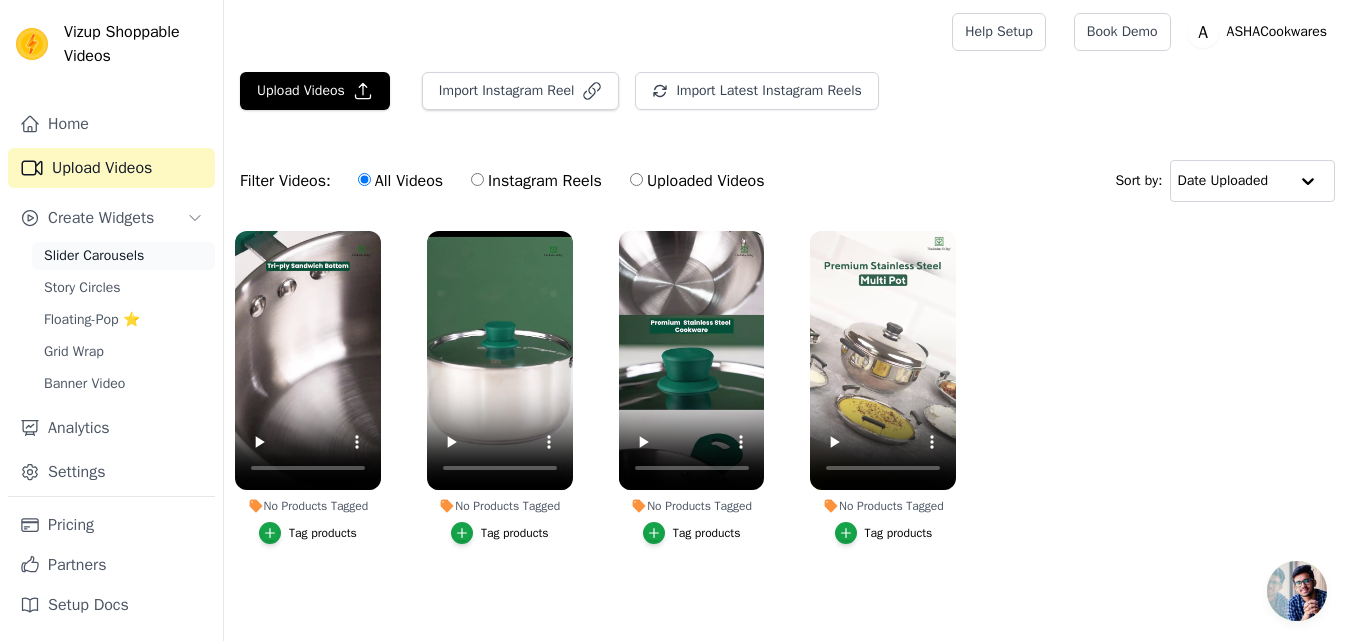 click on "Slider Carousels" at bounding box center [94, 256] 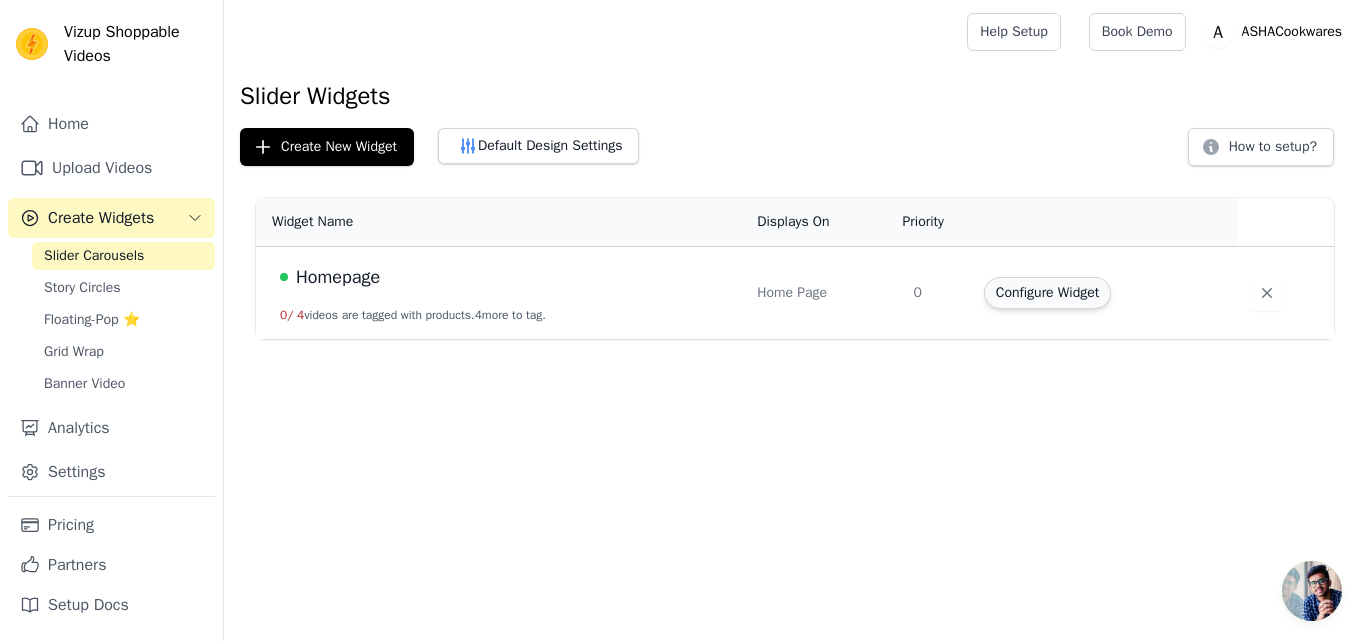 click on "Configure Widget" at bounding box center (1047, 293) 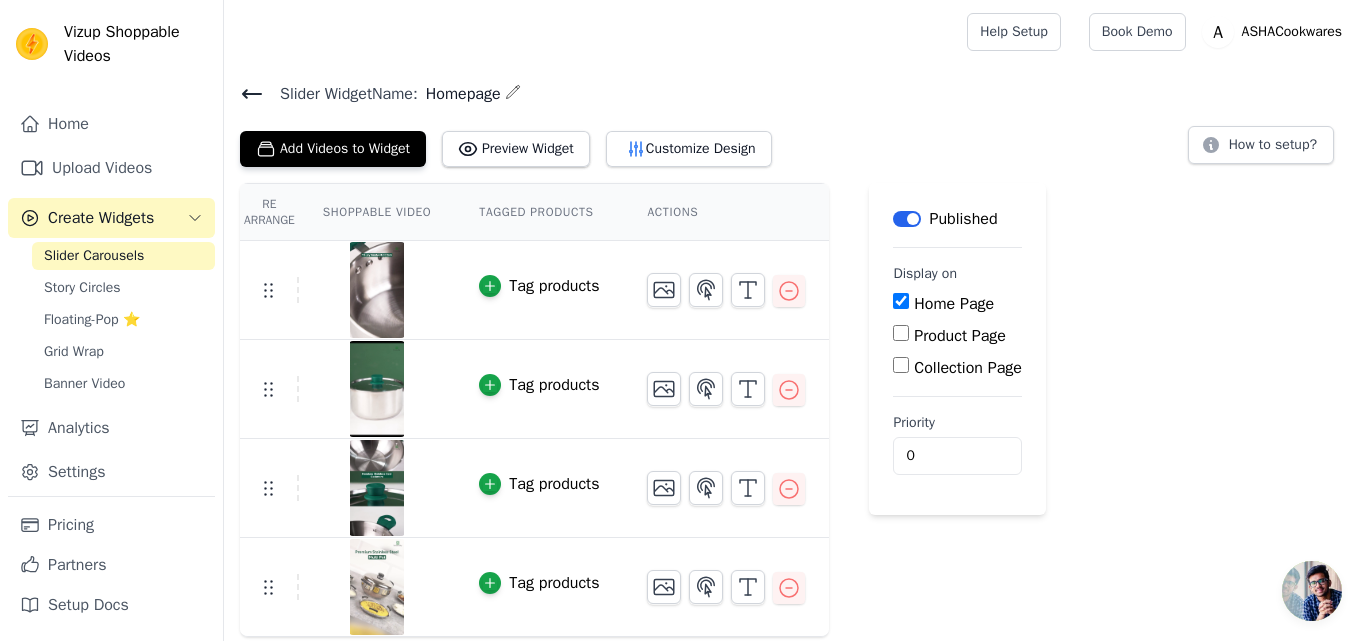 click 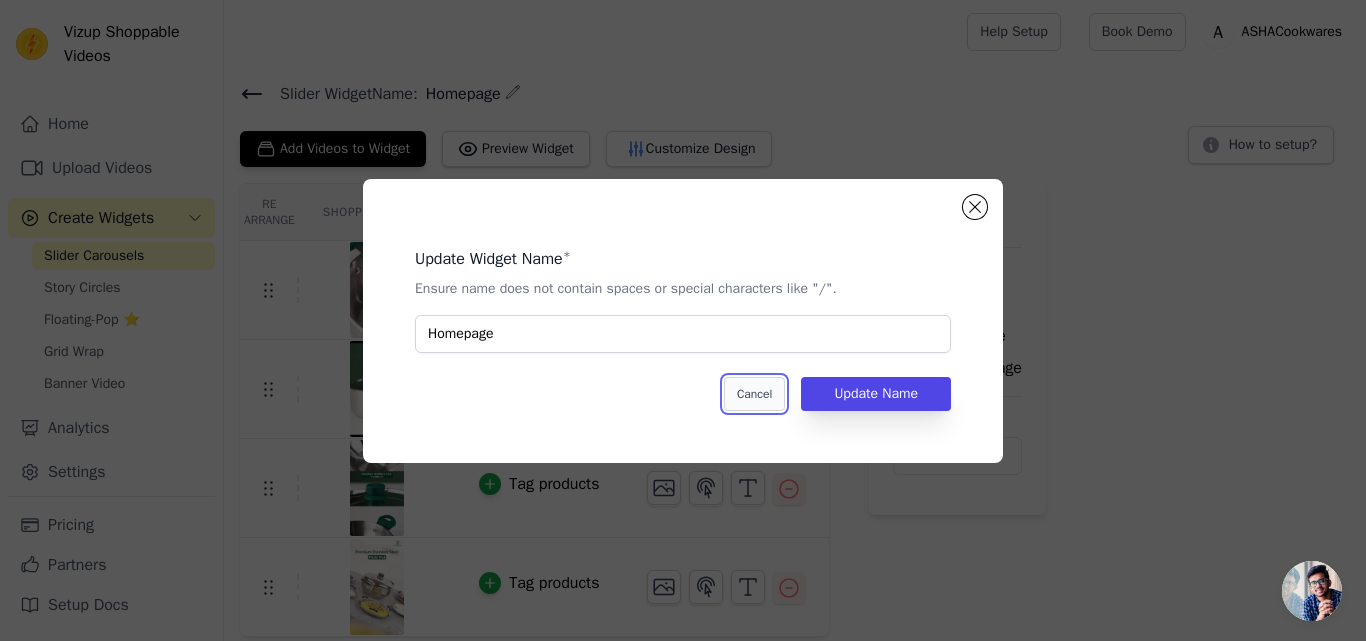 click on "Cancel" at bounding box center [754, 394] 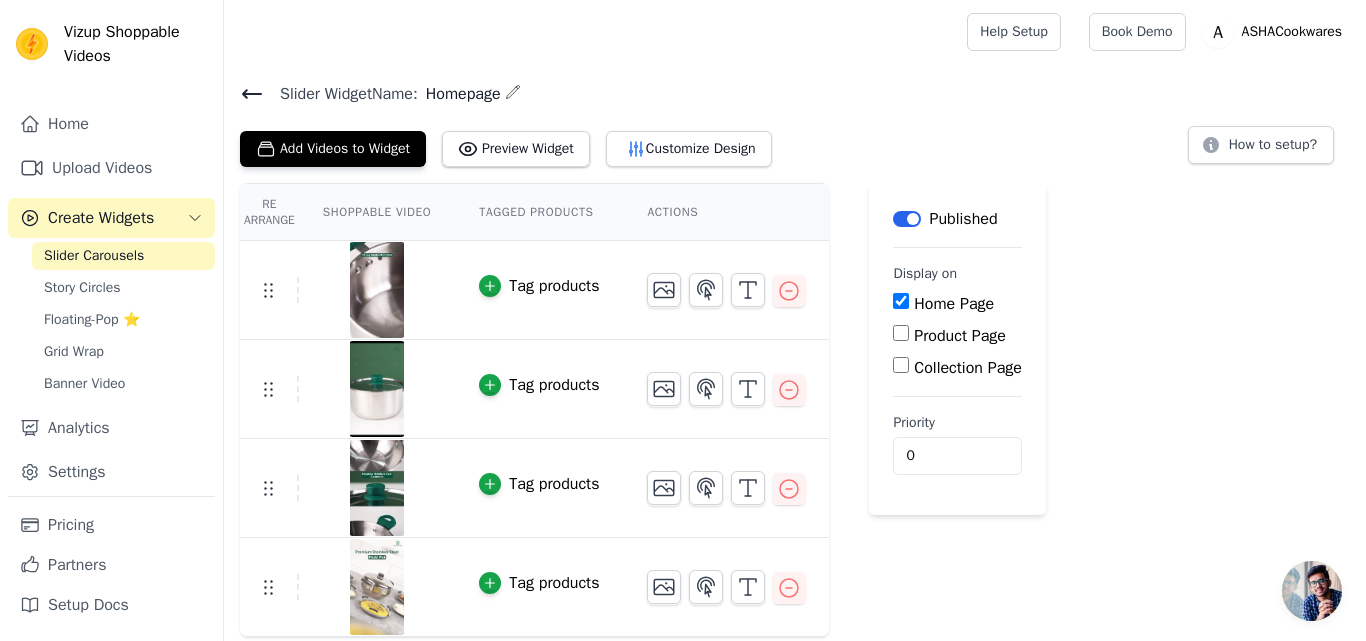 click on "Shoppable Video" at bounding box center [377, 212] 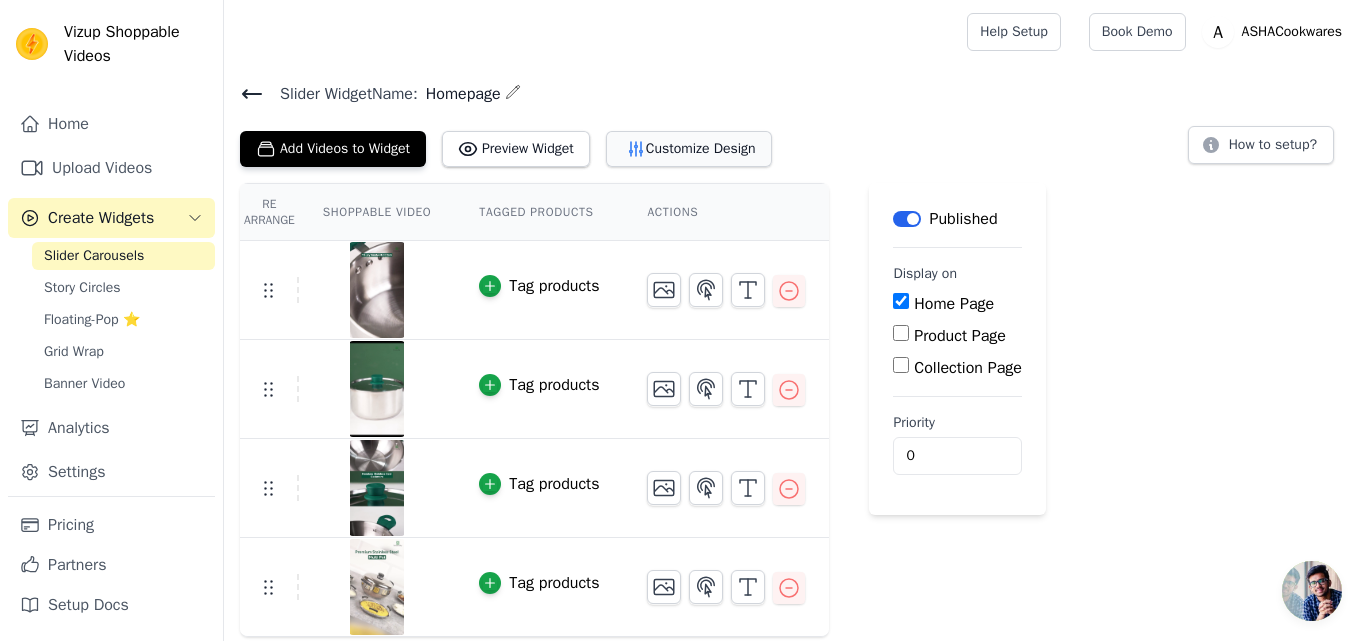 click on "Customize Design" at bounding box center [689, 149] 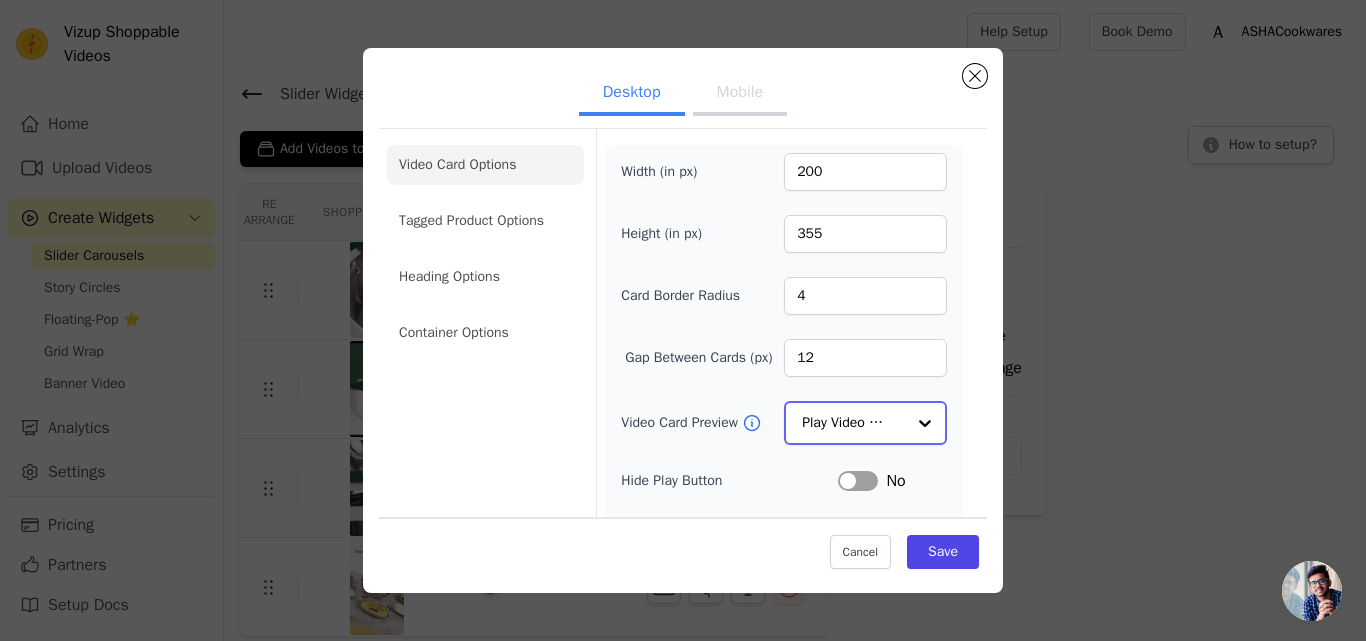click on "Video Card Preview" 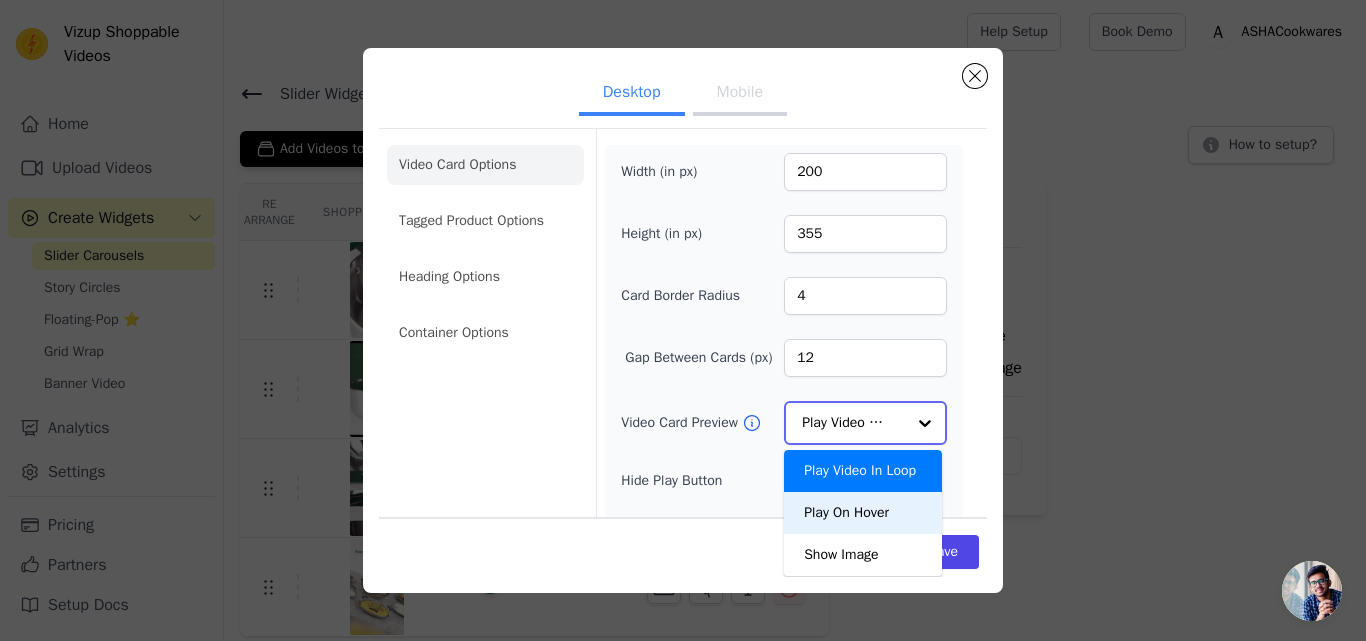 click on "Play On Hover" at bounding box center (863, 513) 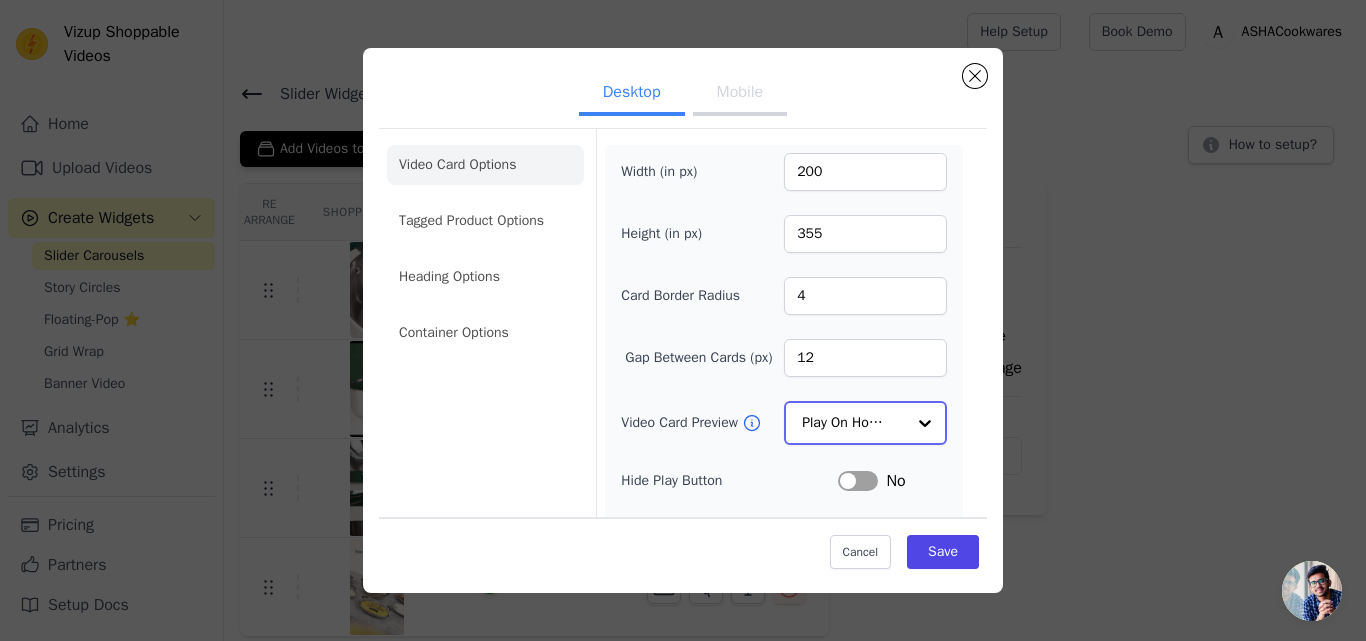 click on "Video Card Preview" 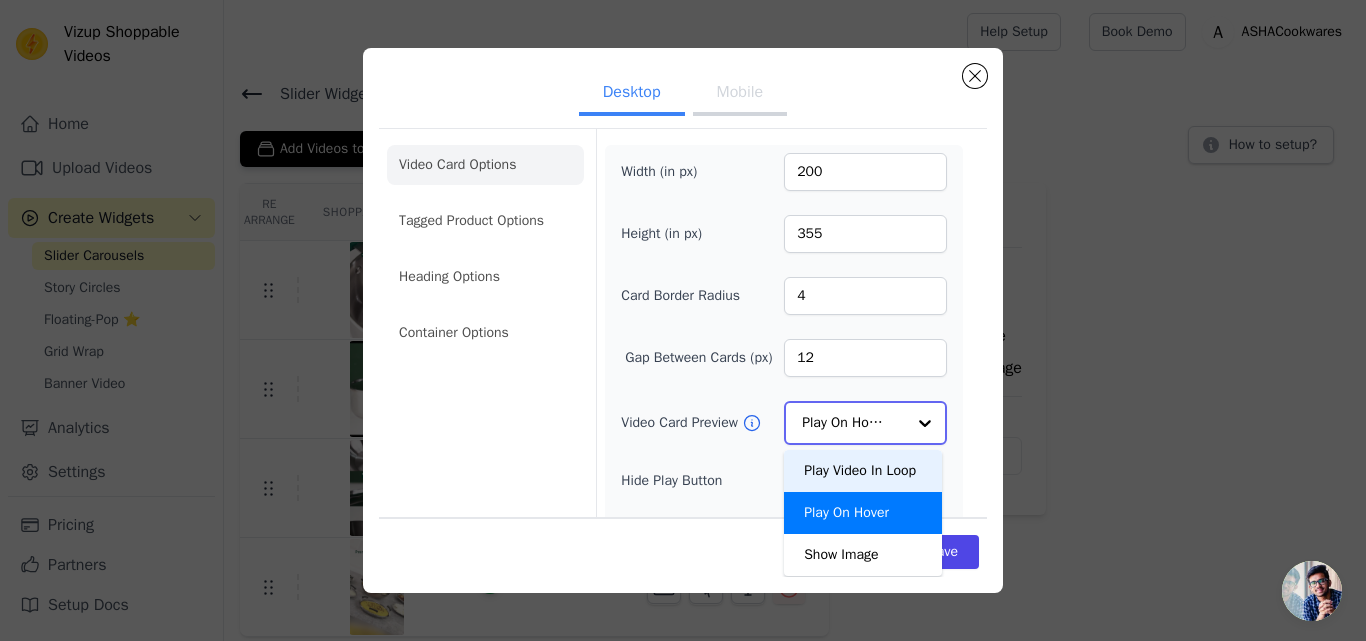 click on "Play Video In Loop" at bounding box center (863, 471) 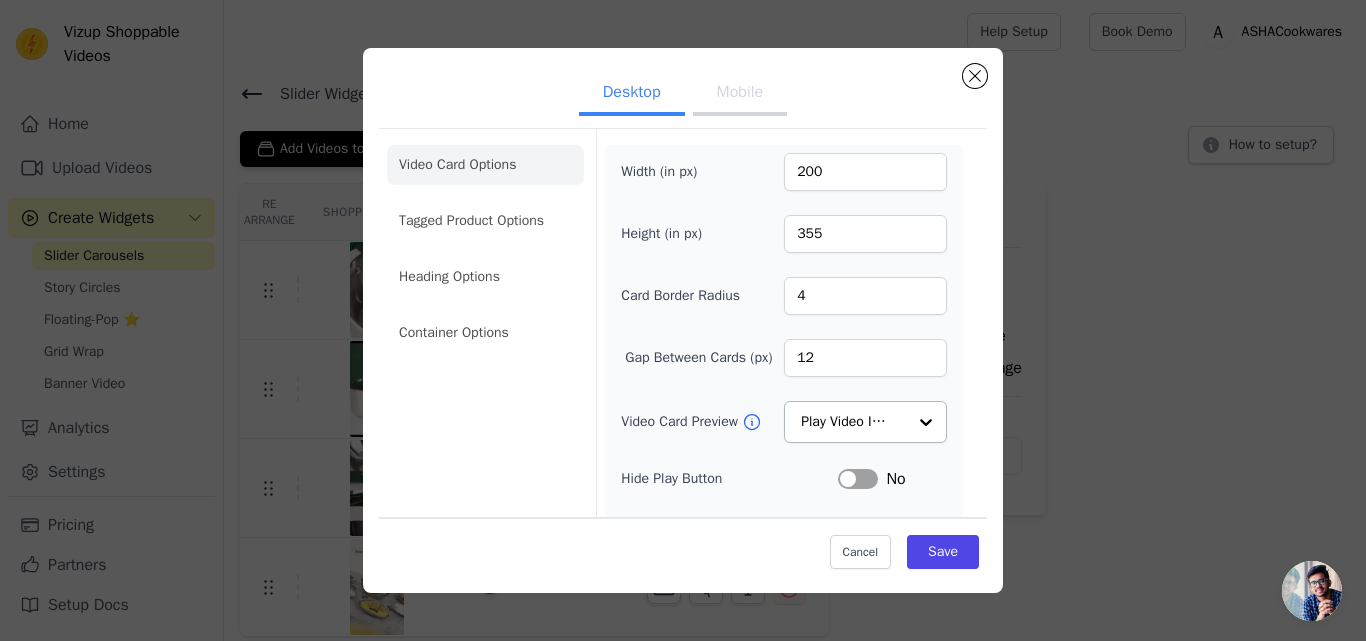 click on "Width (in px)   200   Height (in px)   355   Card Border Radius   4   Gap Between Cards (px)   12   Video Card Preview           Play Video In Loop               Hide Play Button   Label     No   Hide Arrows   Label     No   Remove Video Card Shadow     Label     No   Auto Loop Slider     Label     No   Shopping Icon on Video Cards   Label     No   Add to Cart on Video Cards     Label     No" at bounding box center [783, 438] 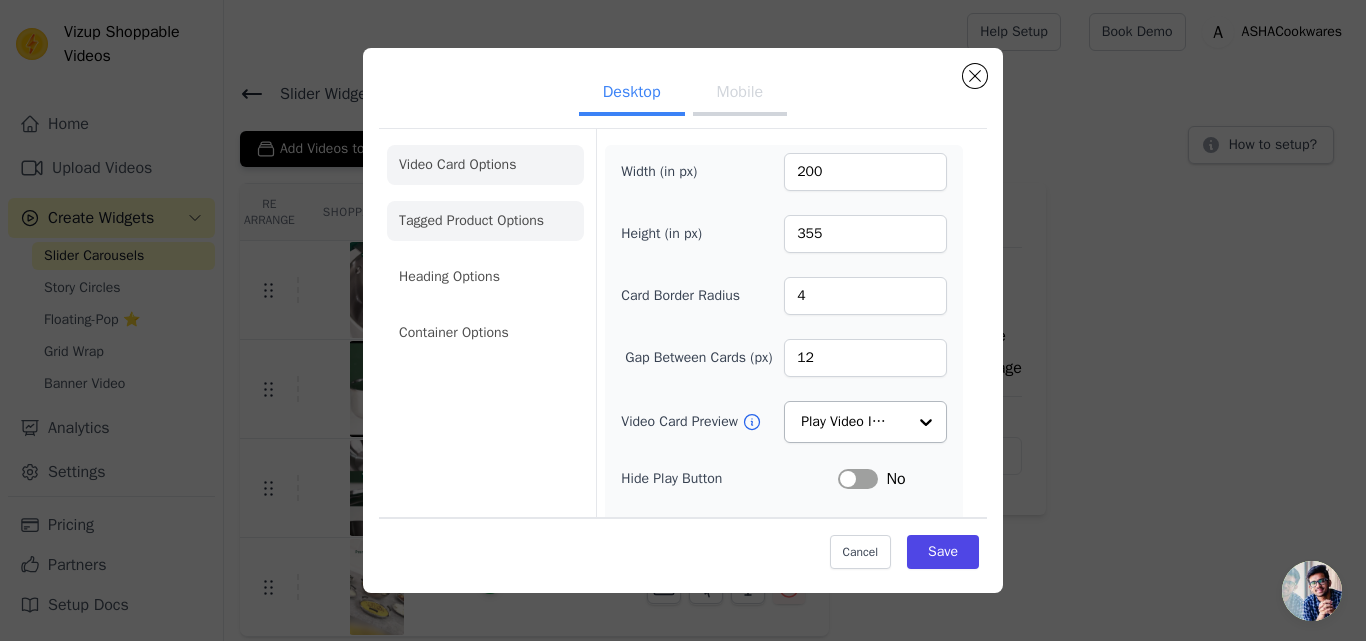 click on "Tagged Product Options" 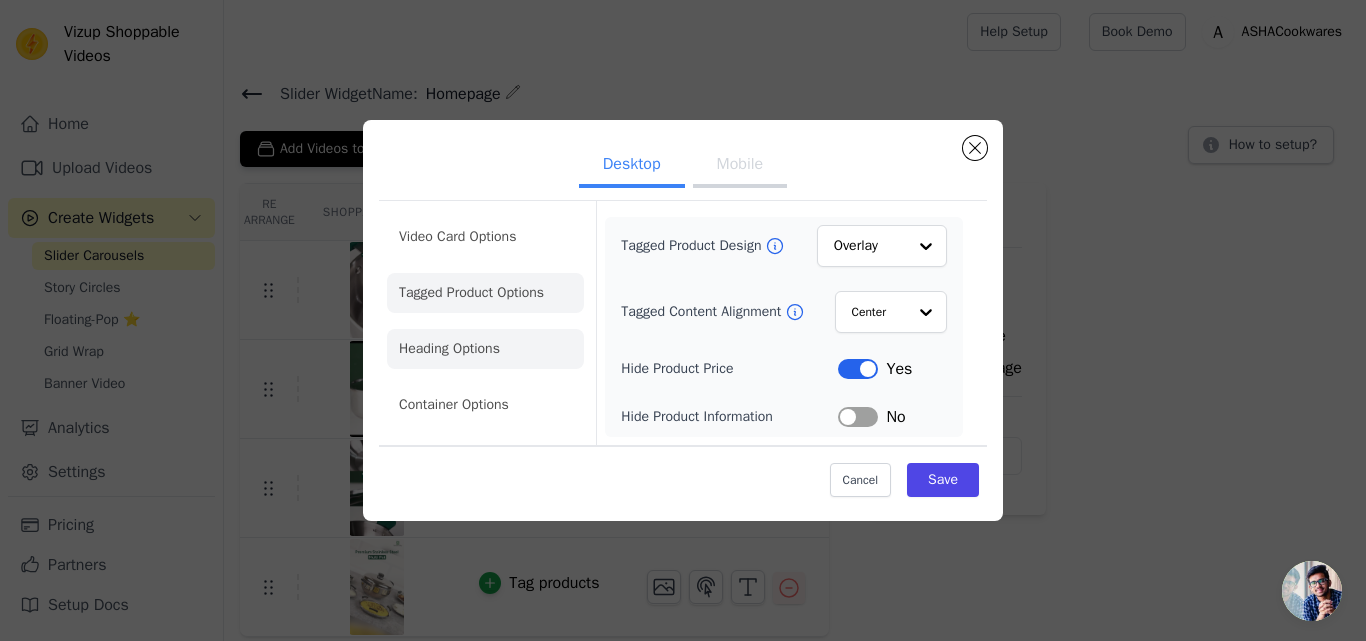 click on "Heading Options" 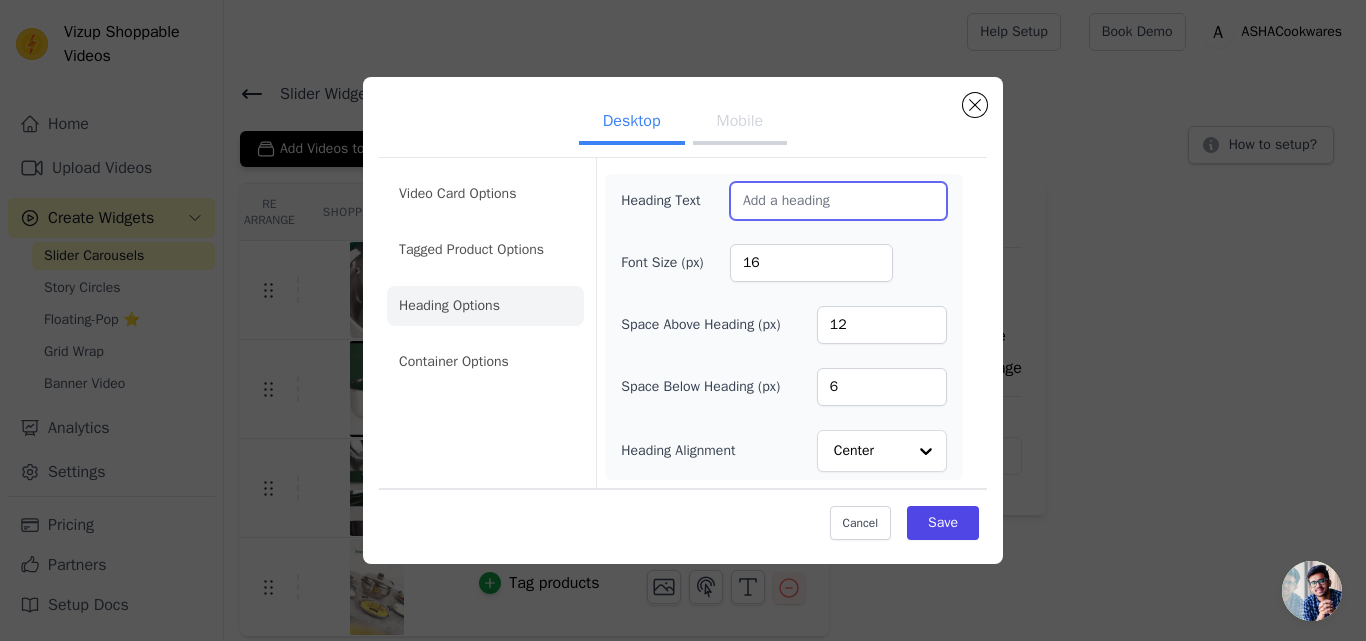 click on "Heading Text" at bounding box center (838, 201) 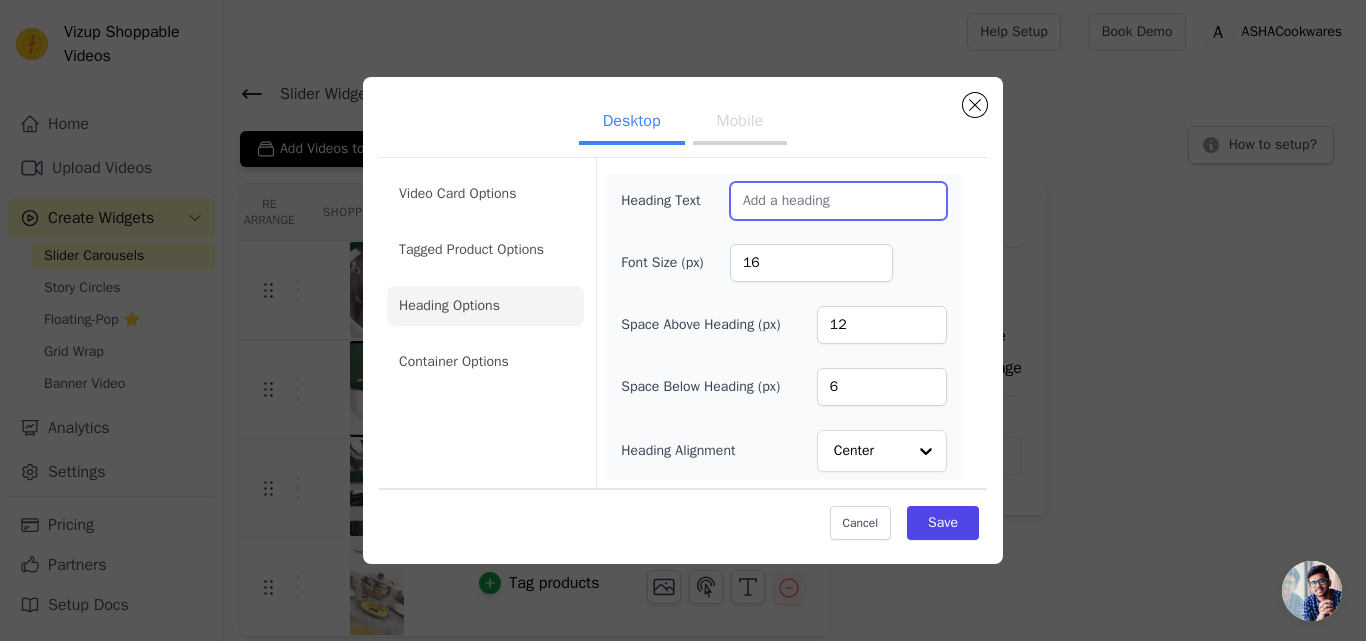 click on "Heading Text" at bounding box center [838, 201] 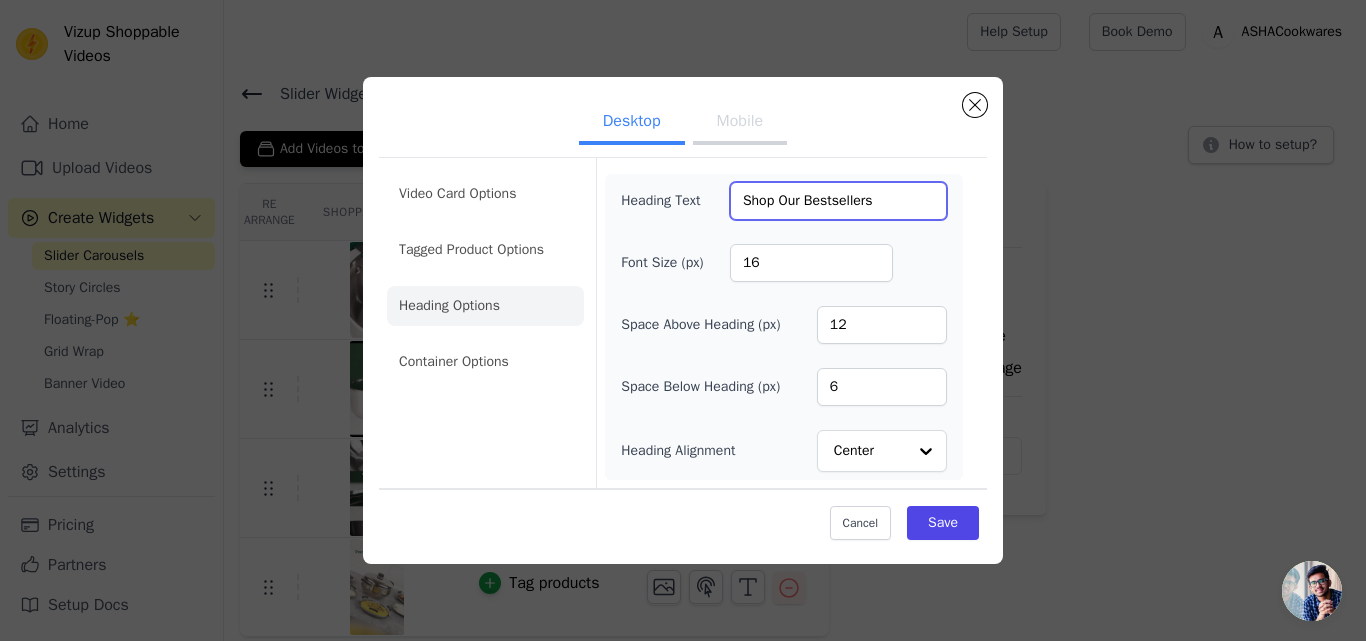 type on "Shop Our Bestsellers" 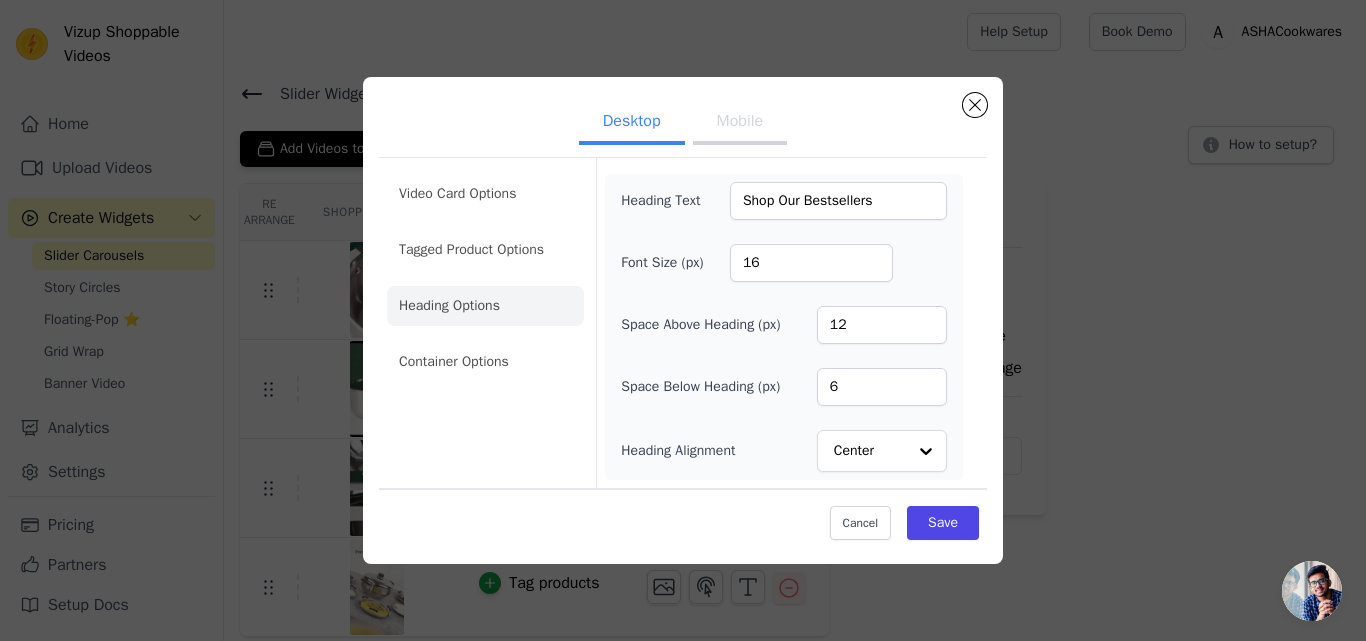 click on "Mobile" at bounding box center (740, 123) 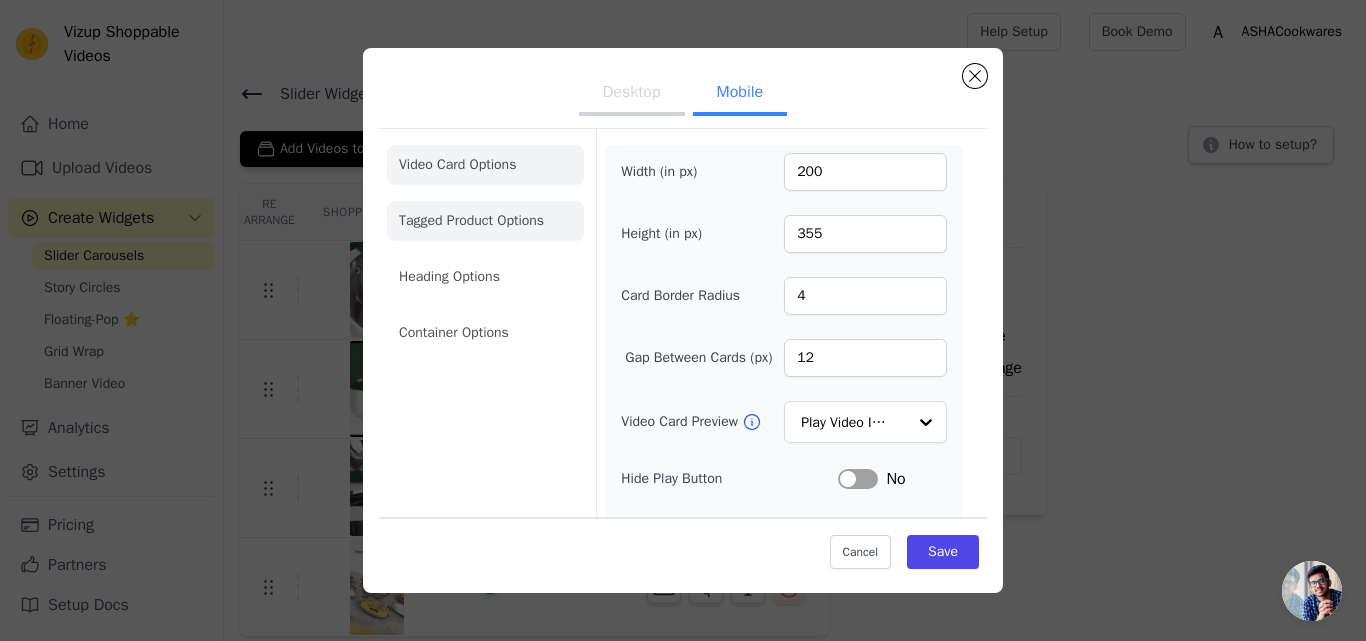click on "Tagged Product Options" 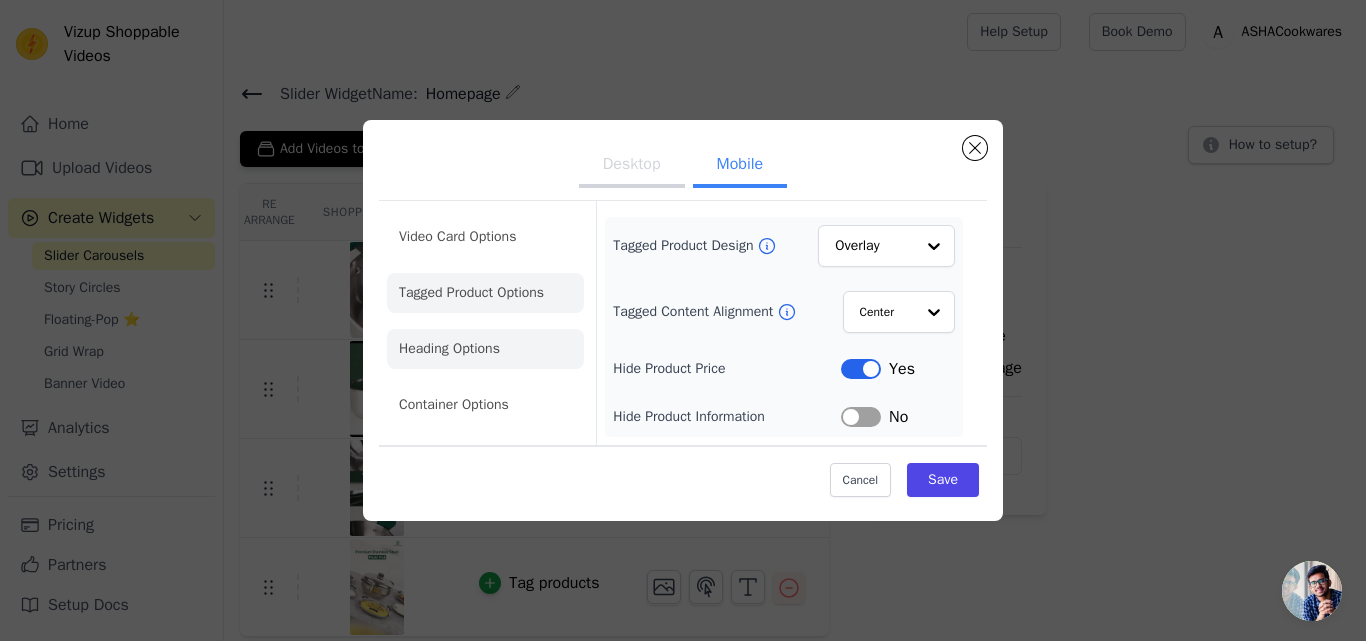 click on "Heading Options" 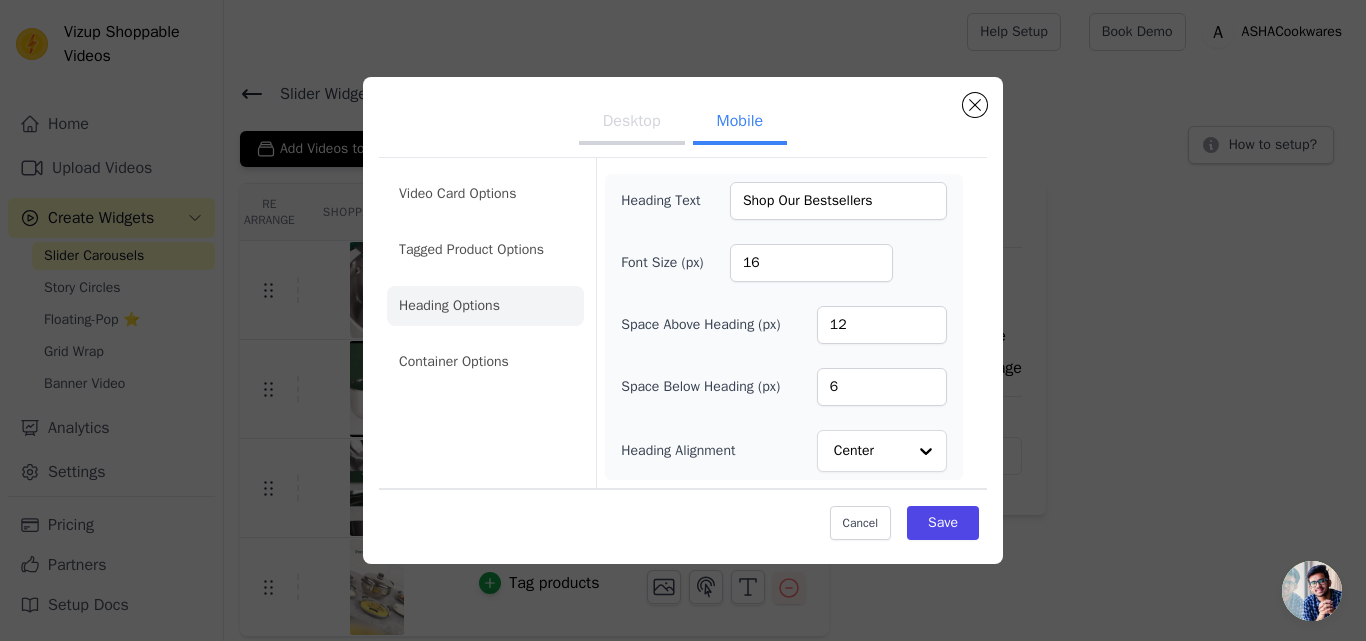 click on "Desktop" at bounding box center [632, 123] 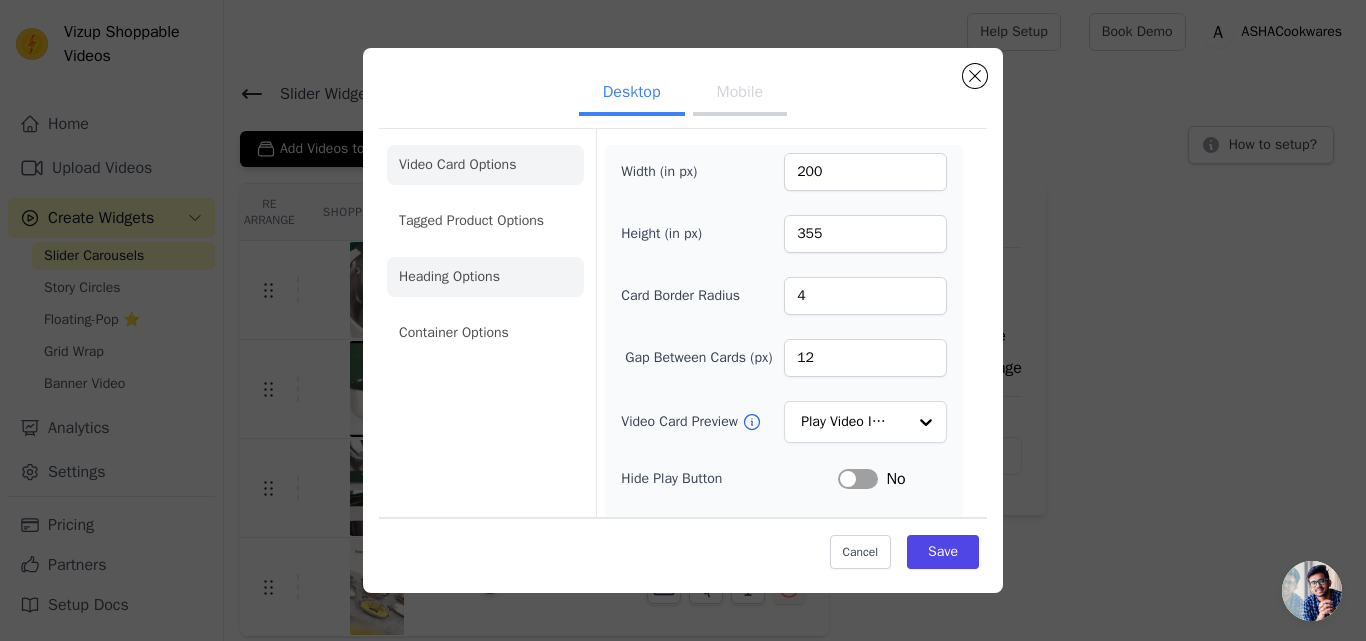 click on "Heading Options" 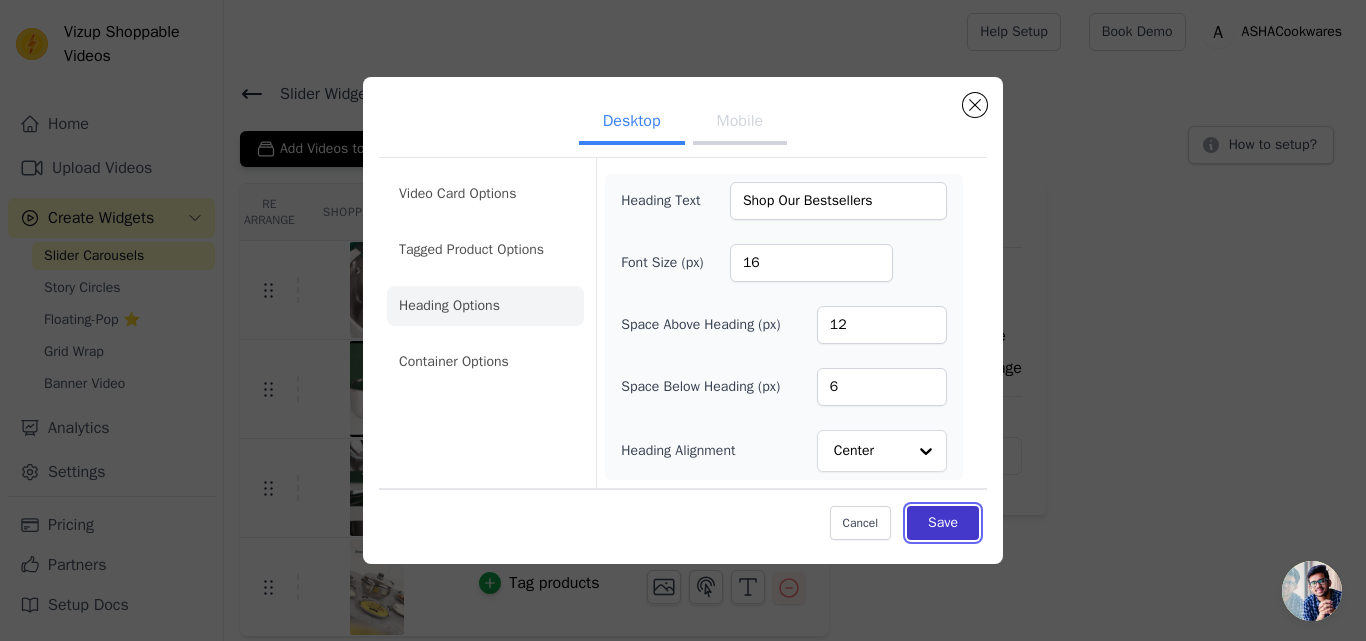 click on "Save" at bounding box center [943, 523] 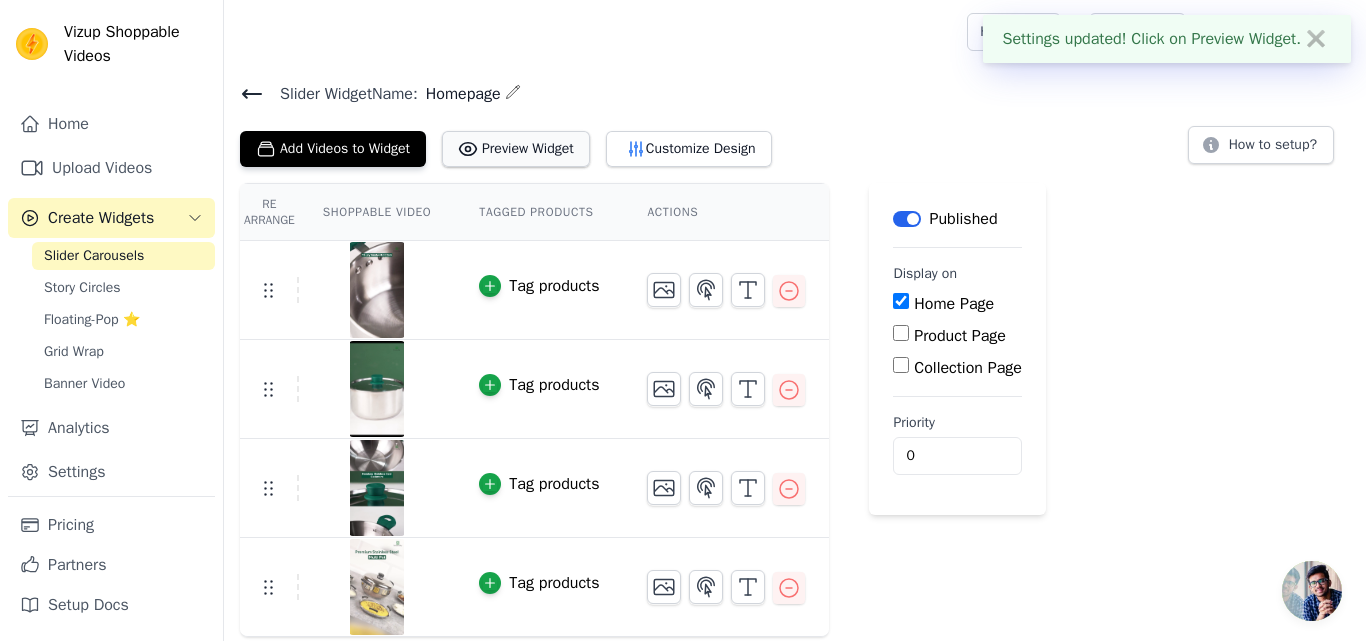 click on "Preview Widget" at bounding box center (516, 149) 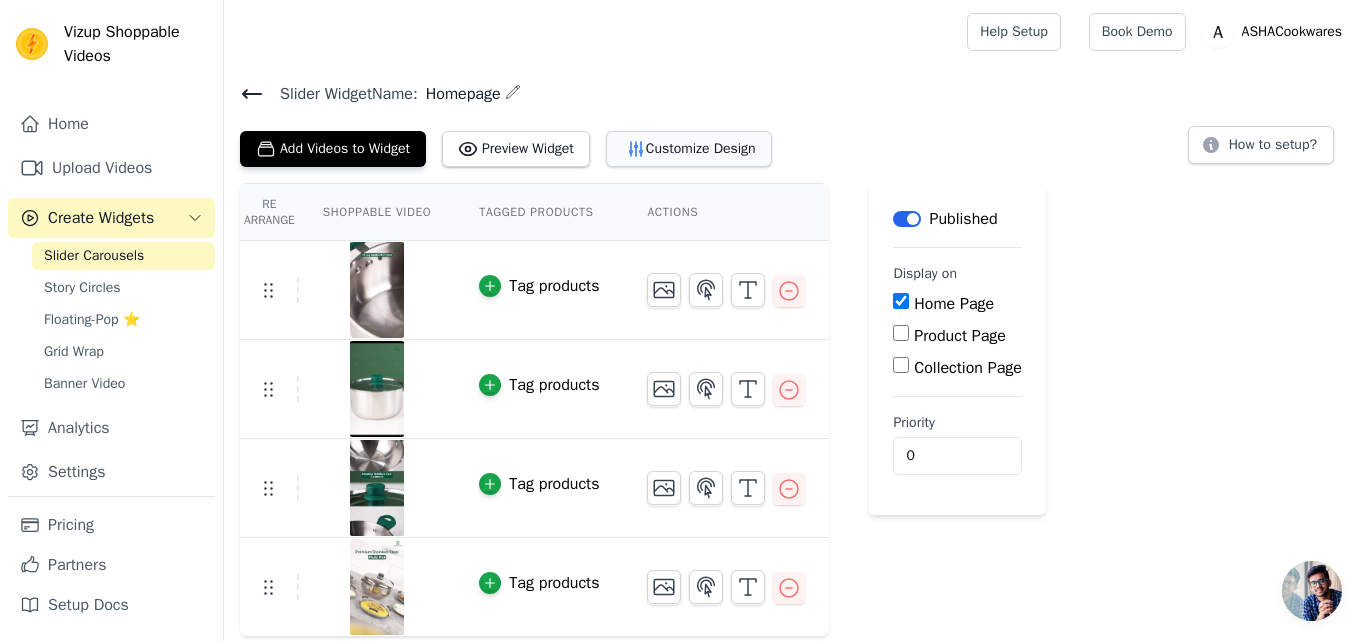 click on "Customize Design" at bounding box center [689, 149] 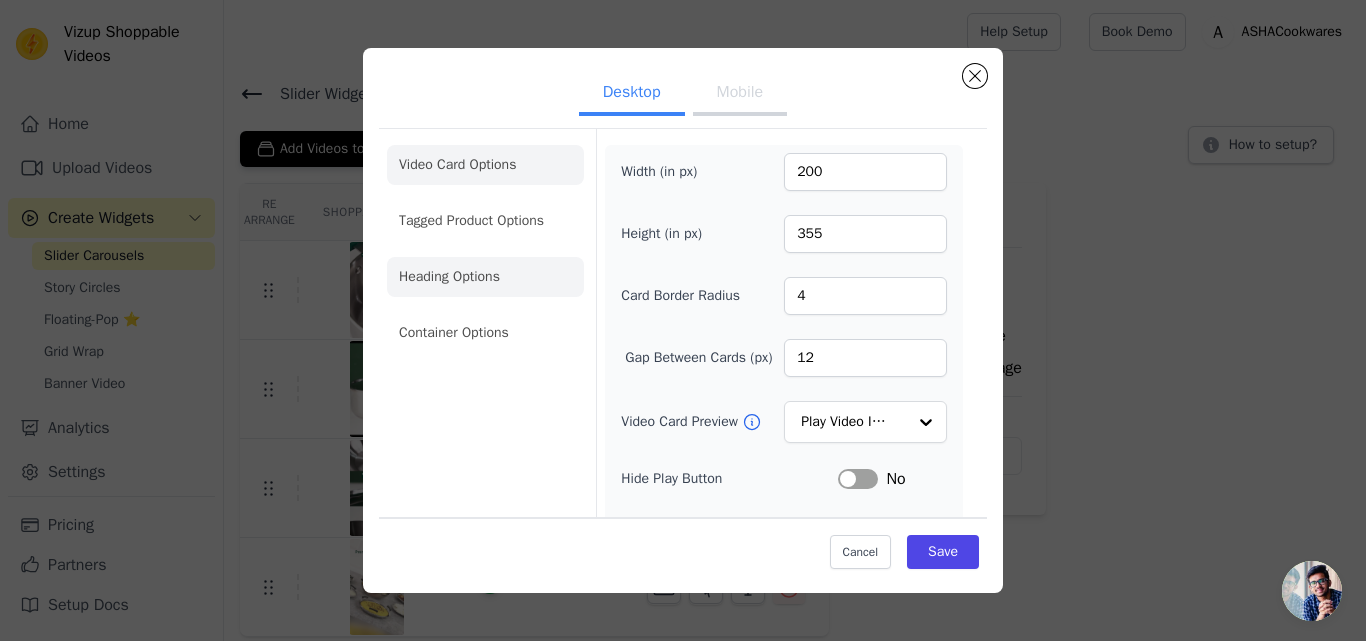 click on "Heading Options" 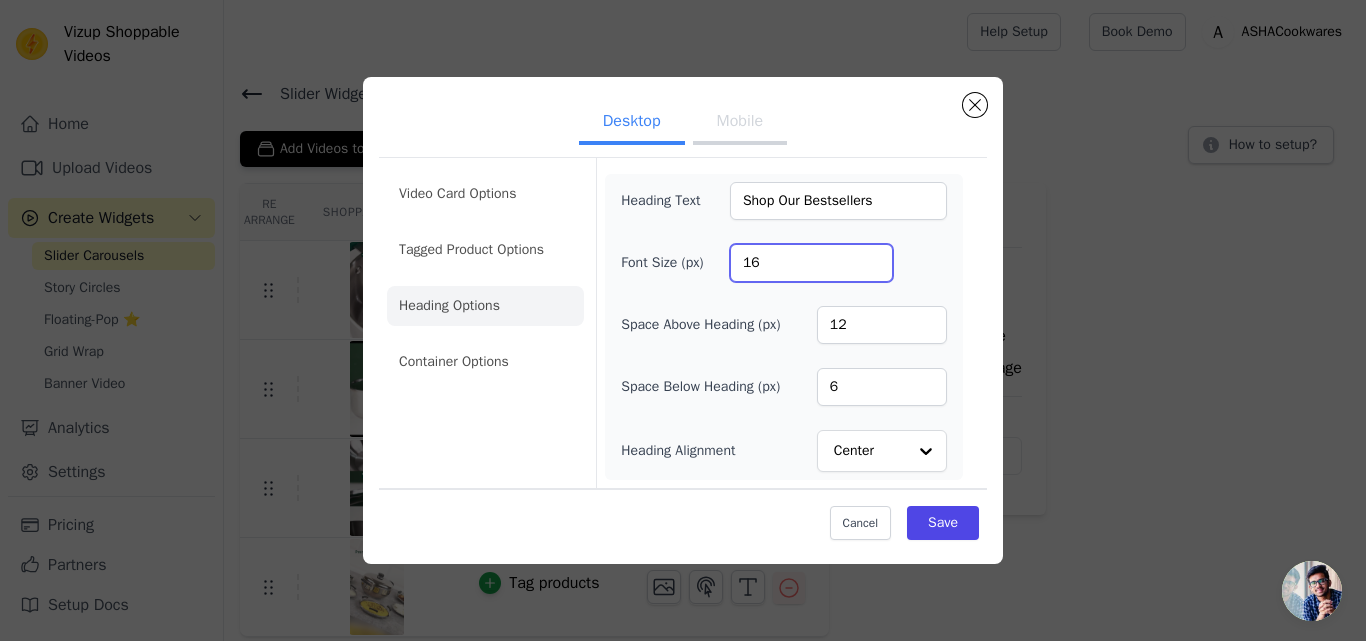 drag, startPoint x: 776, startPoint y: 258, endPoint x: 677, endPoint y: 258, distance: 99 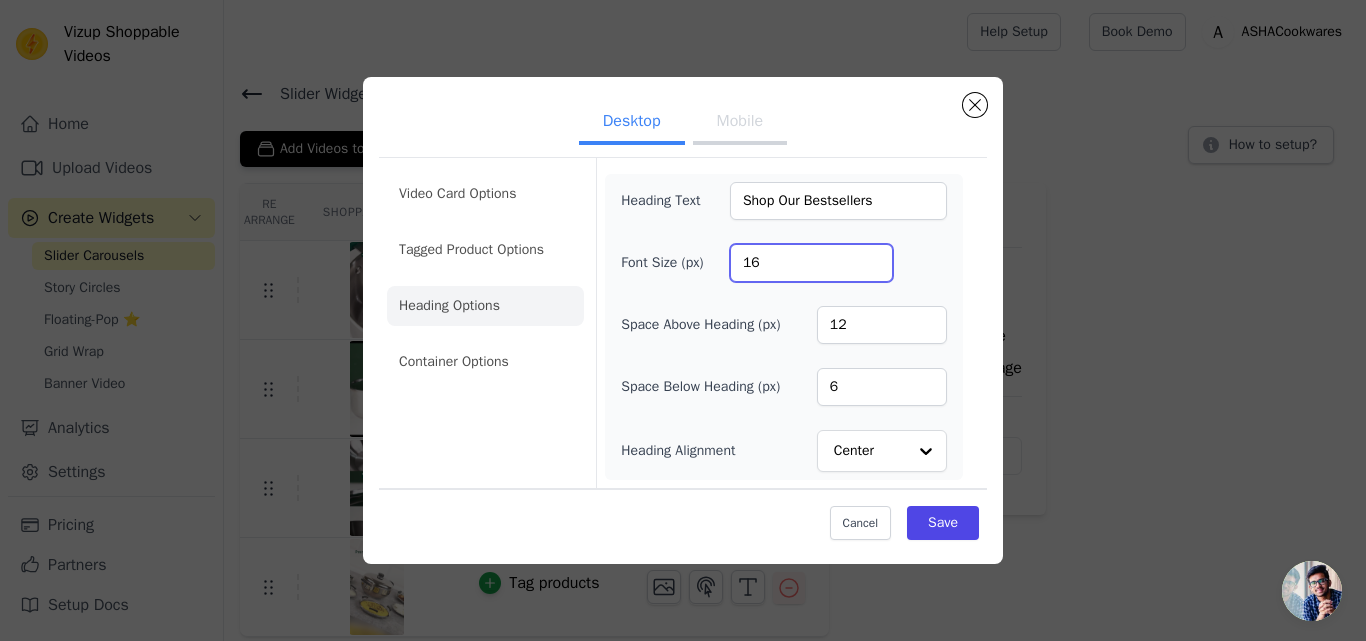 click on "Font Size (px)   16" at bounding box center [784, 263] 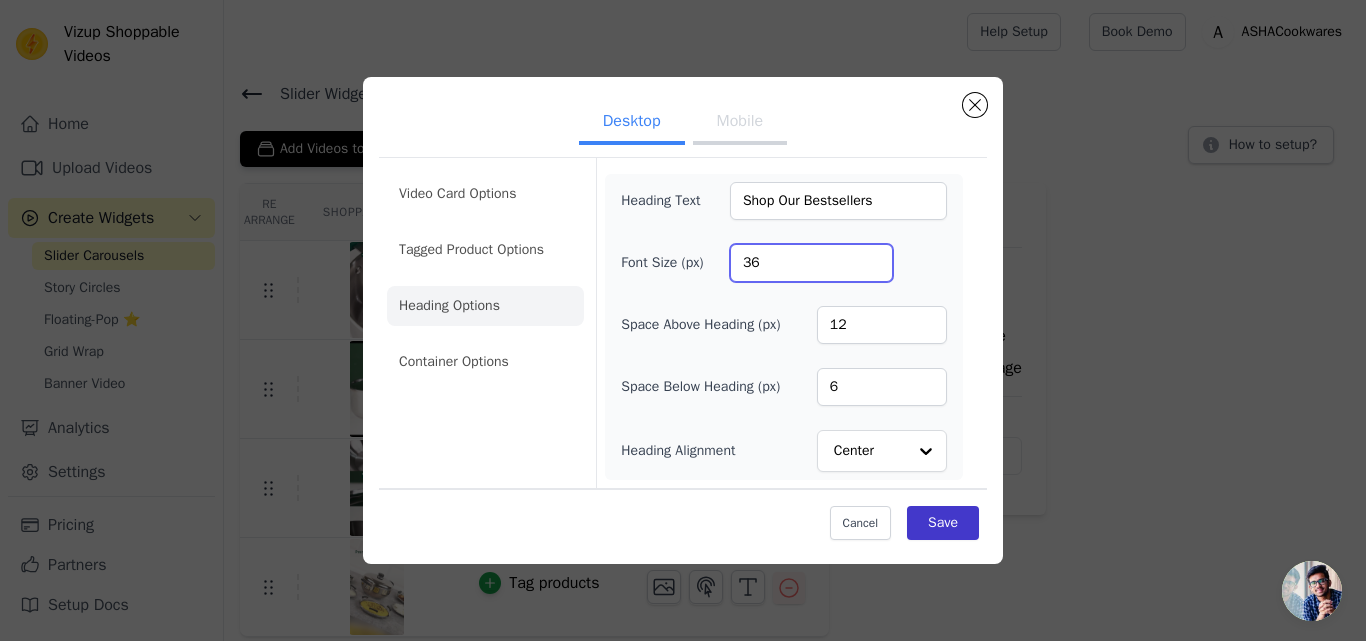type on "36" 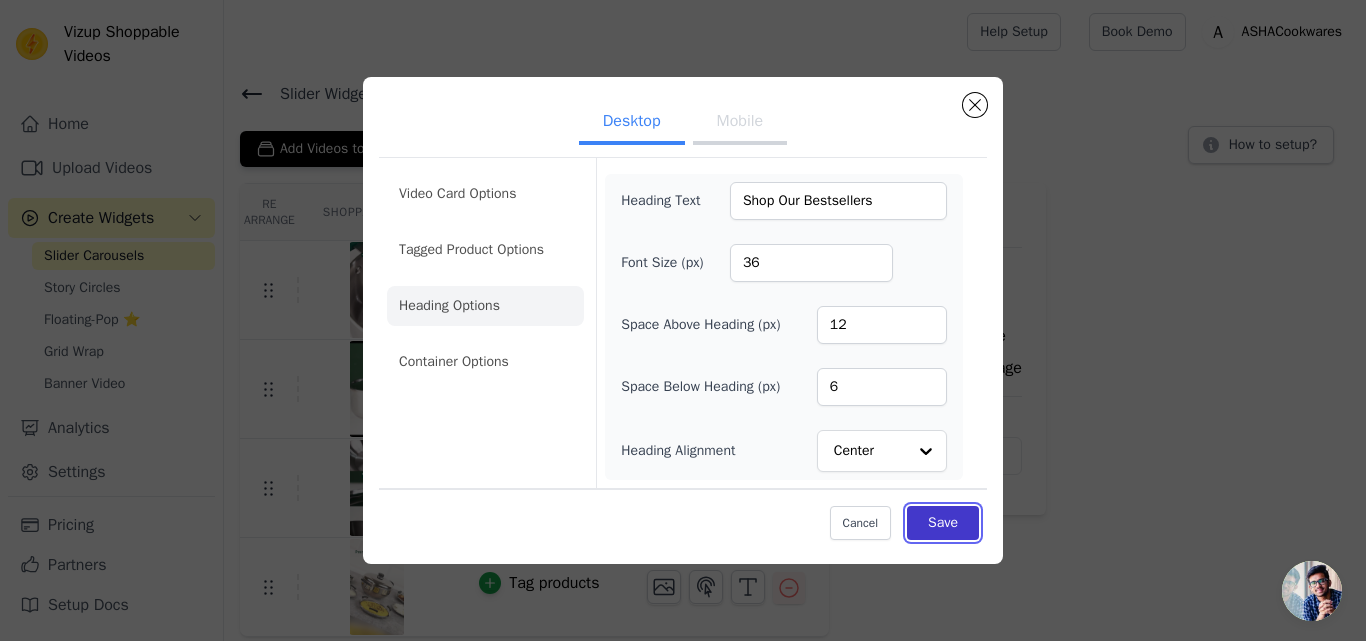 click on "Save" at bounding box center (943, 523) 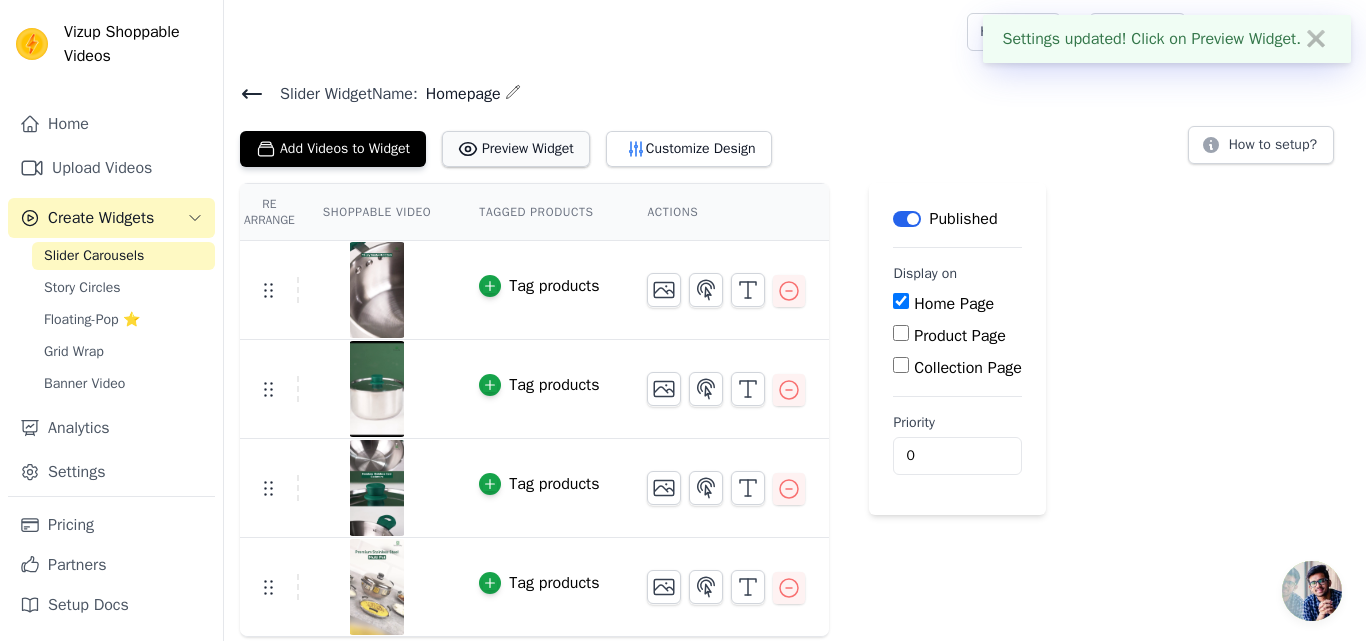 click on "Preview Widget" at bounding box center [516, 149] 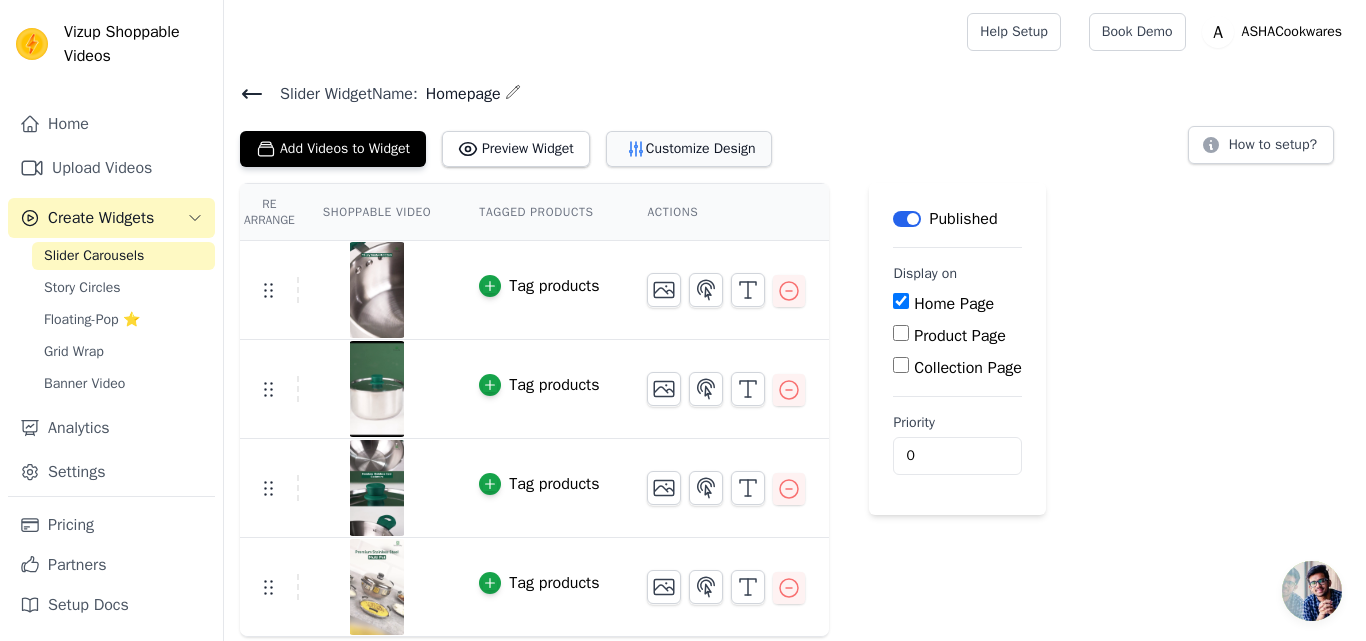 click on "Customize Design" at bounding box center (689, 149) 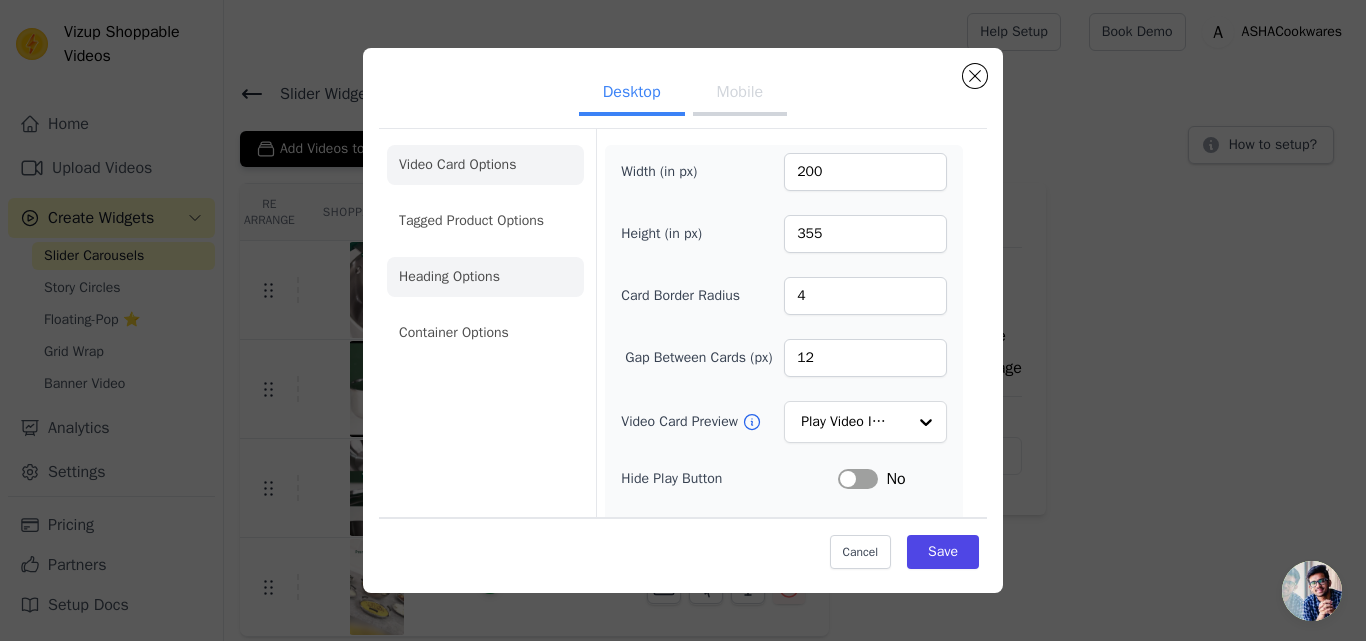 click on "Heading Options" 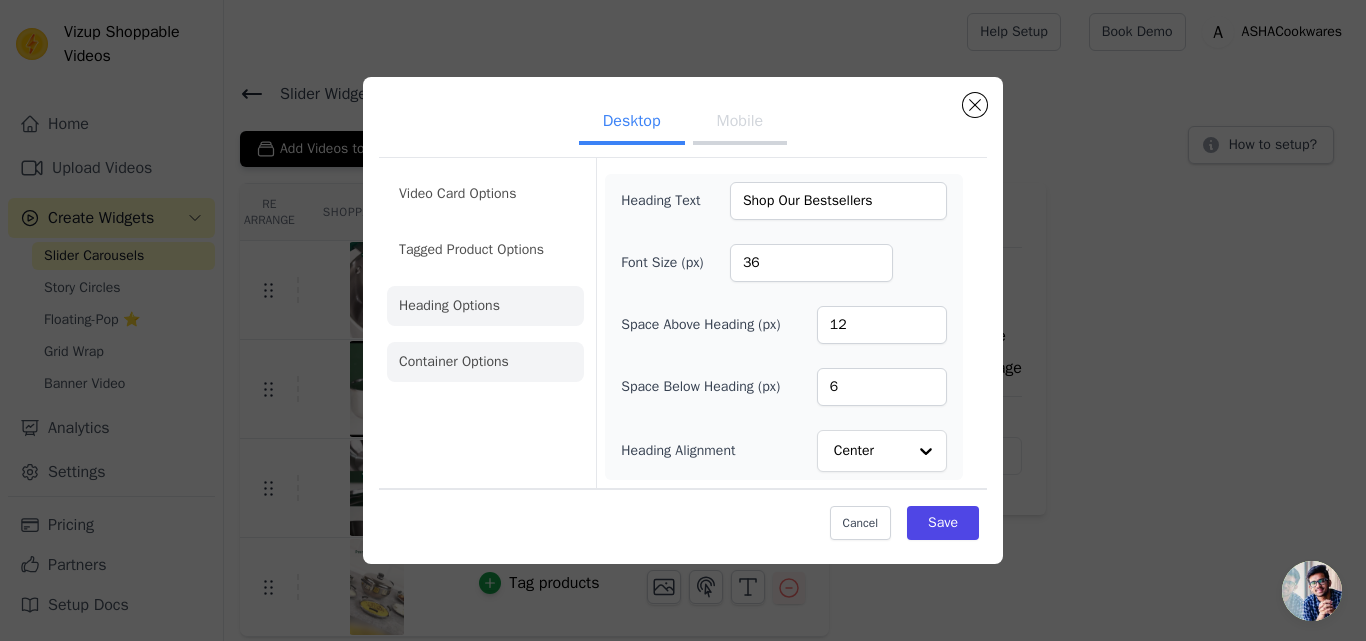 click on "Container Options" 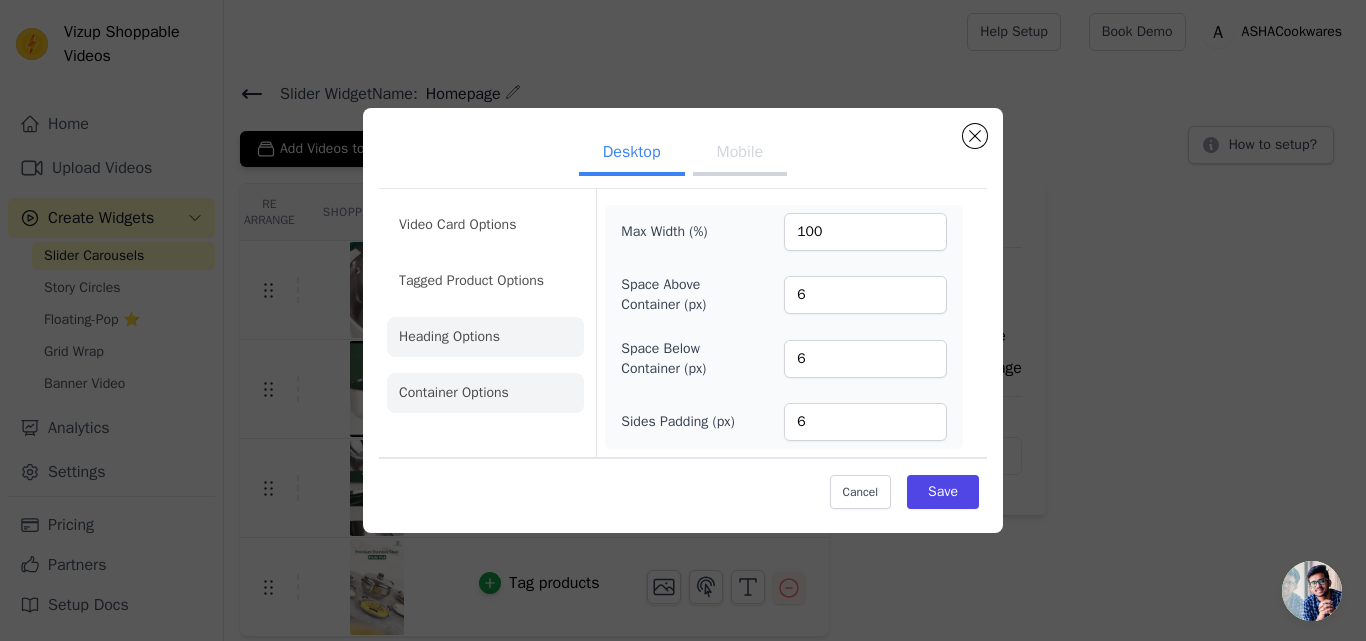 click on "Heading Options" 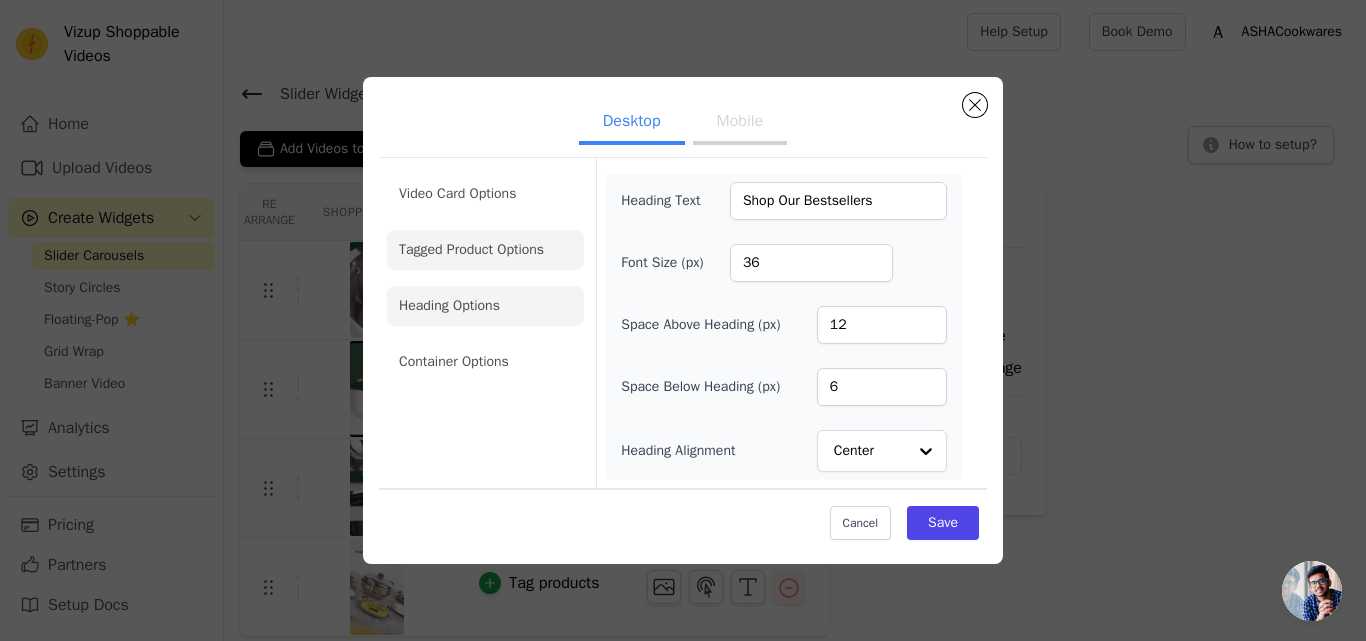 click on "Tagged Product Options" 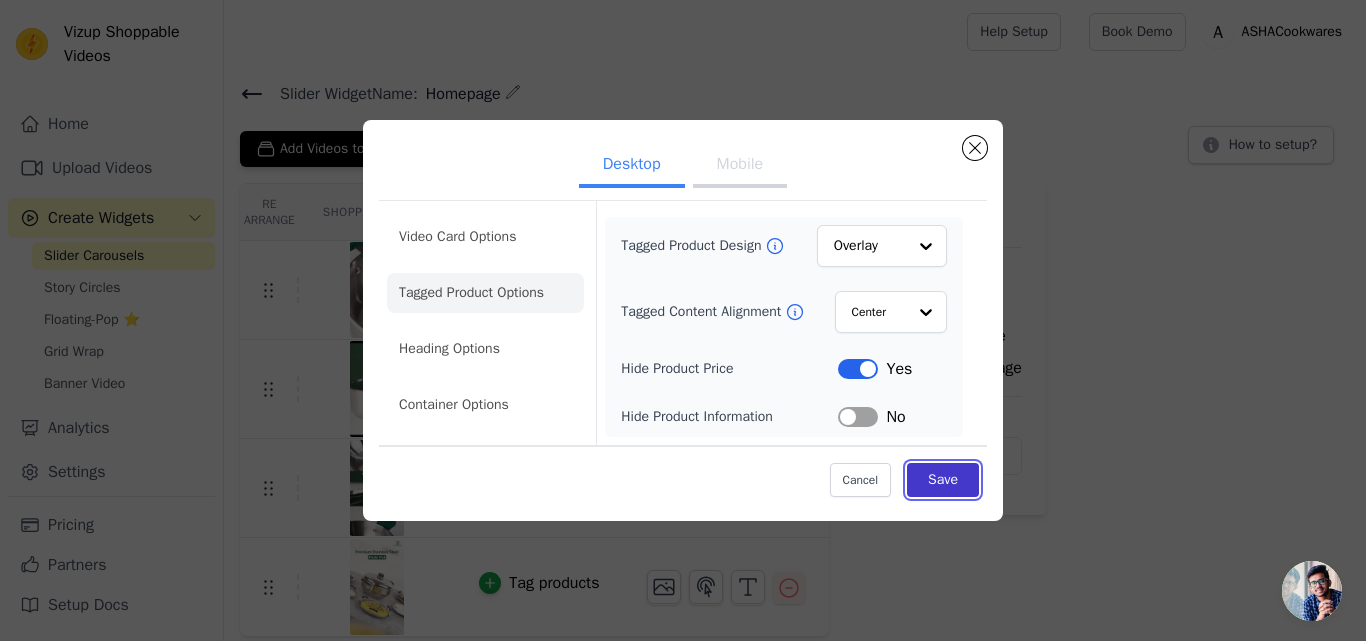 click on "Save" at bounding box center [943, 480] 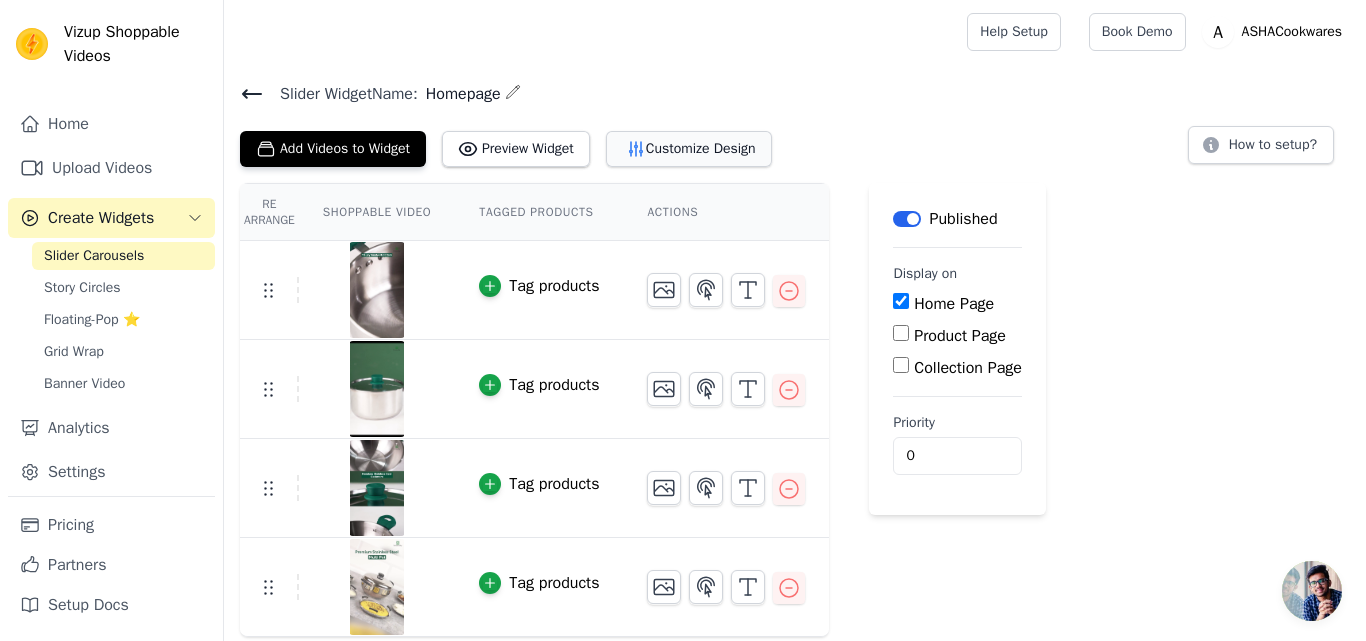 click on "Customize Design" at bounding box center (689, 149) 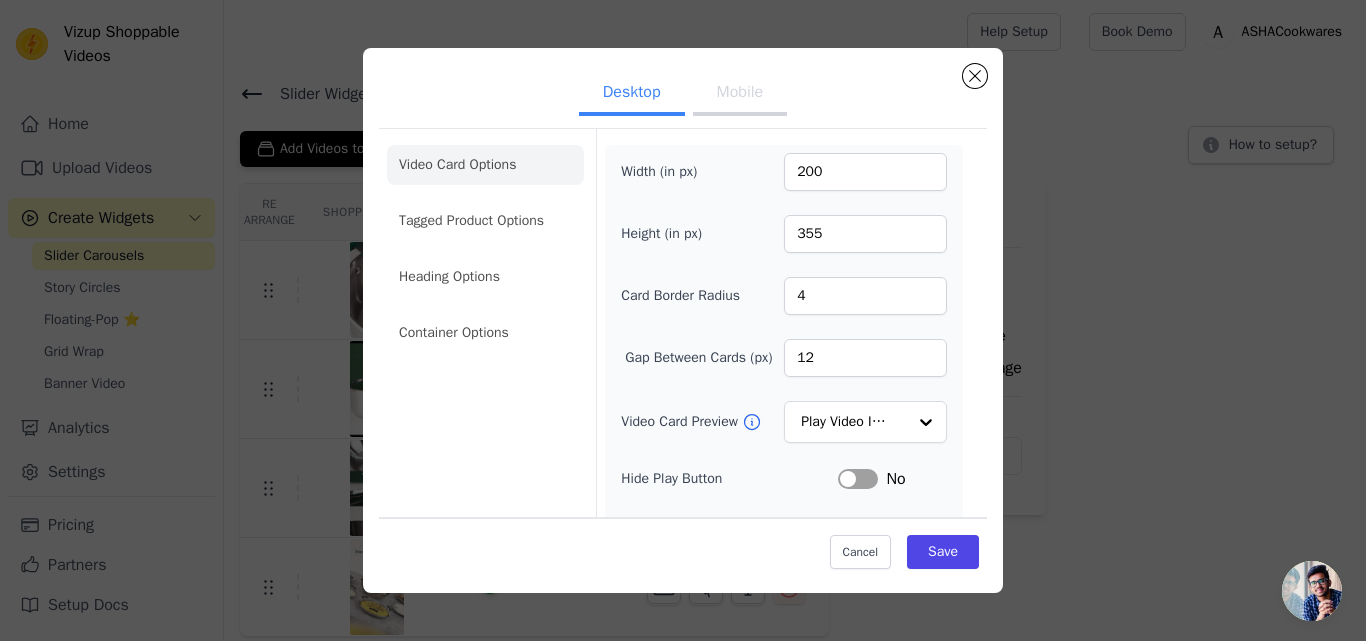 click on "Label" at bounding box center (858, 479) 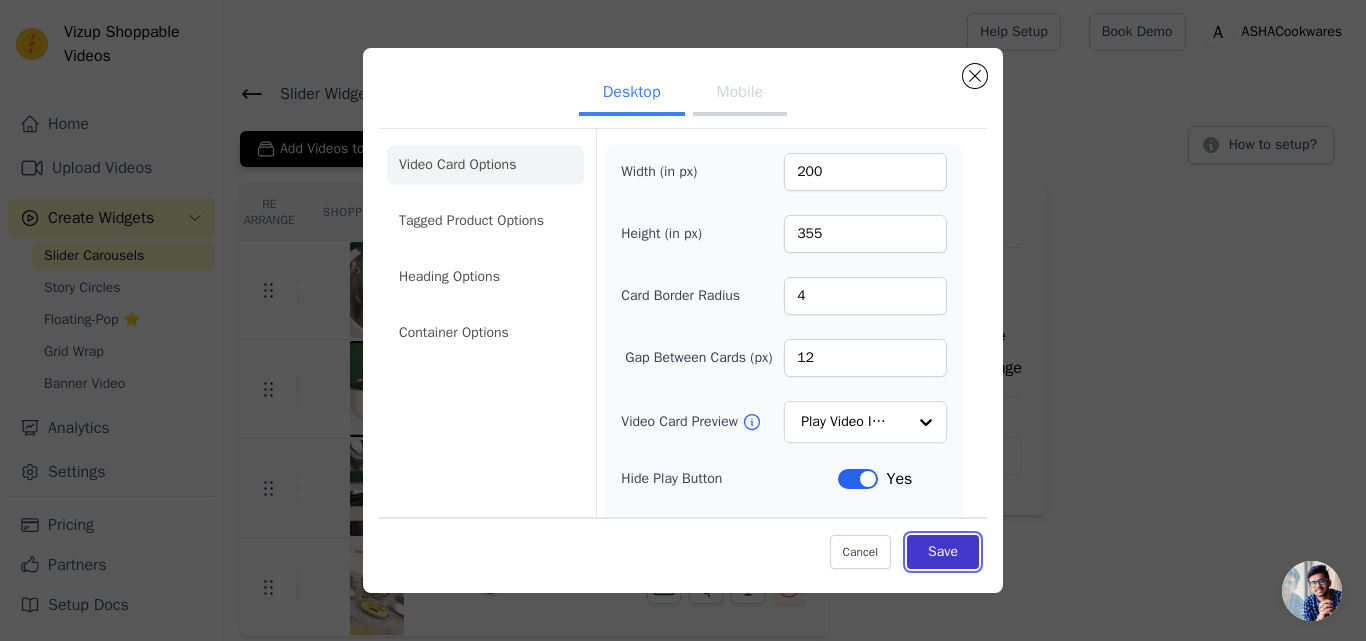 click on "Save" at bounding box center [943, 552] 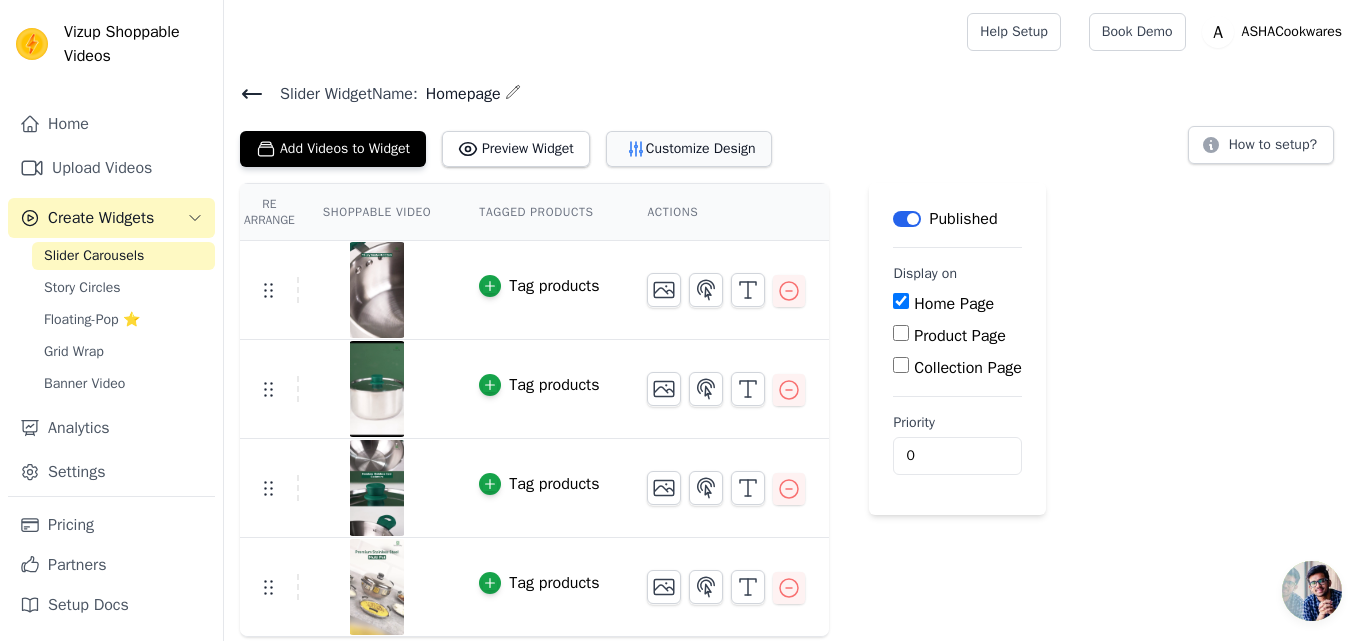 click on "Customize Design" at bounding box center (689, 149) 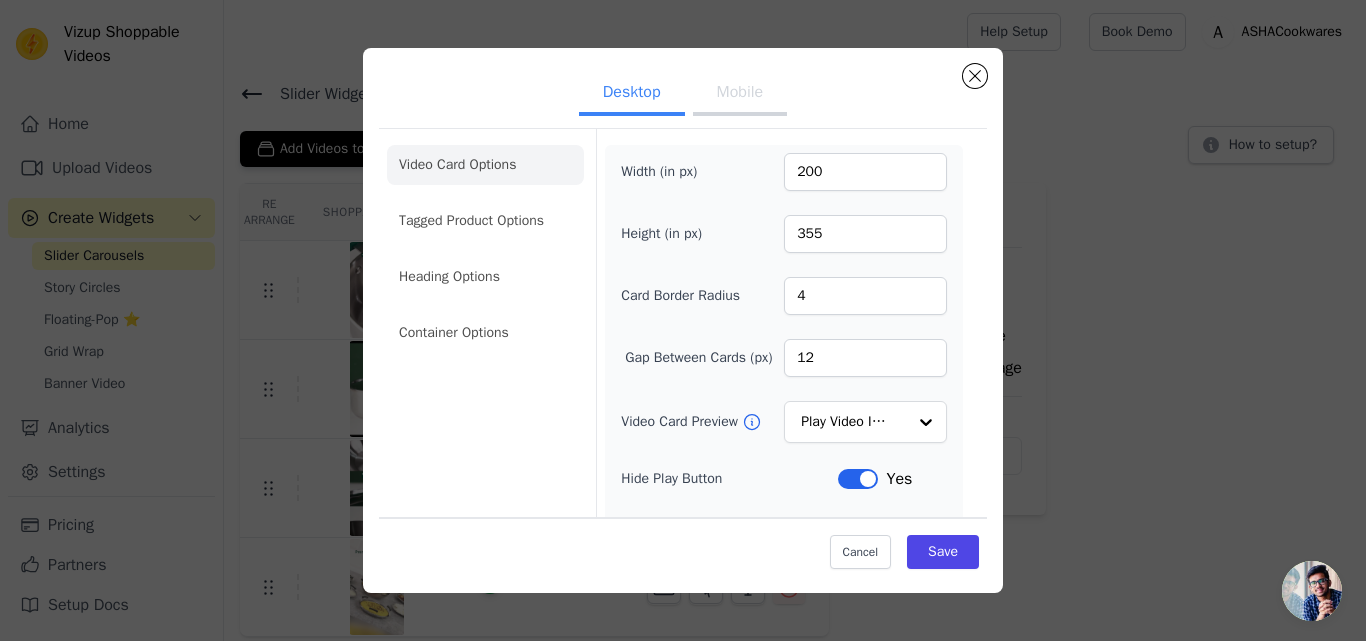 click on "Mobile" at bounding box center [740, 94] 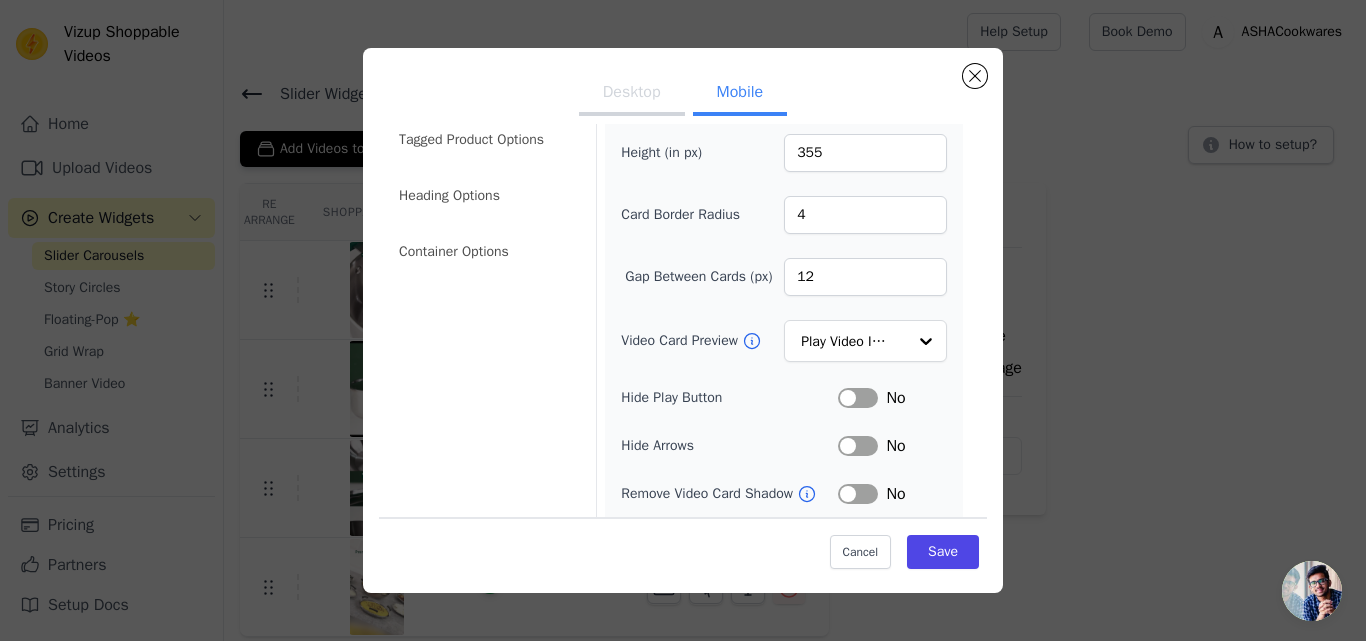 scroll, scrollTop: 78, scrollLeft: 0, axis: vertical 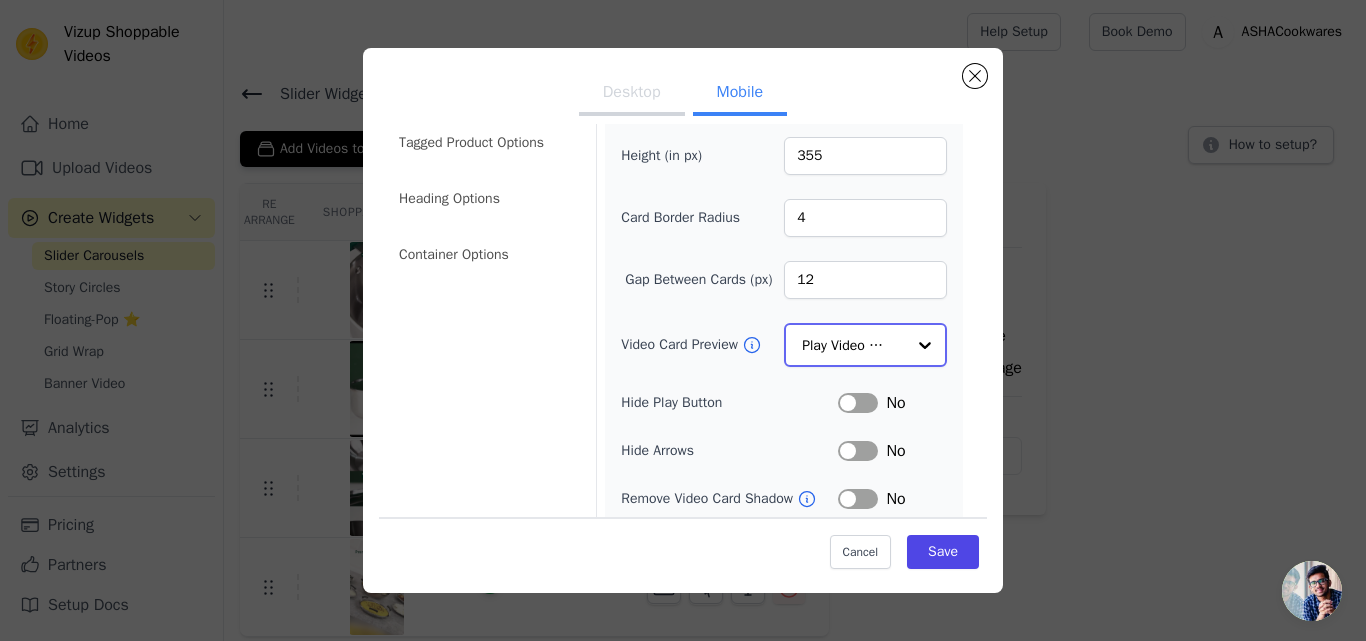 click on "Video Card Preview" 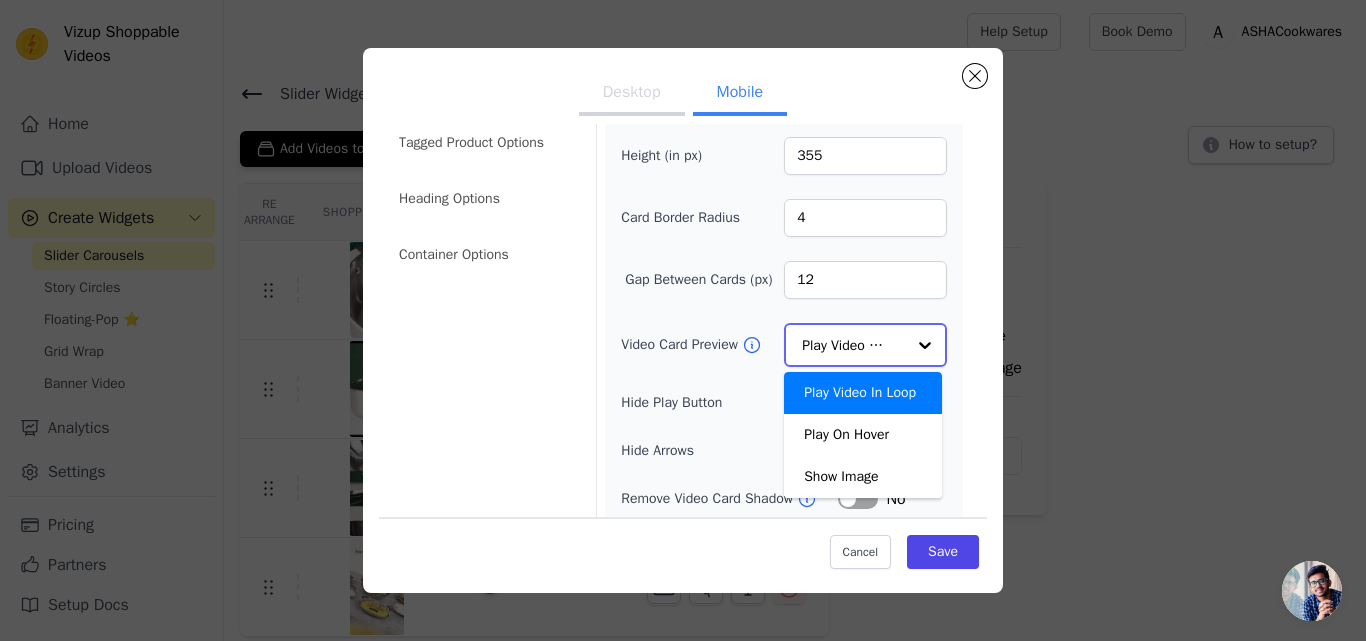 click on "Video Card Preview" 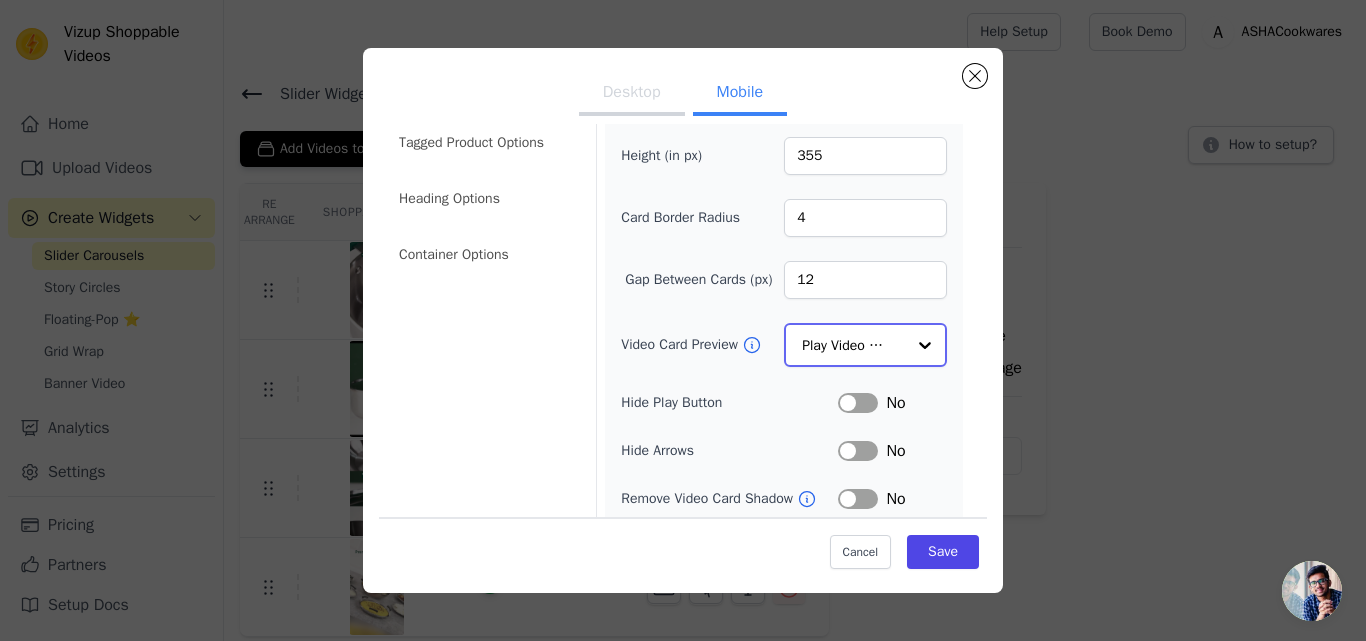 scroll, scrollTop: 0, scrollLeft: 0, axis: both 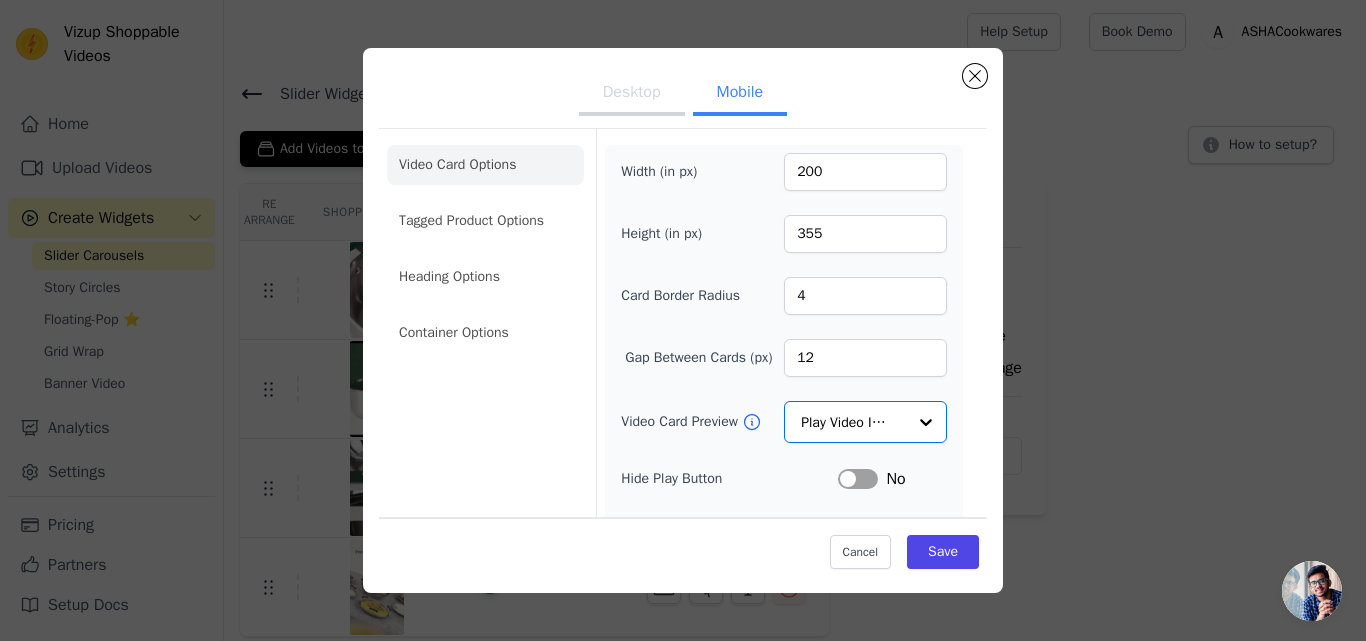 click on "Desktop" at bounding box center (632, 94) 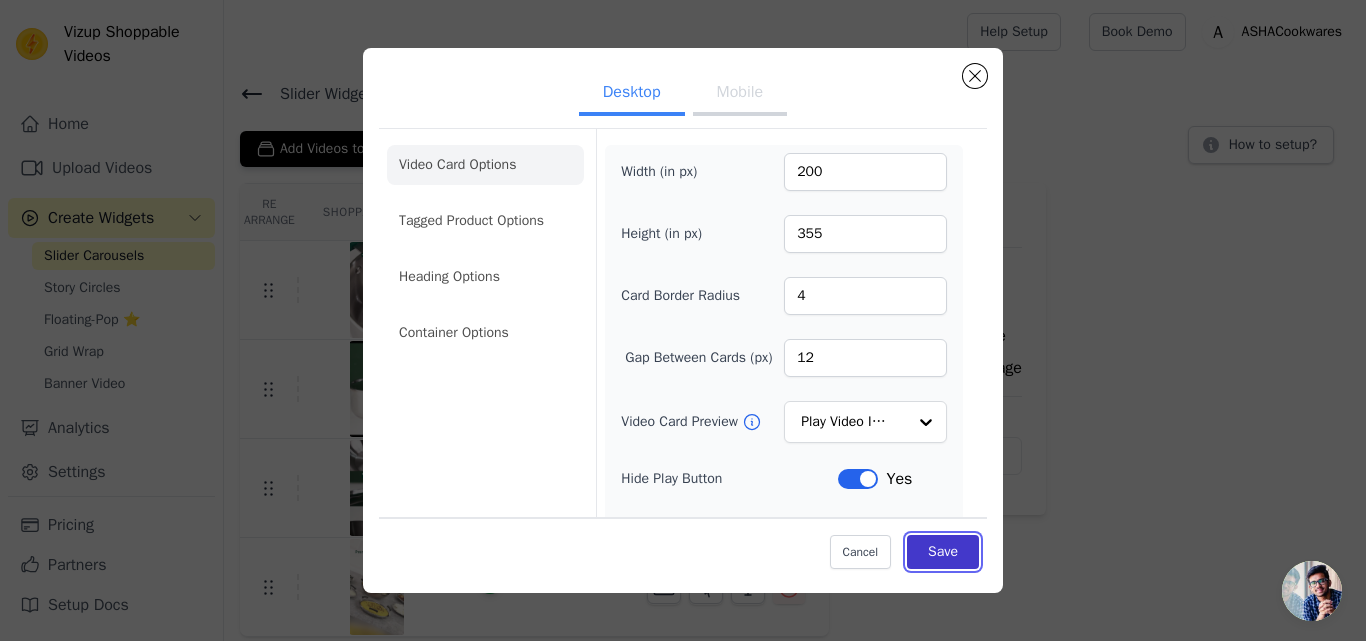 click on "Save" at bounding box center [943, 552] 